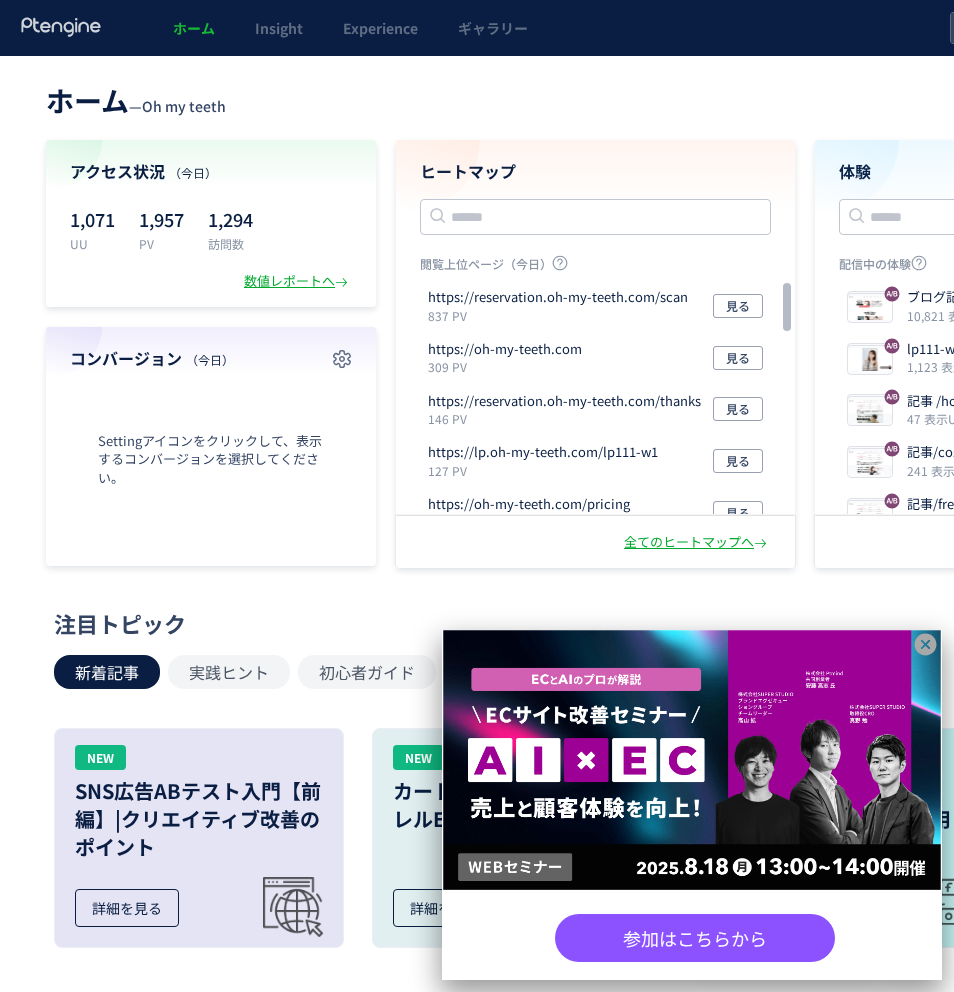 scroll, scrollTop: 0, scrollLeft: 0, axis: both 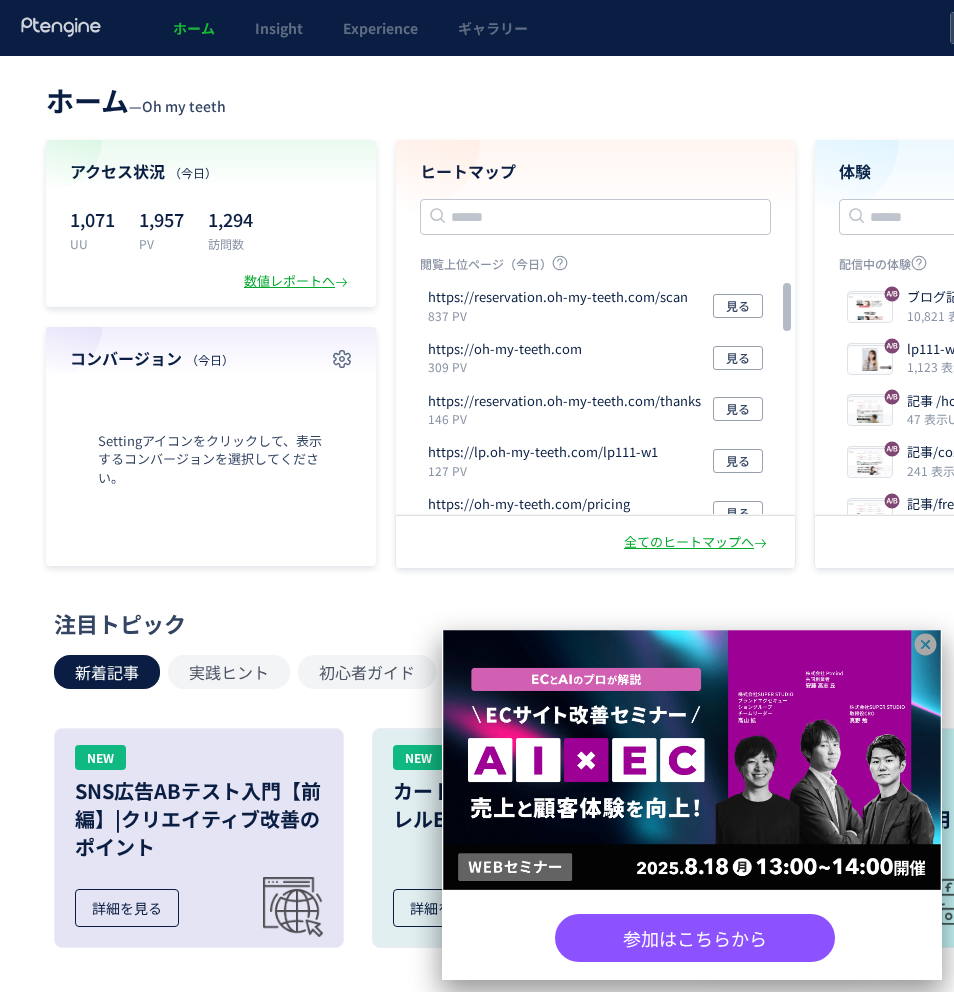 click on "ホーム  —  Oh my teeth 現在のプラン： Growth プラン詳細 アクセス状況 （今日） 1,071 UU 1,957 PV 1,294 訪問数 数値レポートへ  コンバージョン （今日） Settingアイコンをクリックして、表示するコンバージョンを選択してください。 ヒートマップ 閲覧上位ページ（今日）  https://reservation.oh-my-teeth.com/scan 837 PV 見る https://oh-my-teeth.com 309 PV 見る https://reservation.oh-my-teeth.com/thanks 146 PV 見る https://lp.oh-my-teeth.com/lp111-w1 127 PV 見る https://oh-my-teeth.com/pricing 118 PV 見る https://oh-my-teeth.com/results 87 PV 見る https://lp.oh-my-teeth.com/lp111-m1 86 PV 見る https://oh-my-teeth.com/posts/mouthpiece-orthodontics-not-applicable-cases 31 PV 見る https://oh-my-teeth.com/posts/invisalign-cost 25 PV 見る https://oh-my-teeth.com/results-basic/protrusion 22 PV 見る https://lp.oh-my-teeth.com/lp111-6m0-swipe2 19 PV 見る https://oh-my-teeth.com/results-basic/crowding 17 PV 見る" 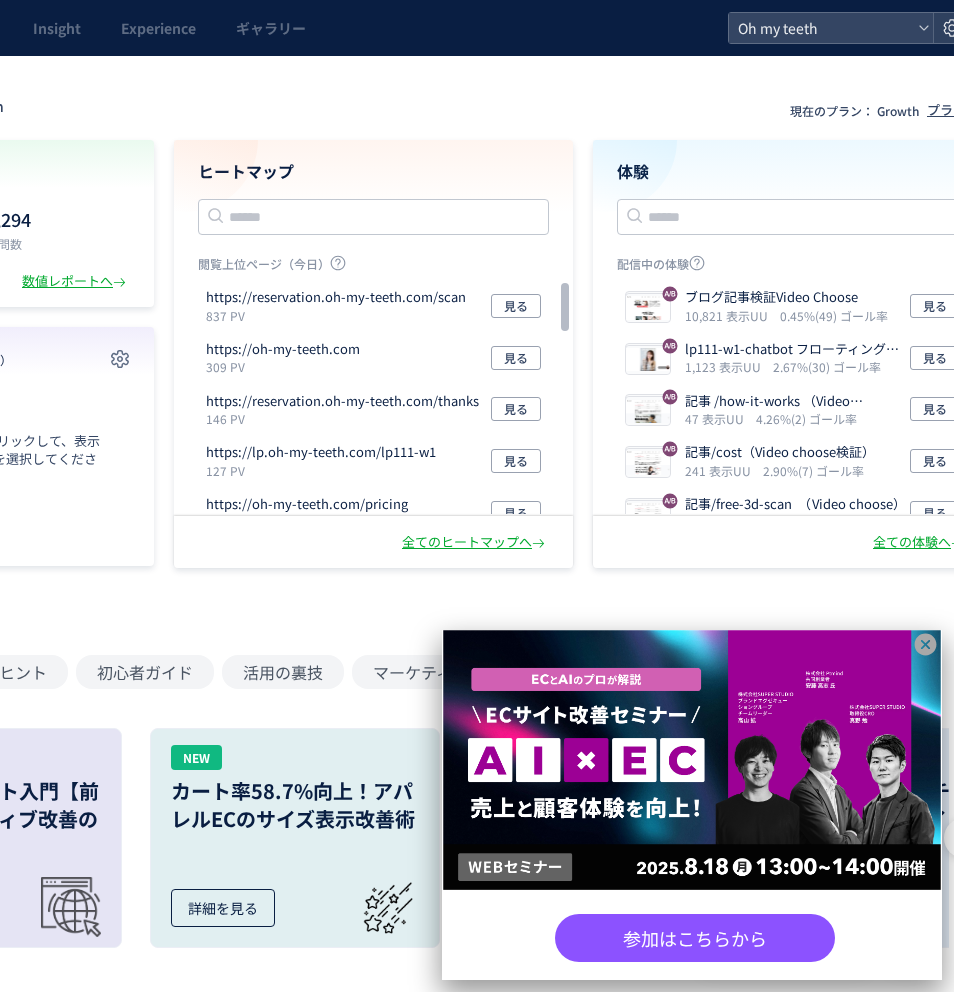 scroll, scrollTop: 0, scrollLeft: 306, axis: horizontal 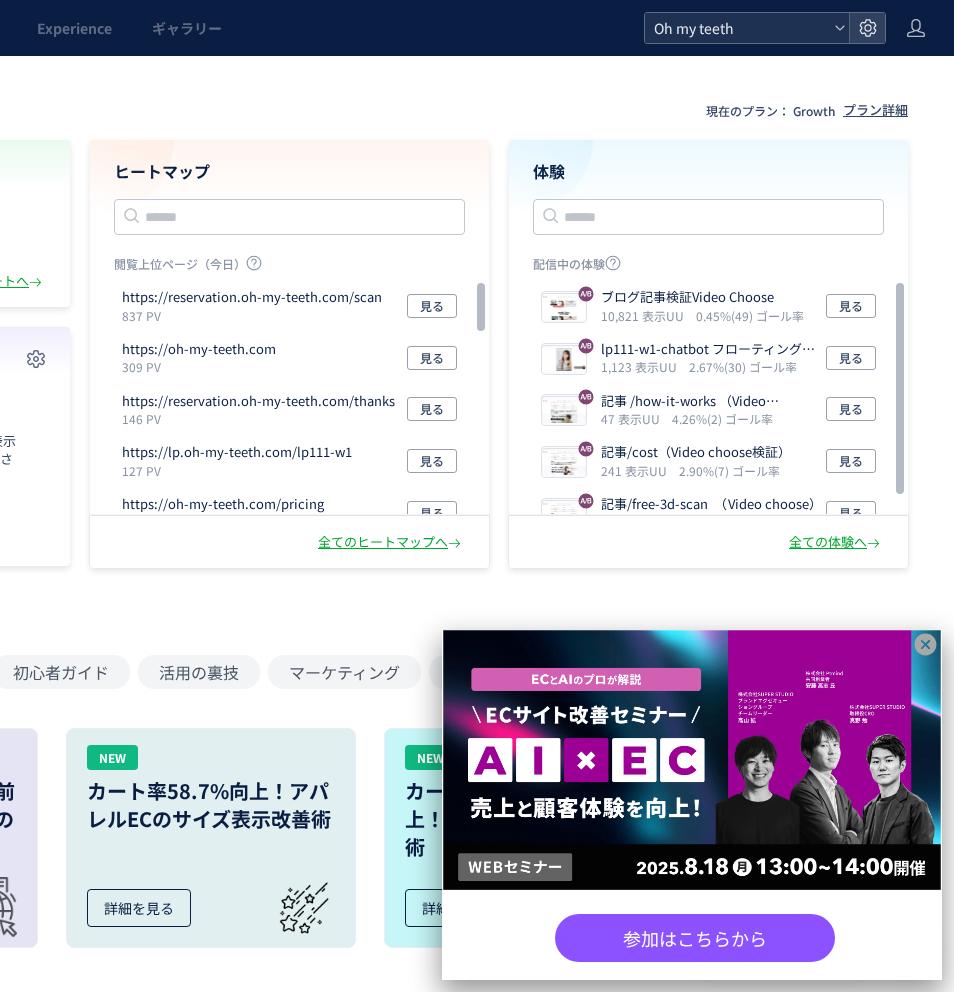 click on "Oh my teeth" at bounding box center [737, 28] 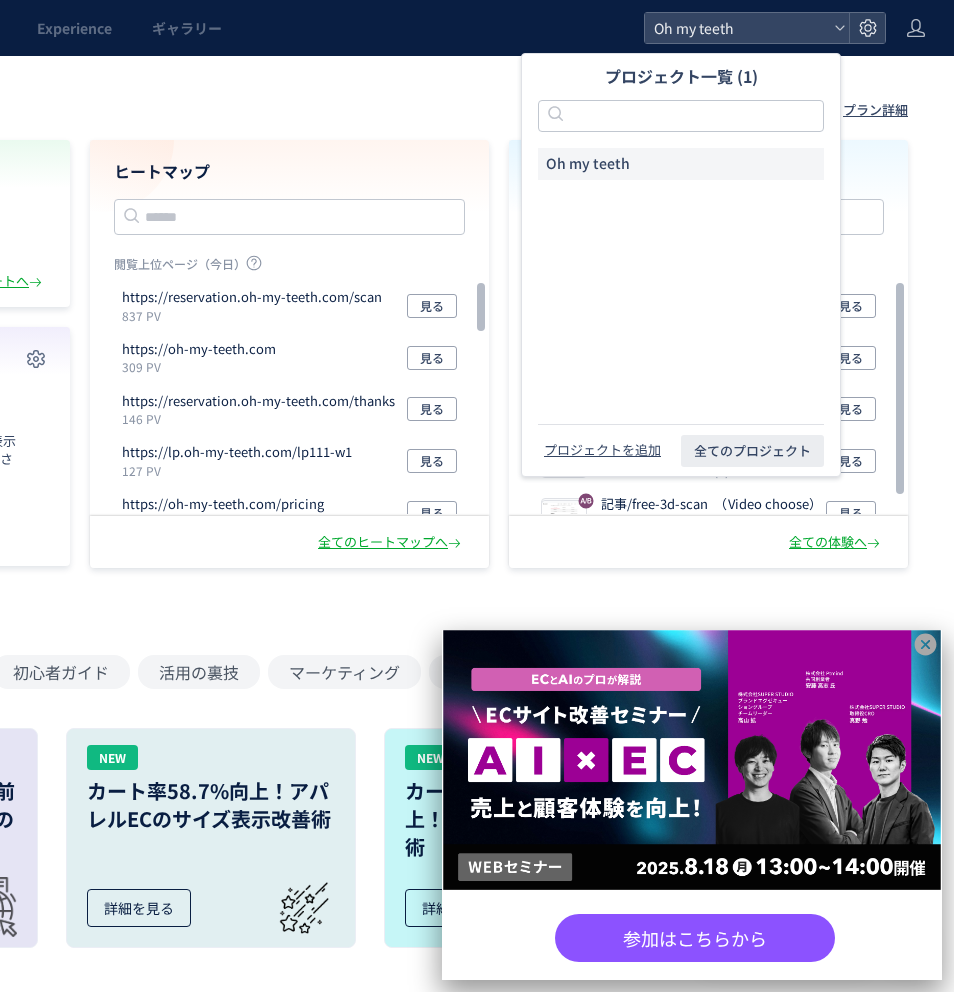 click on "Oh my teeth" at bounding box center [588, 164] 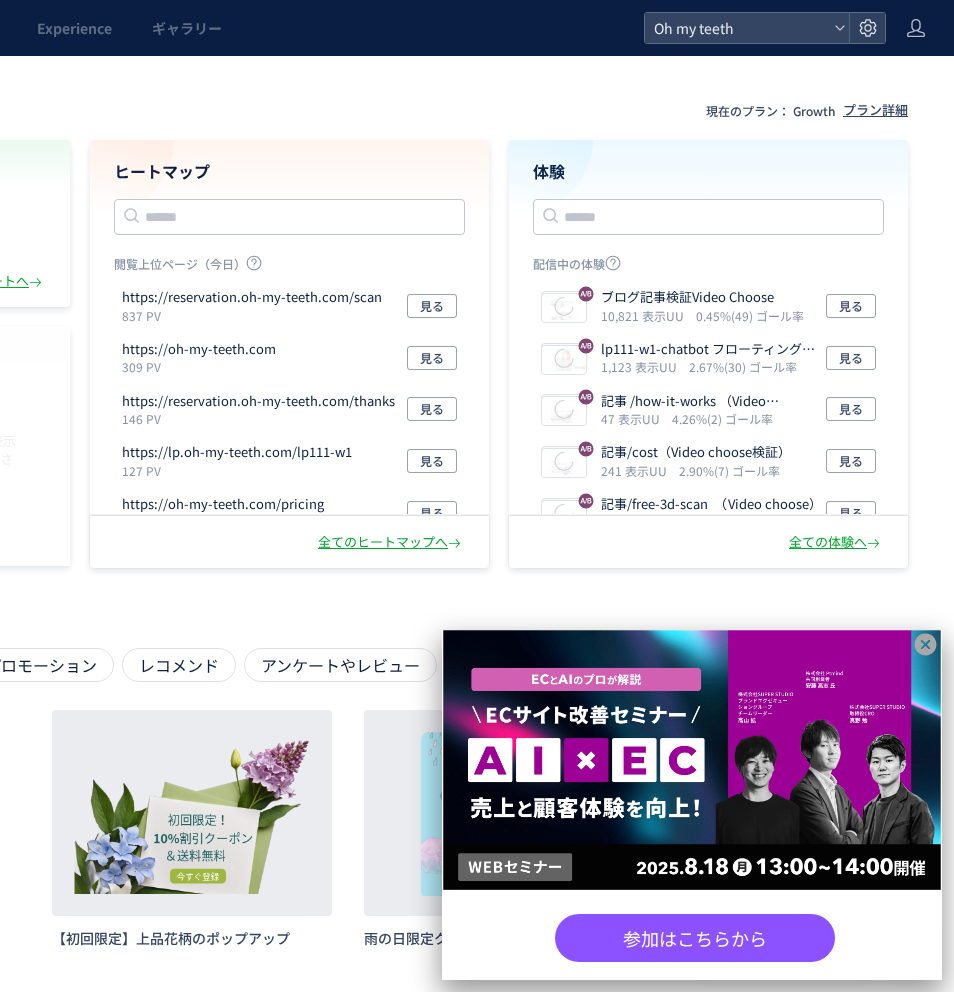 click on "Oh my teeth" at bounding box center [588, 164] 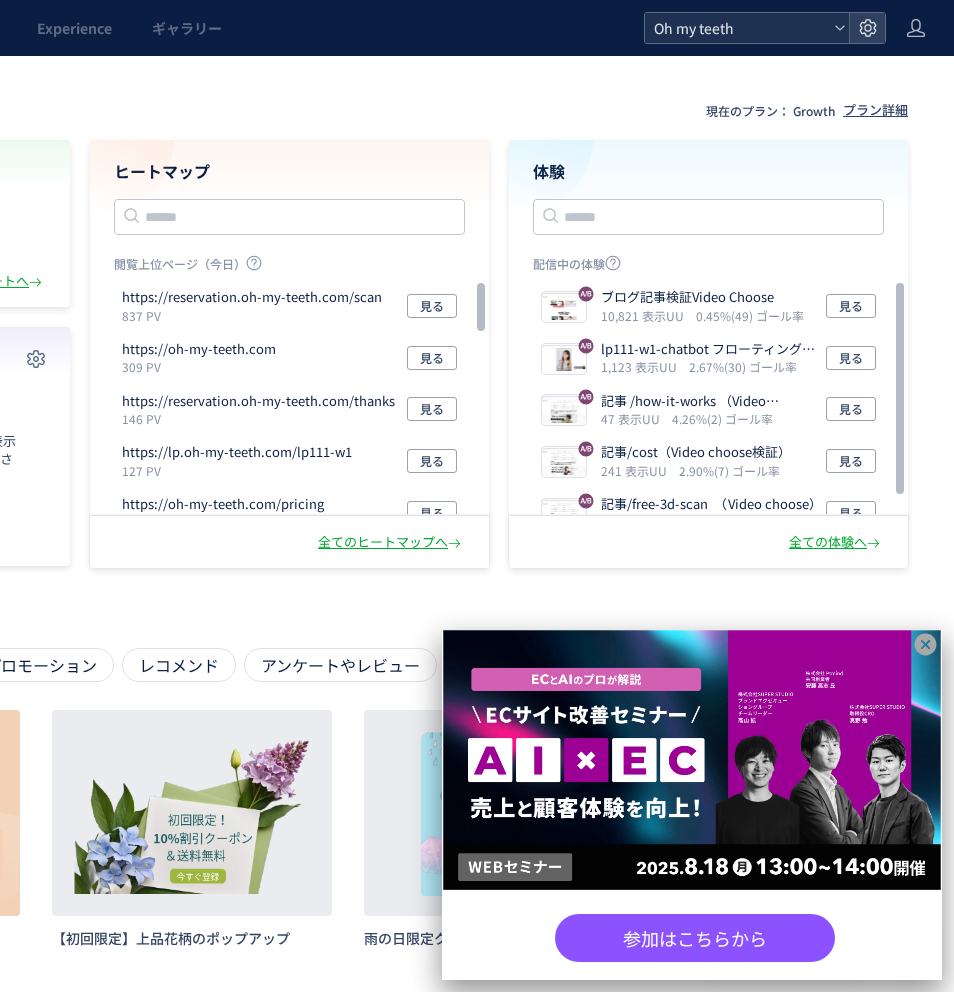 click on "Oh my teeth" at bounding box center (737, 28) 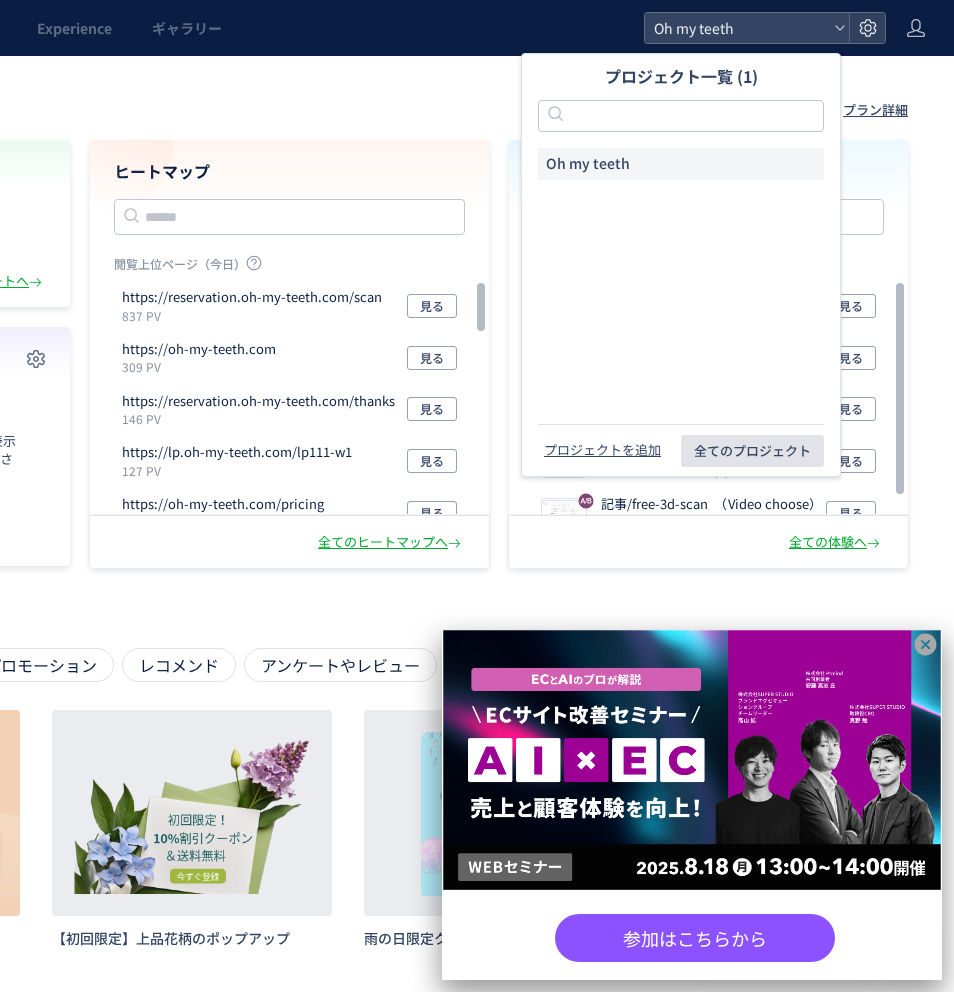 click on "全てのプロジェクト" at bounding box center [752, 451] 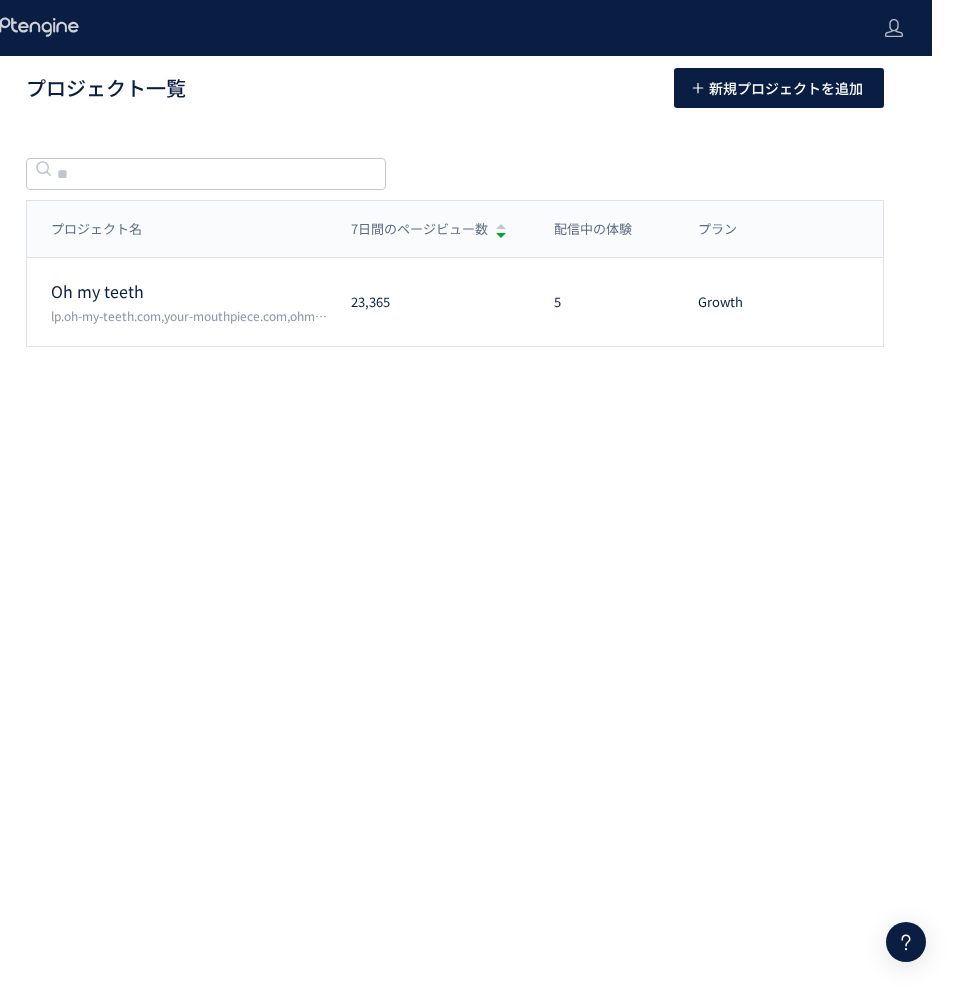 scroll, scrollTop: 0, scrollLeft: 0, axis: both 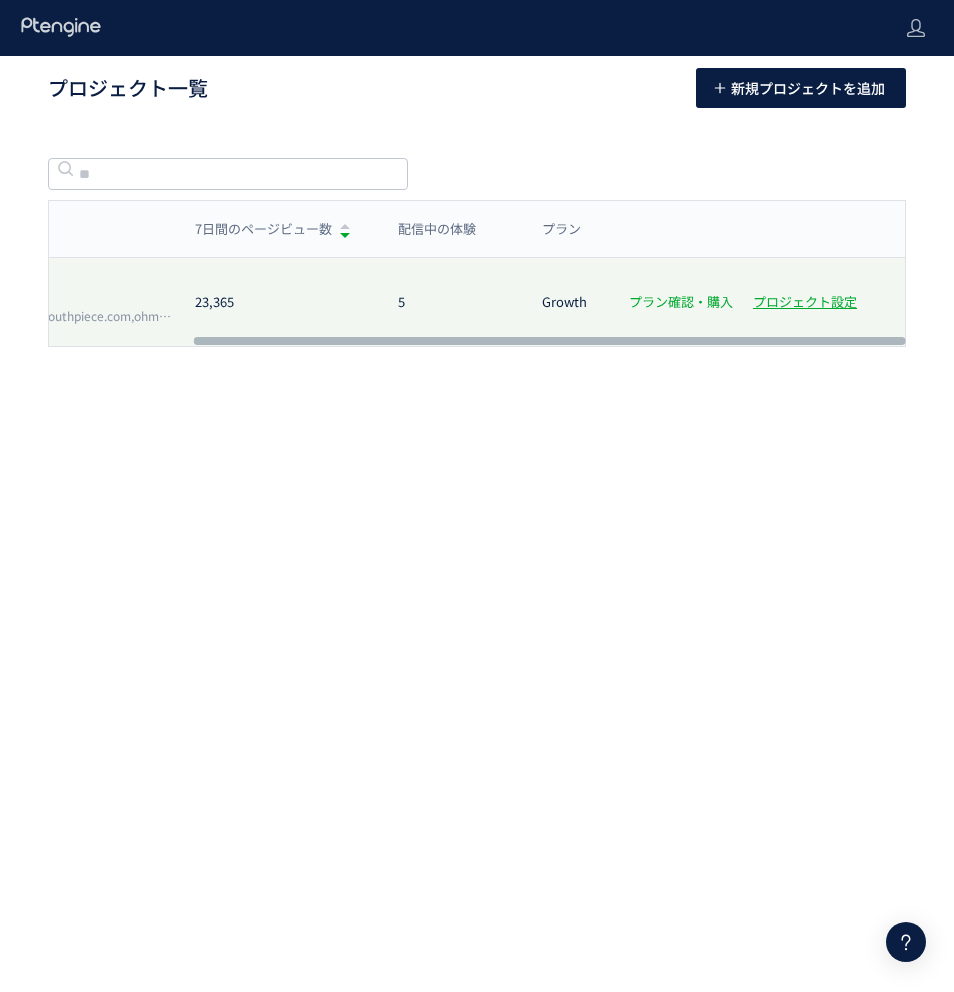 click on "プラン確認・購入" 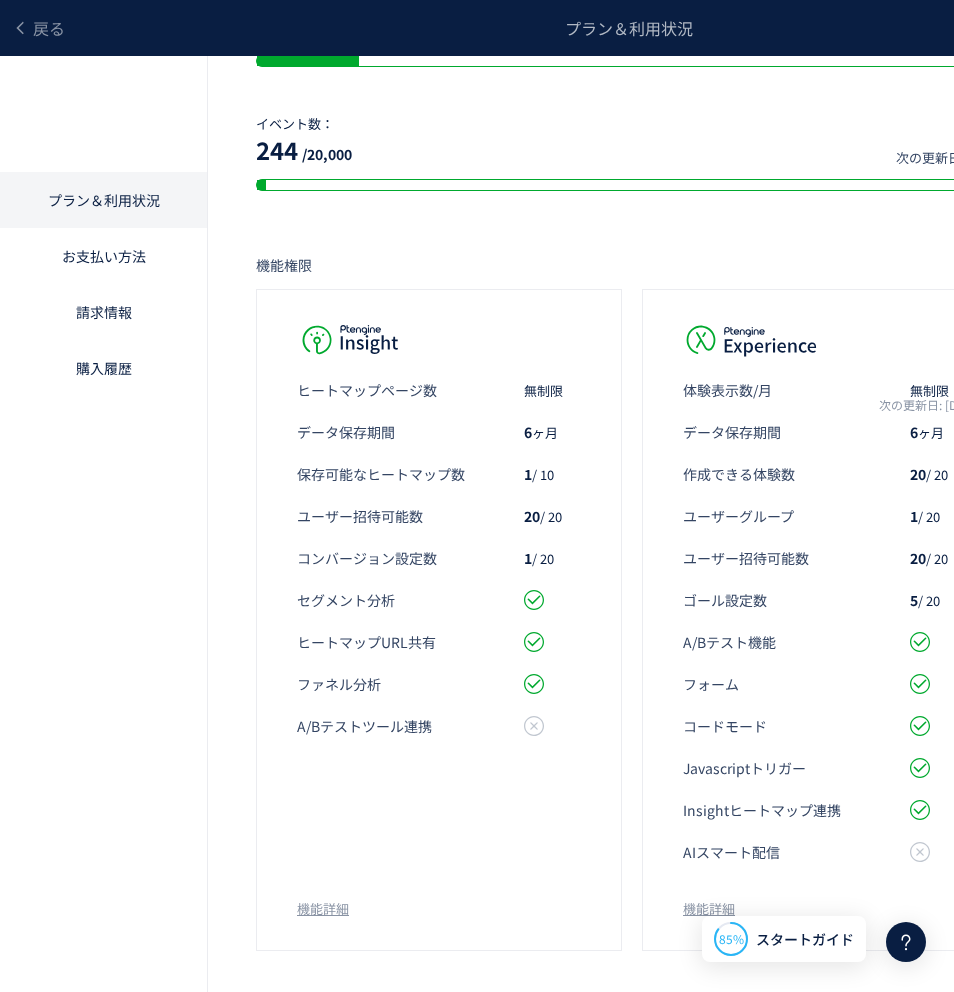 scroll, scrollTop: 0, scrollLeft: 0, axis: both 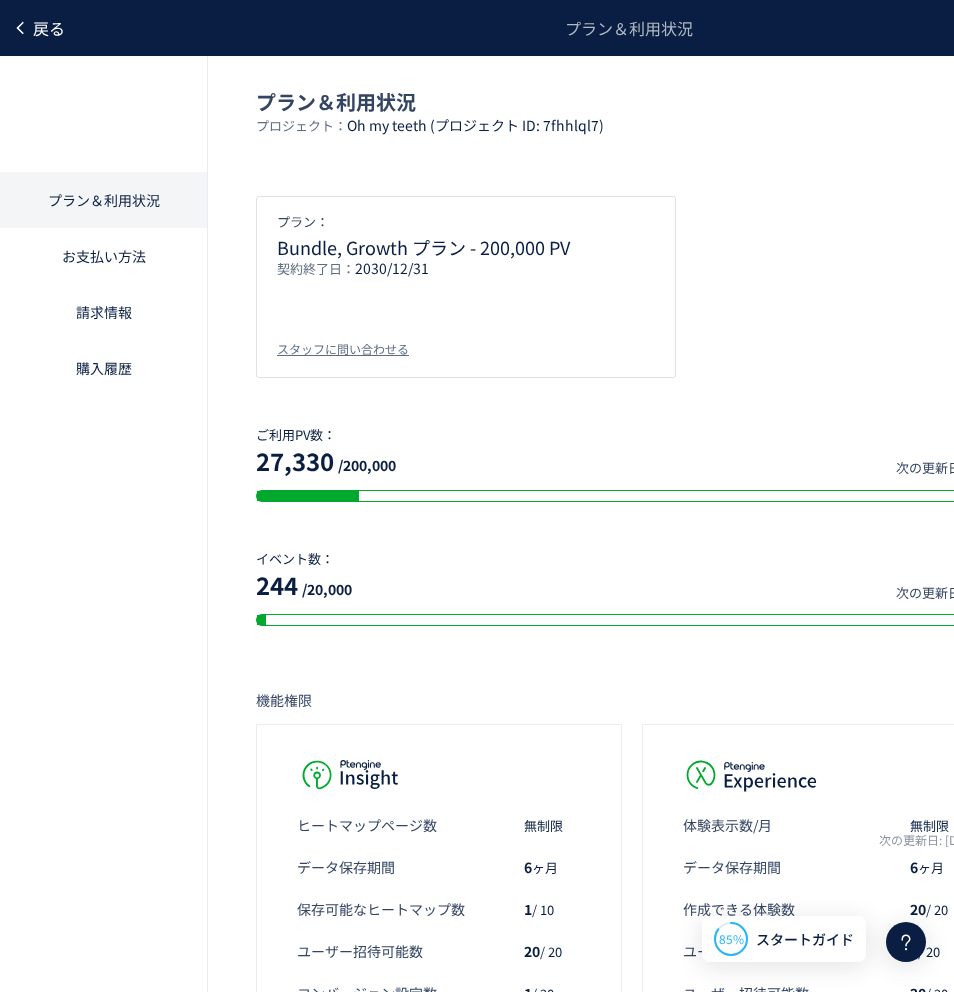 click 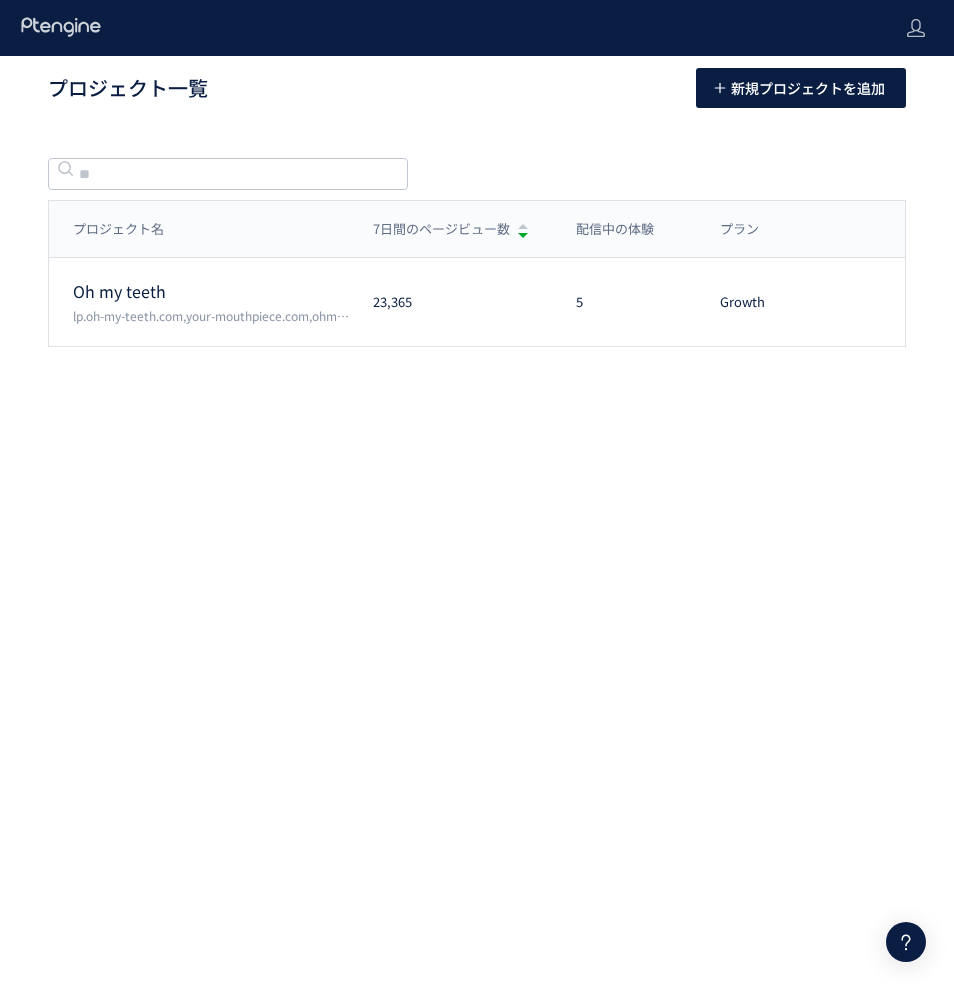click 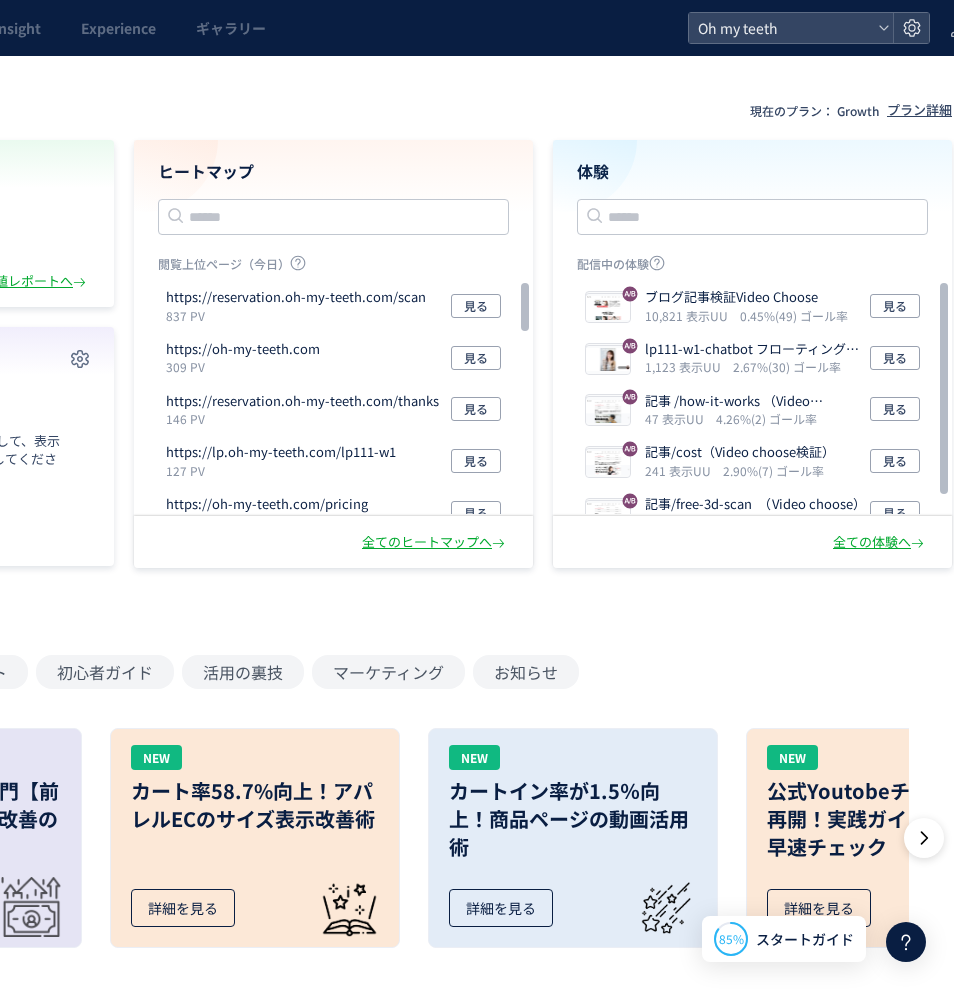 scroll, scrollTop: 0, scrollLeft: 264, axis: horizontal 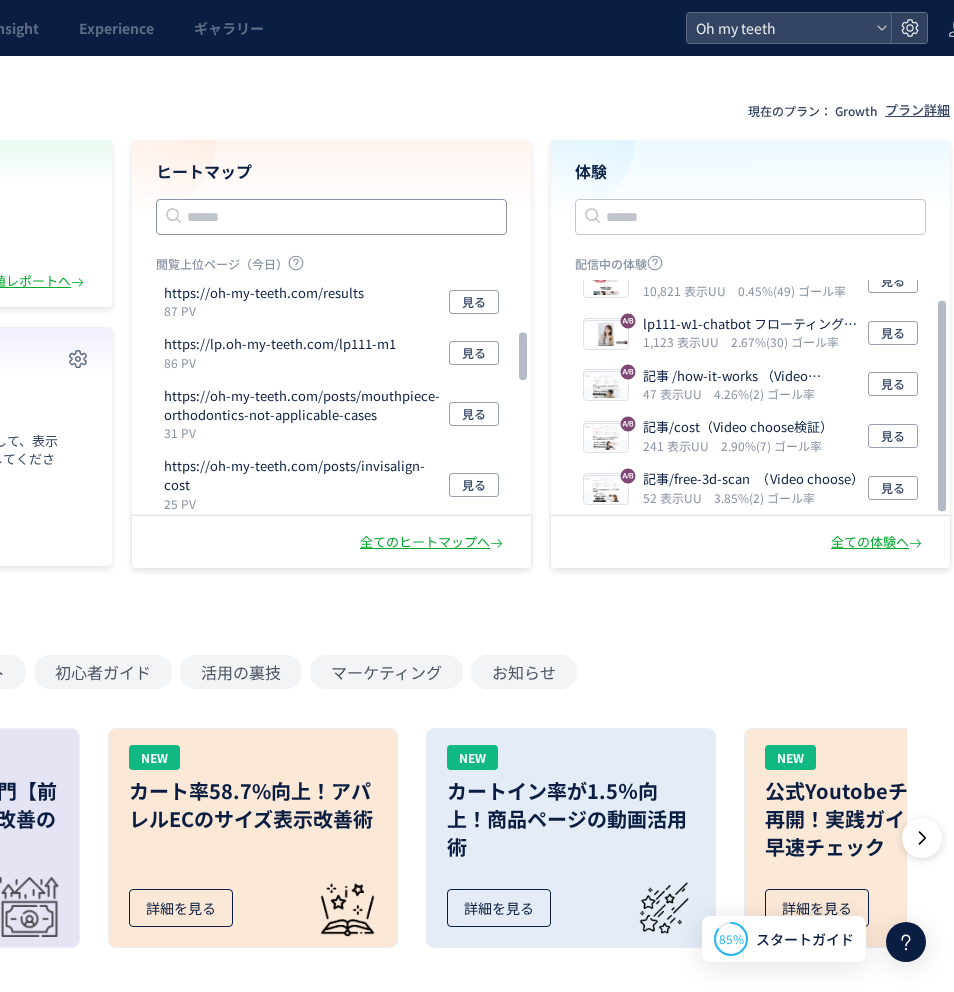 click 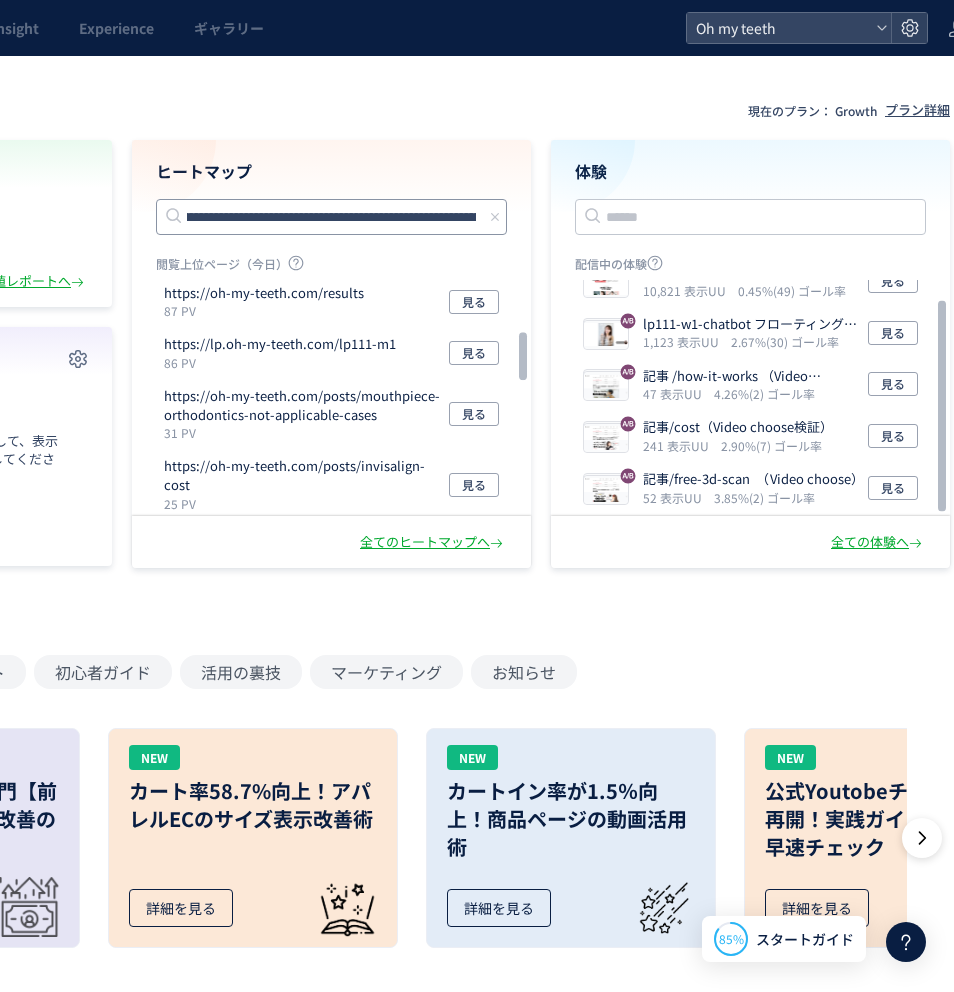 scroll, scrollTop: 0, scrollLeft: 0, axis: both 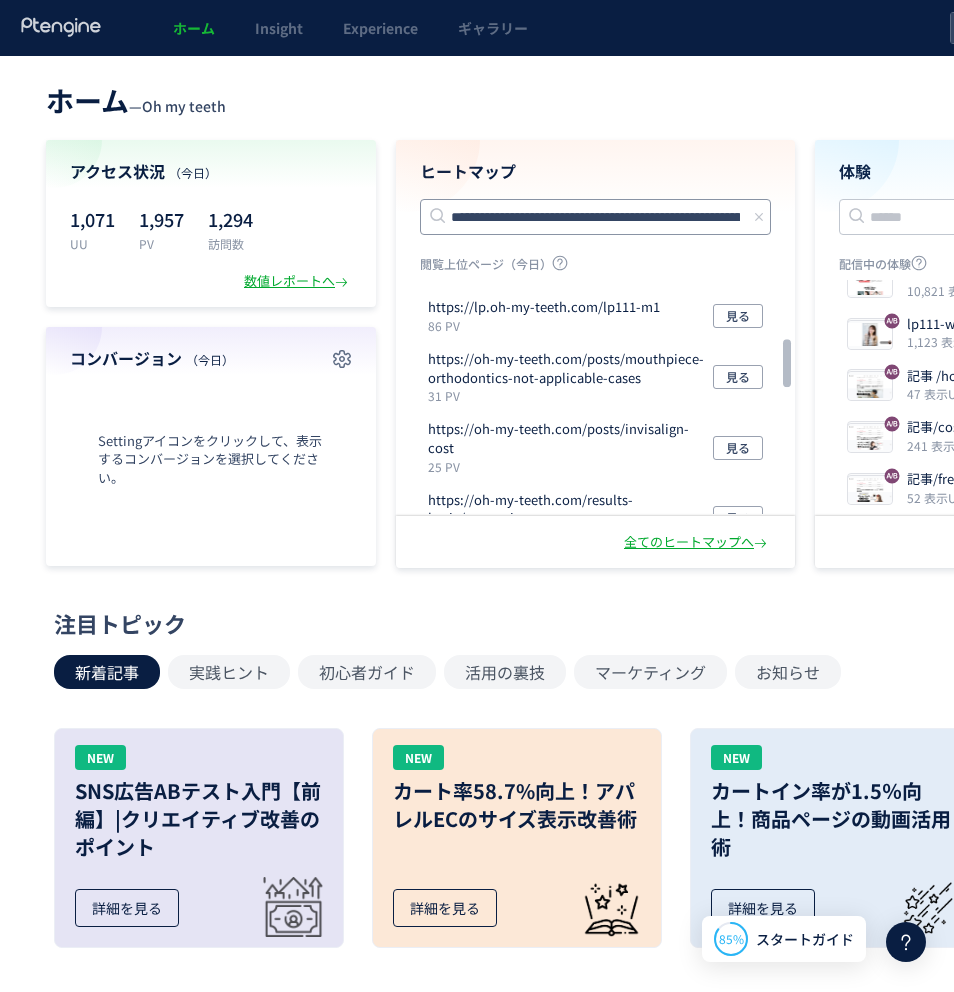click on "**********" 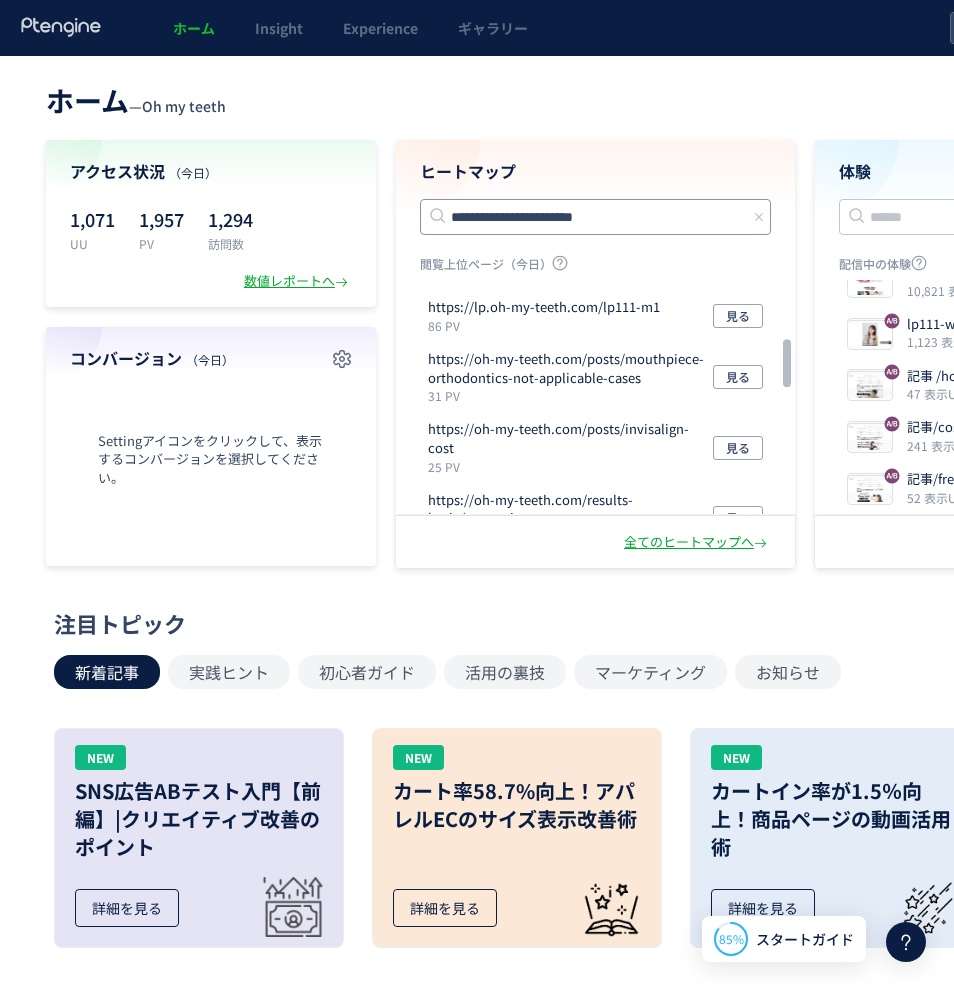 scroll, scrollTop: 0, scrollLeft: 0, axis: both 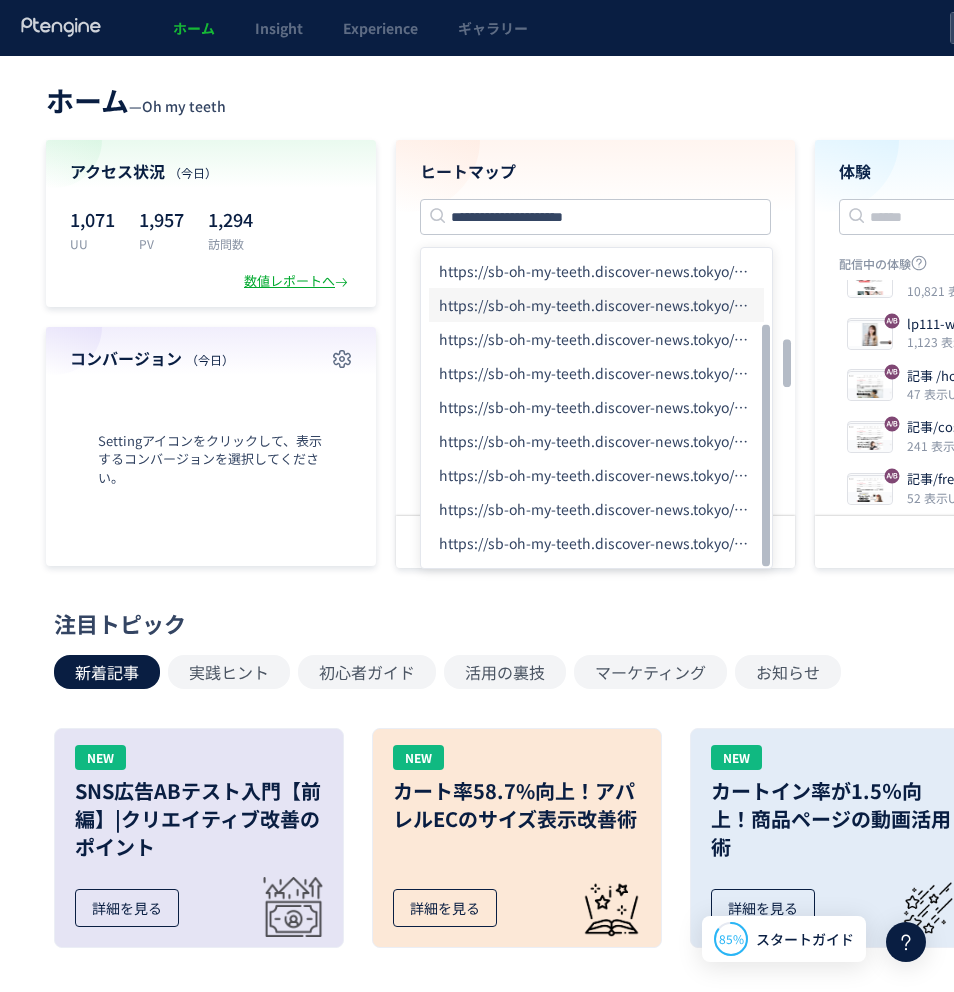 click on "https://sb-oh-my-teeth.discover-news.tokyo/ab/ehzADnEPLPKUsSHDtRGPg?code=WHITE1,6M0,HH&tags=twitter_aksi_inhouse-br-25-and-text2-tcpa-cr8-4-0327&twclid=2-73tfpzx026ifuhn8dsq372z8z" 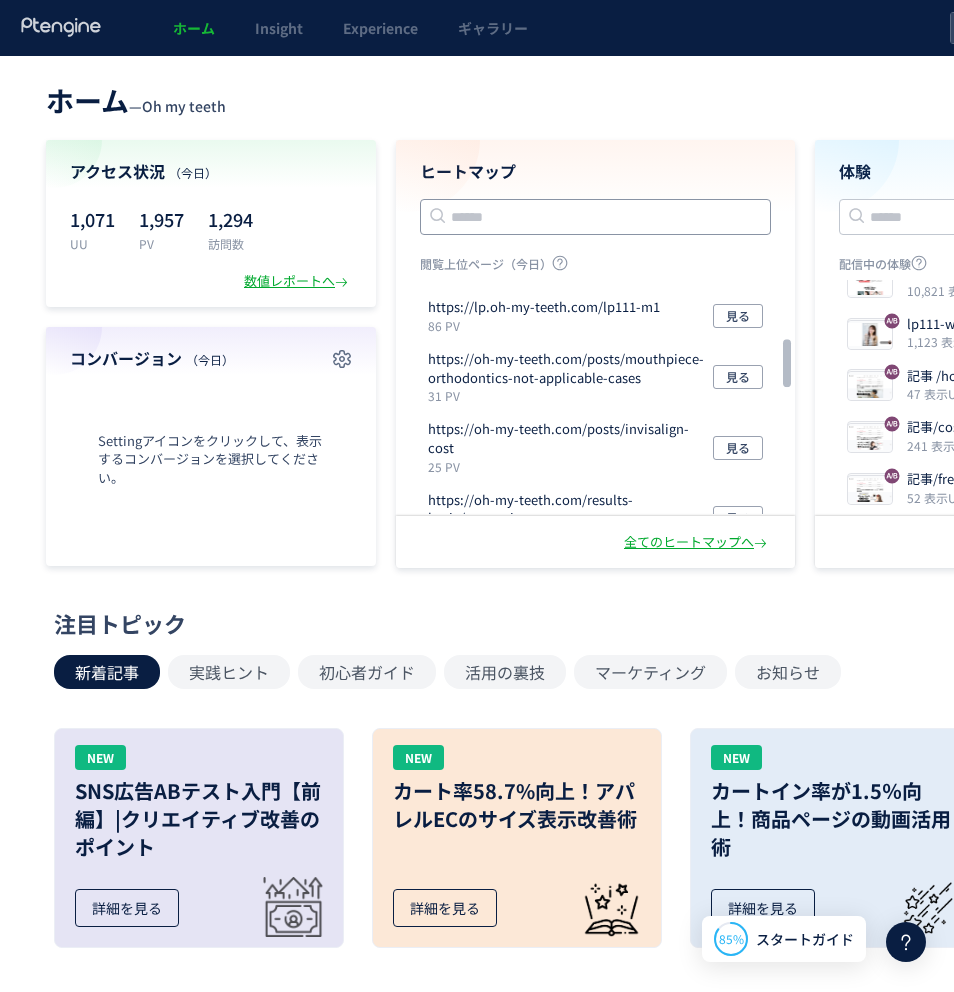 click 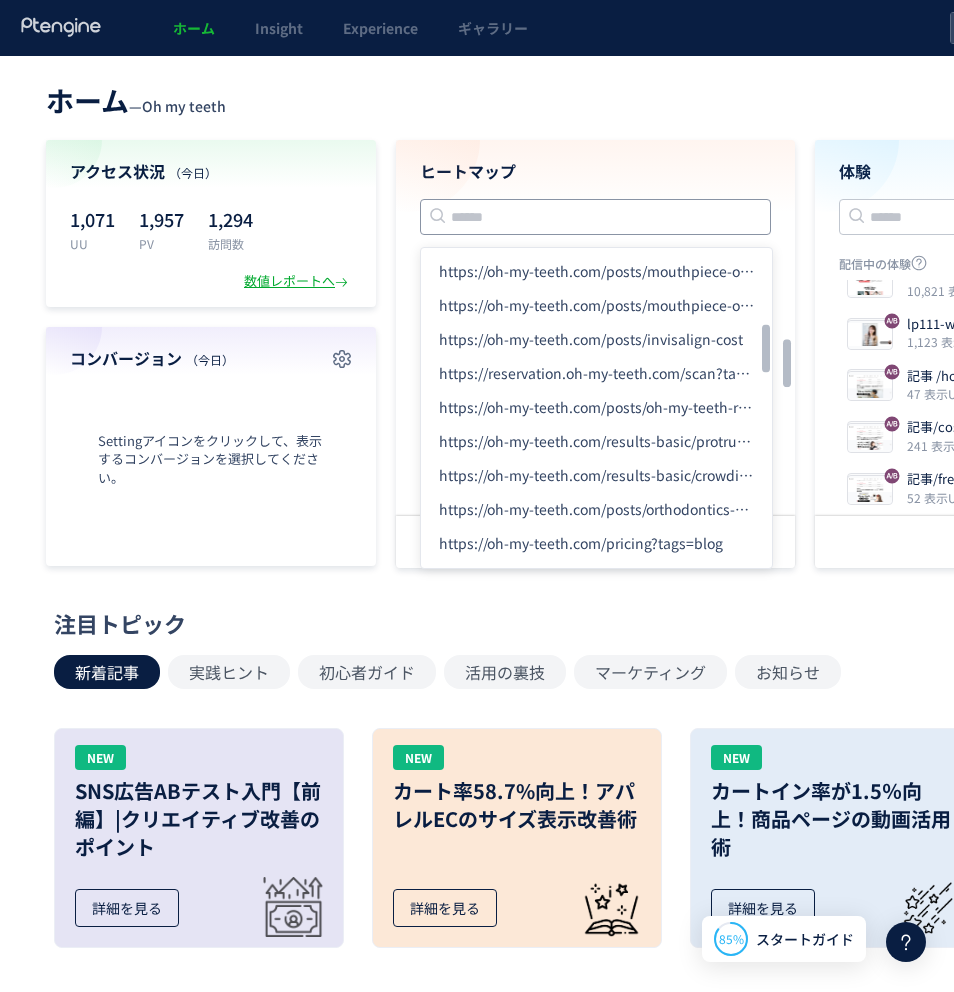paste on "**********" 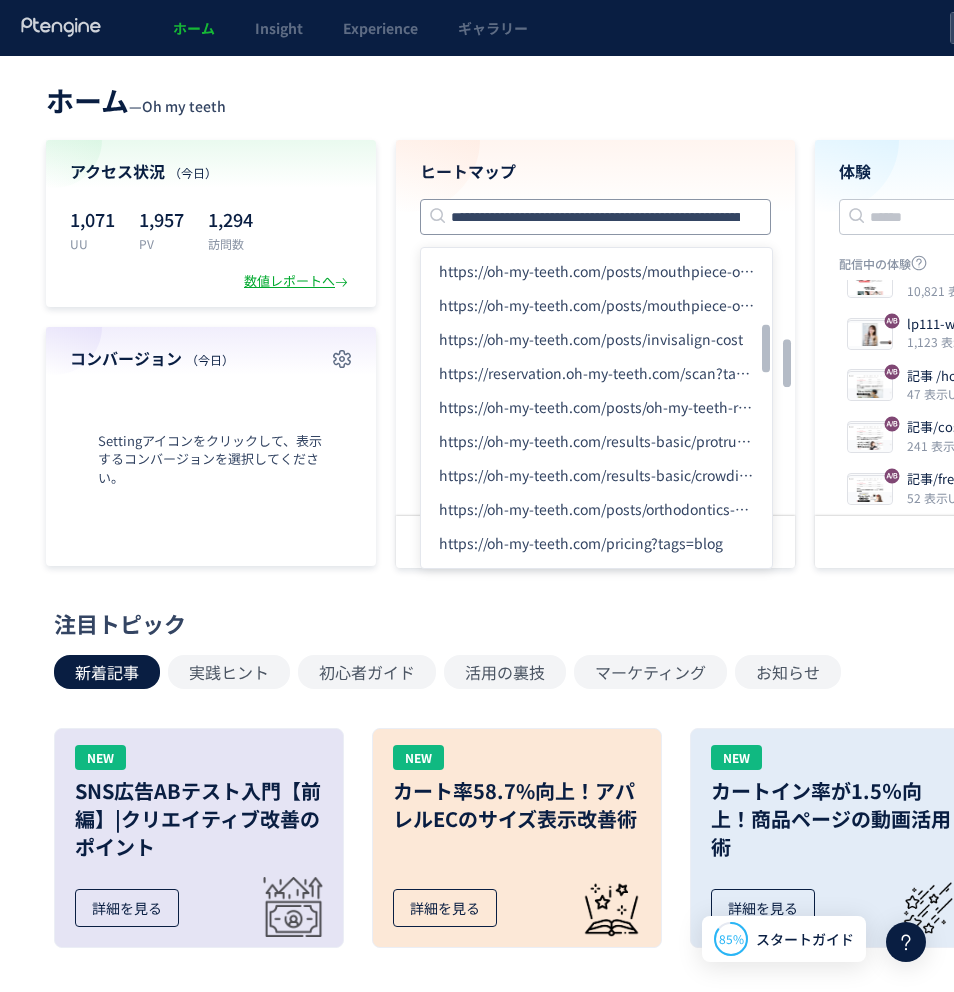 scroll, scrollTop: 0, scrollLeft: 185, axis: horizontal 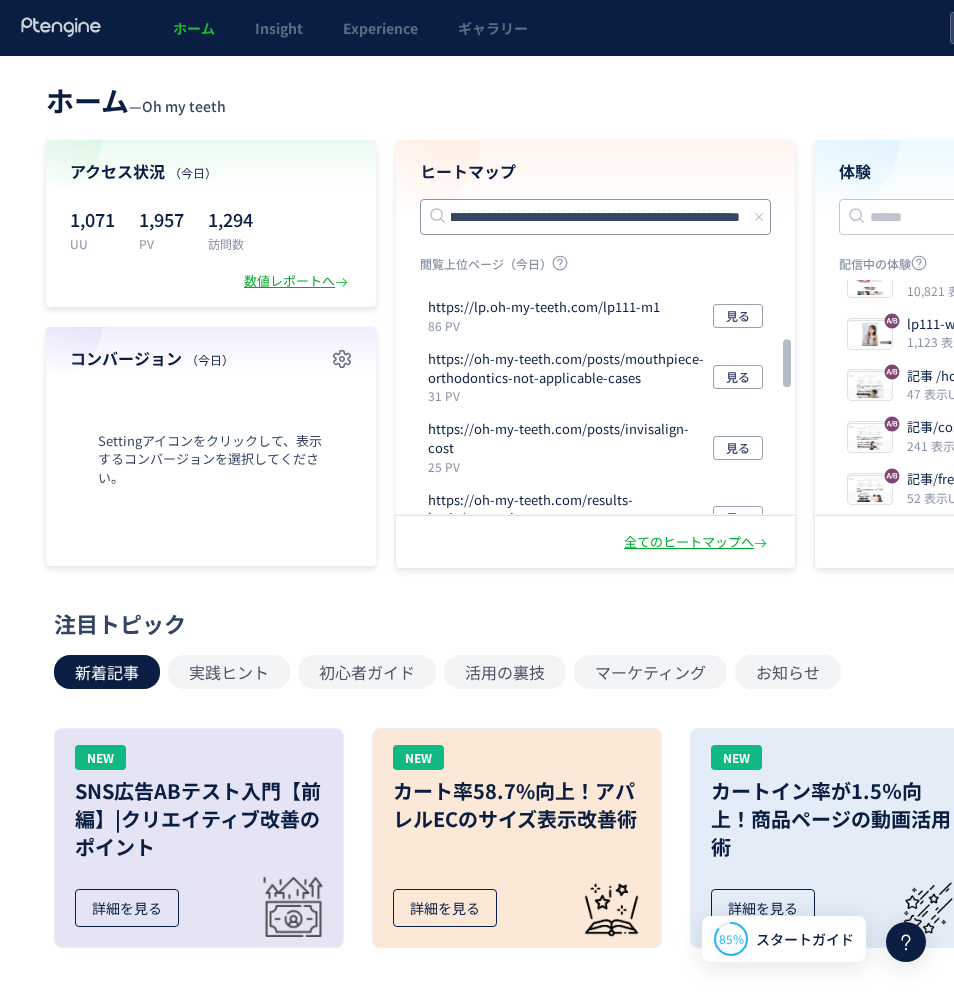 type on "**********" 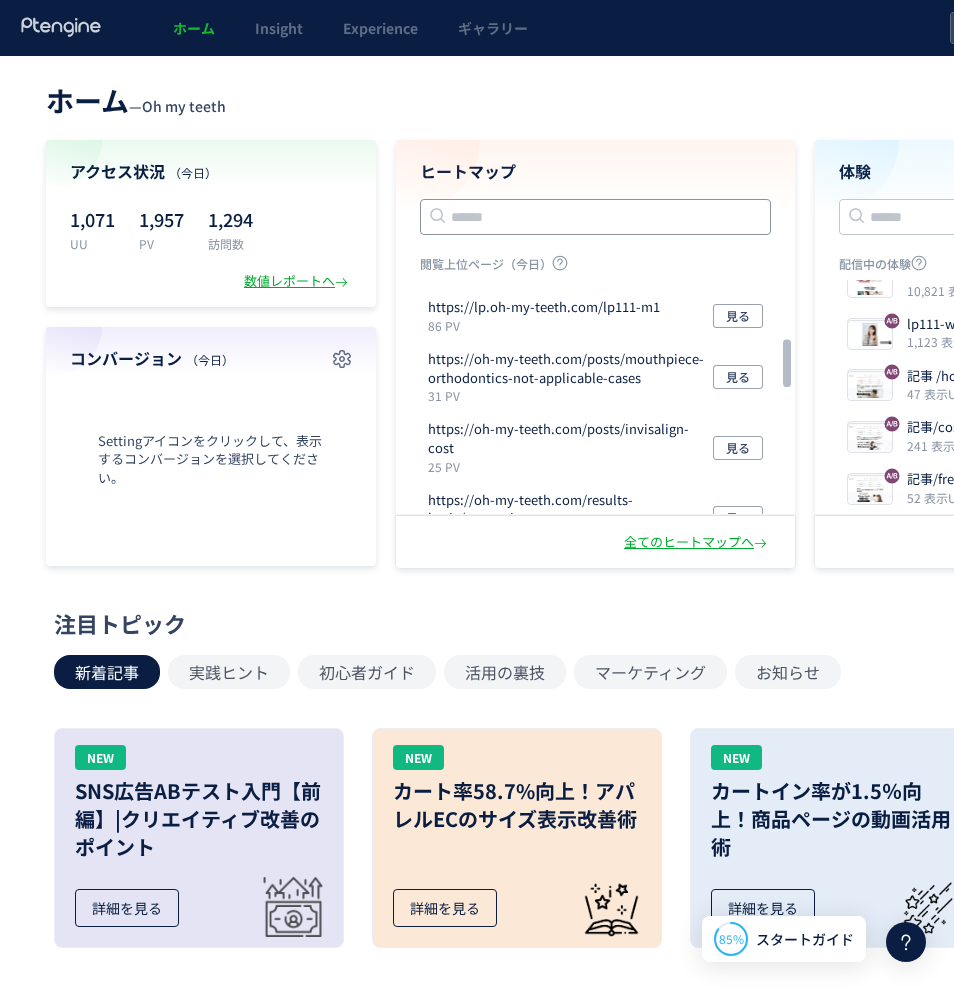 scroll, scrollTop: 0, scrollLeft: 0, axis: both 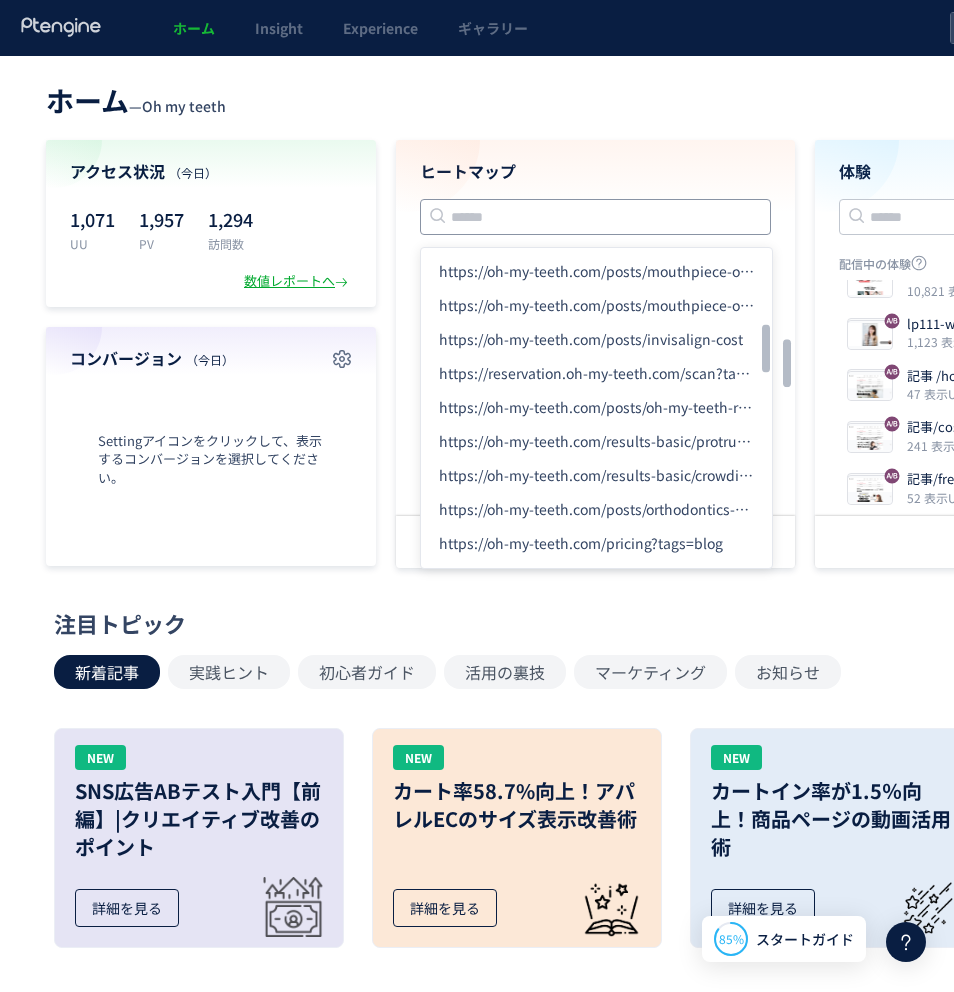 paste on "**********" 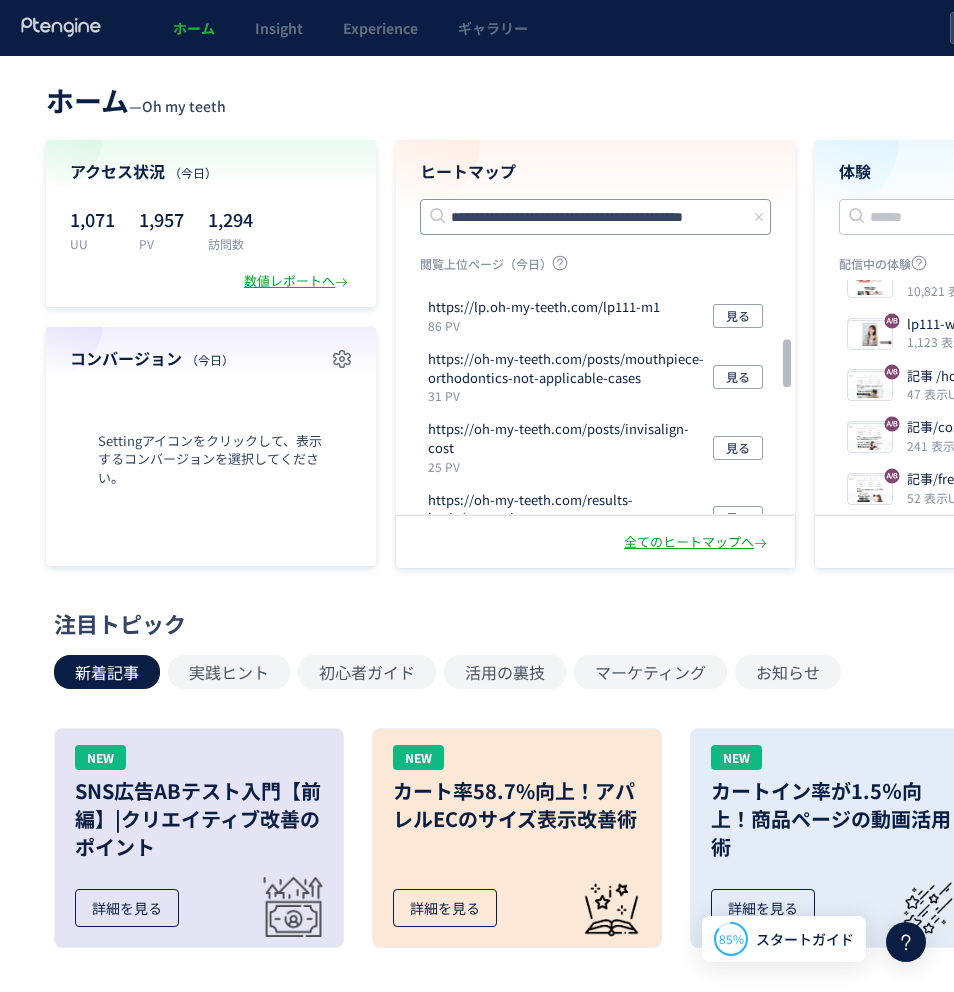 scroll, scrollTop: 0, scrollLeft: 25, axis: horizontal 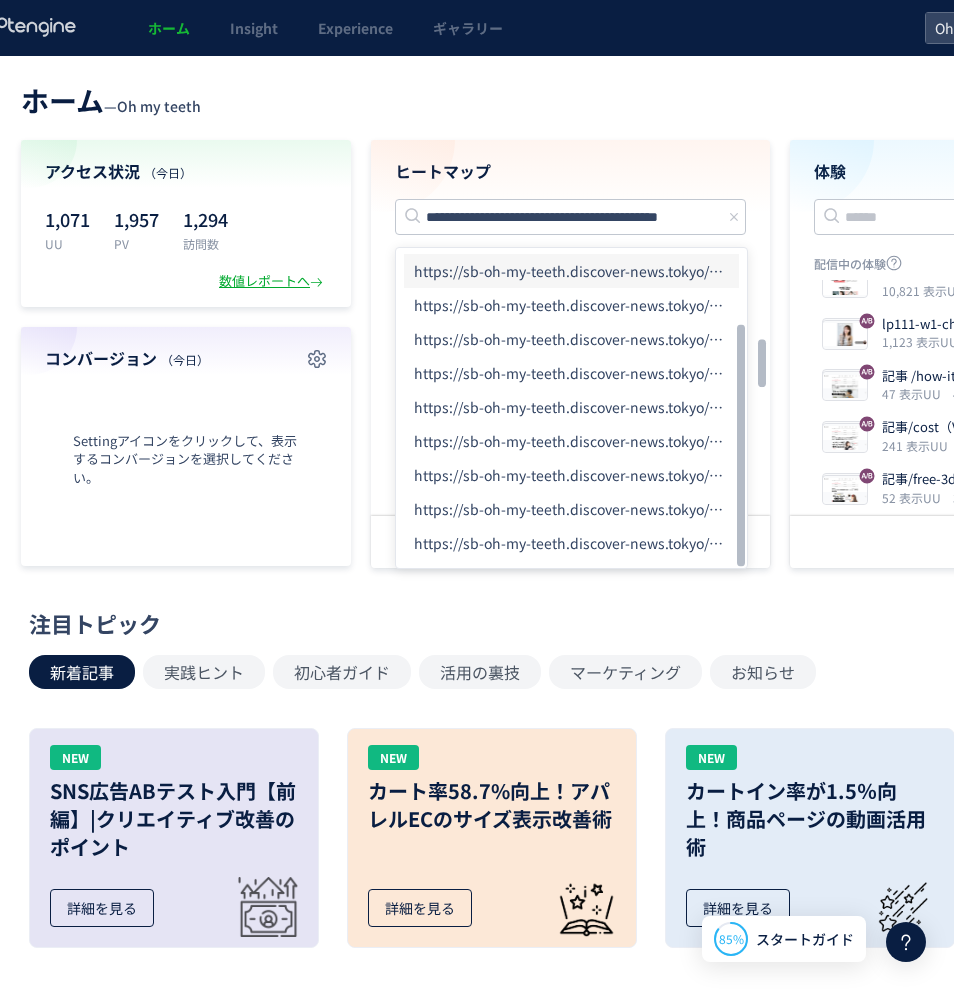 click on "https://sb-oh-my-teeth.discover-news.tokyo/ab/ehzADnEPLPKUsSHDtRGPg?code=WHITE1,6M0,HH&tags=twitter_aksi_inhouse-br-25-text2-tcpa-cr2-5-0614-ft-3039&twclid=2427p0br55rvf4lp6te1razpfg" 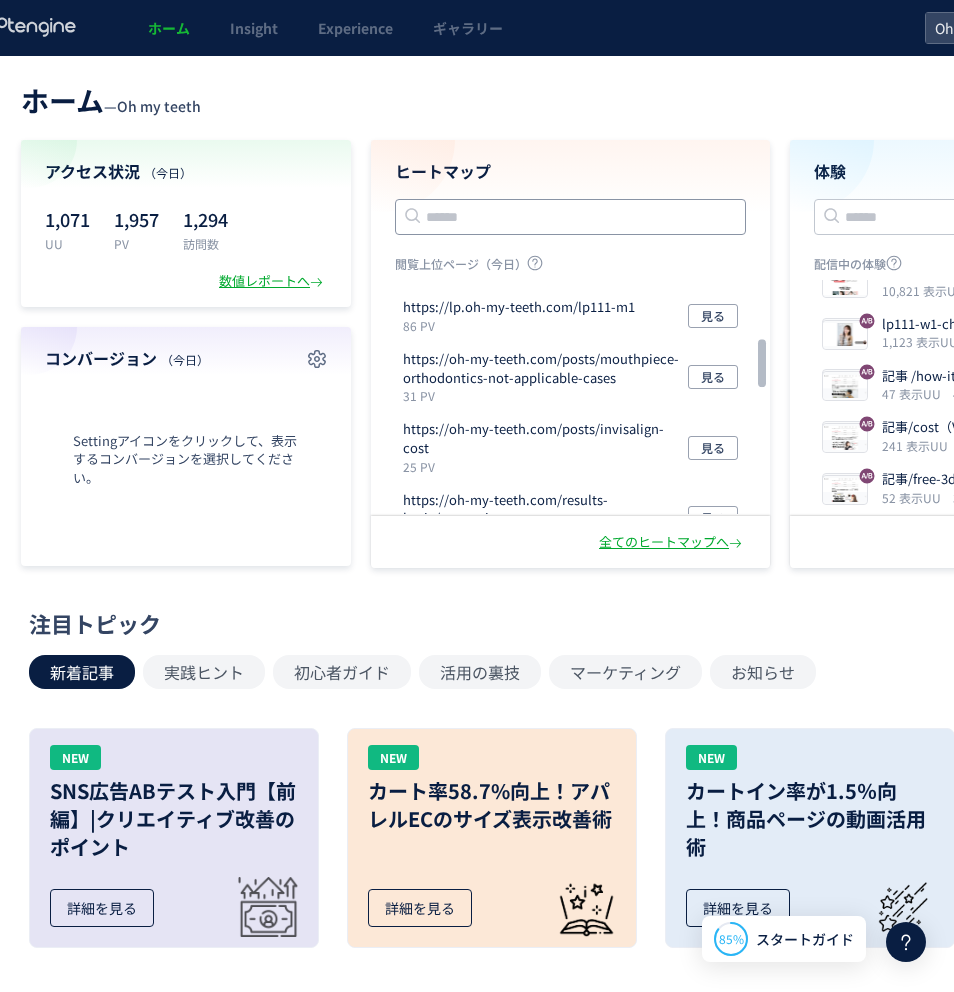 click 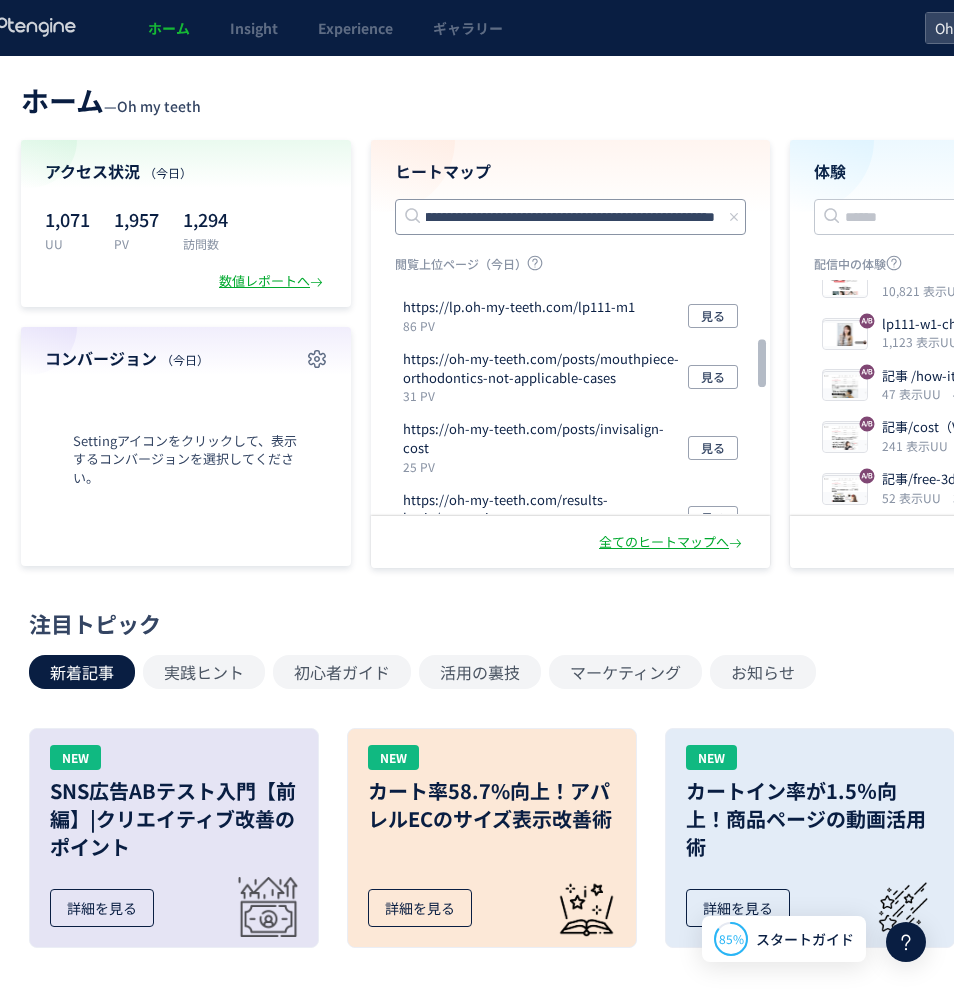 scroll, scrollTop: 0, scrollLeft: 185, axis: horizontal 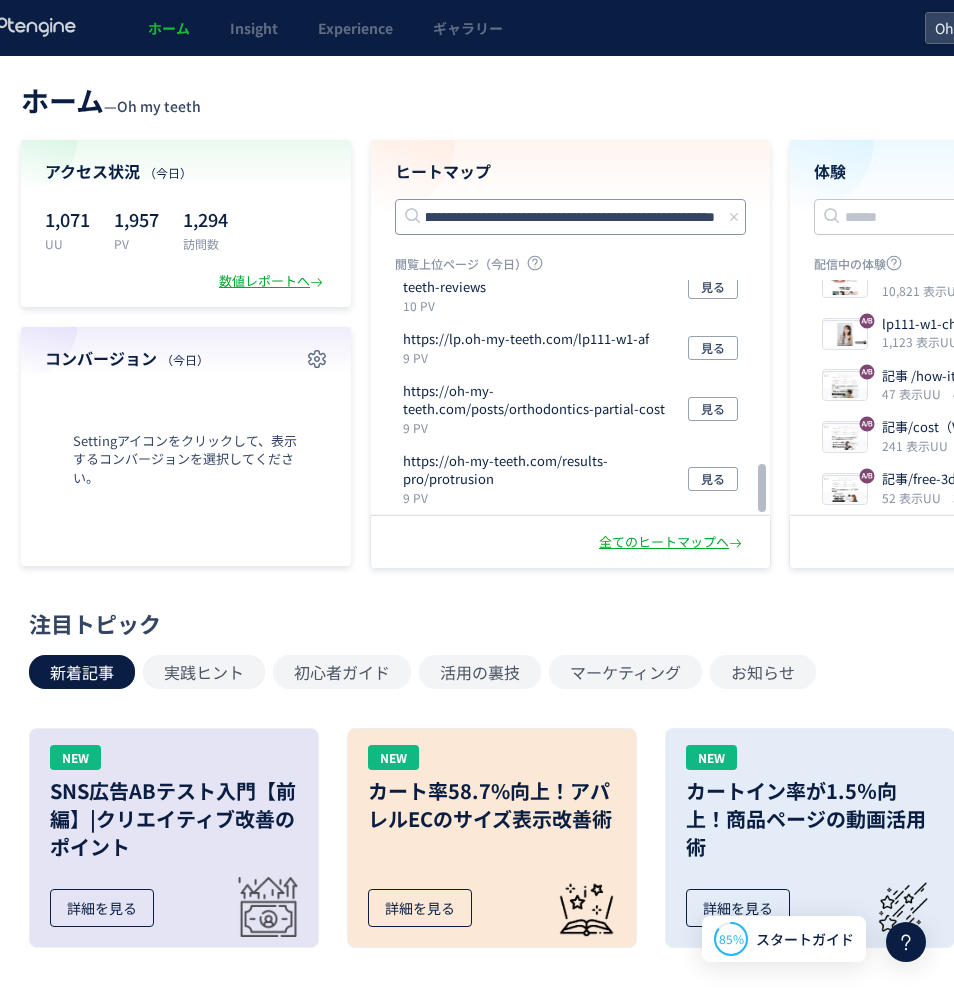type on "**********" 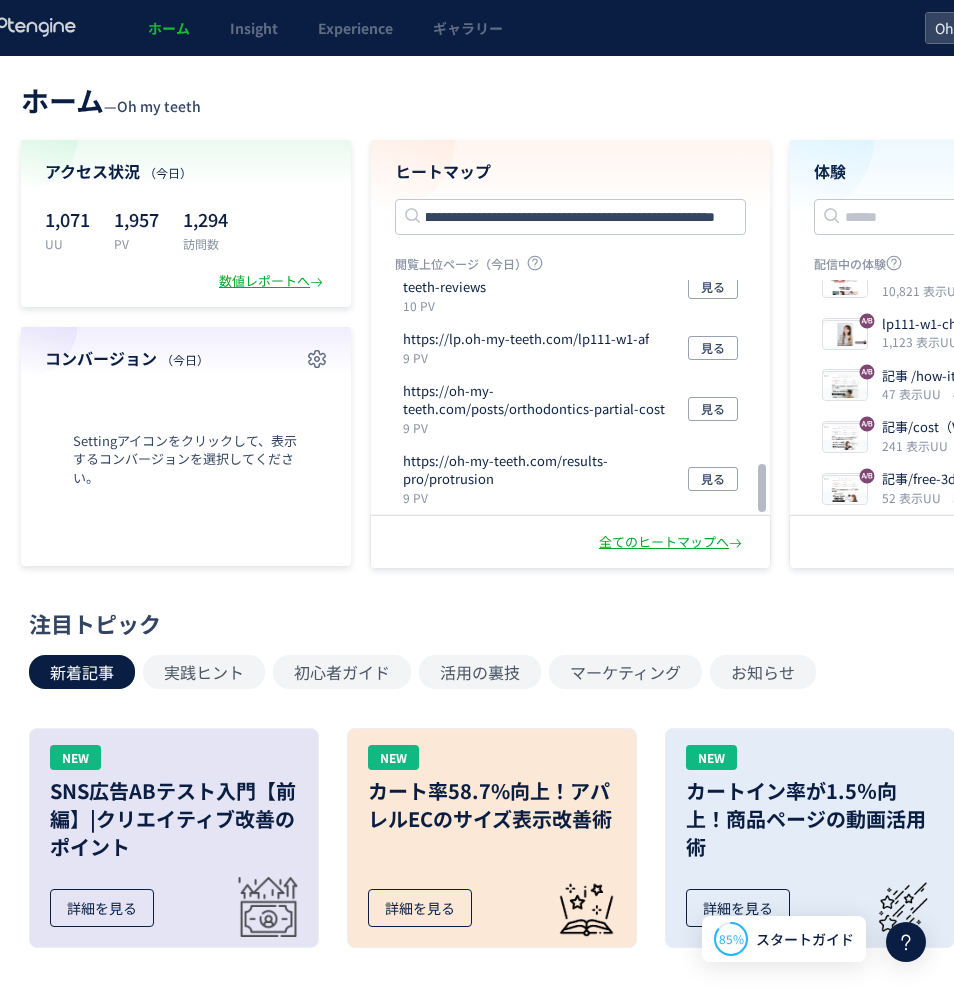 scroll, scrollTop: 0, scrollLeft: 0, axis: both 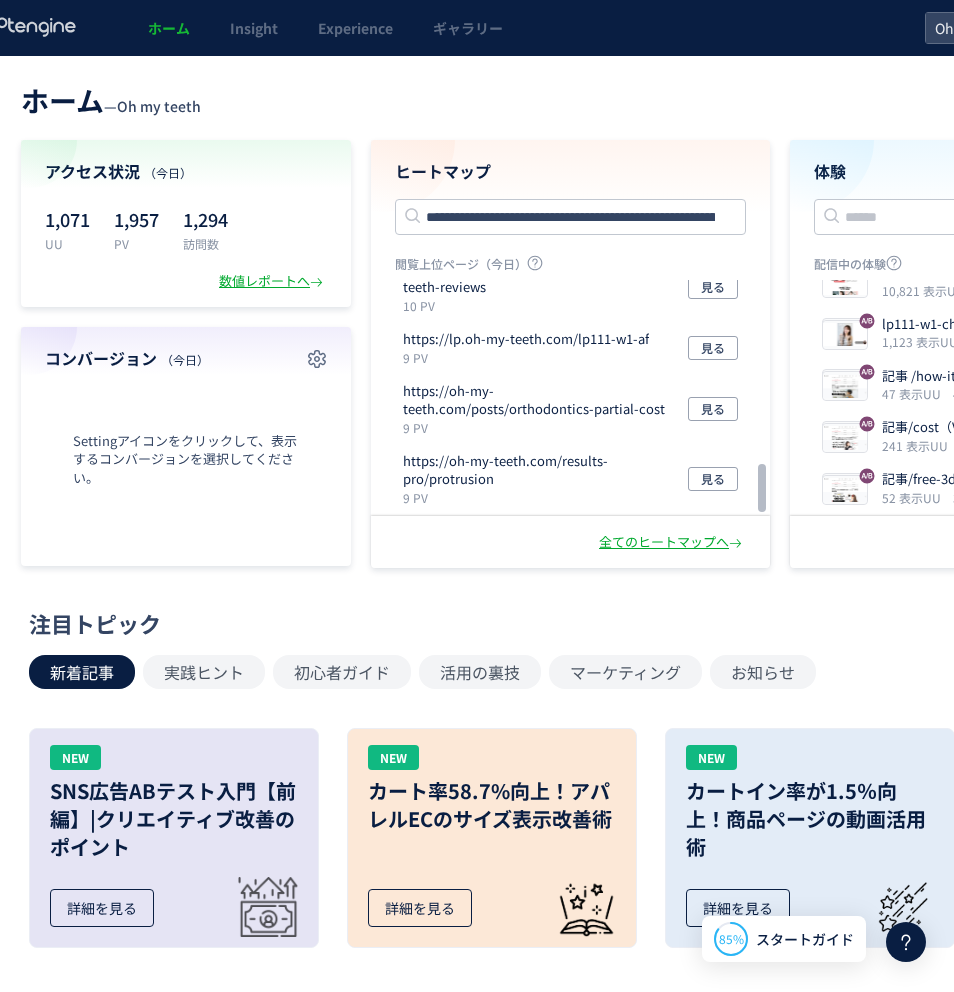 click on "**********" 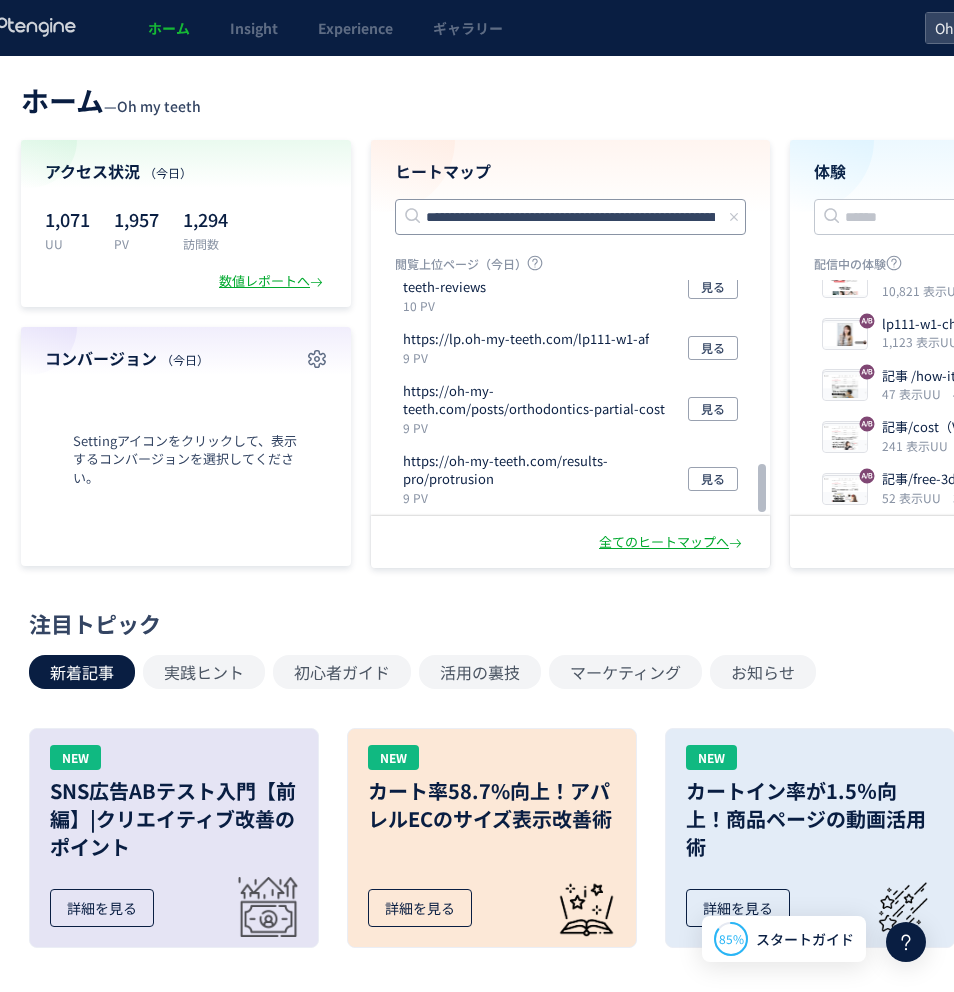 click on "**********" 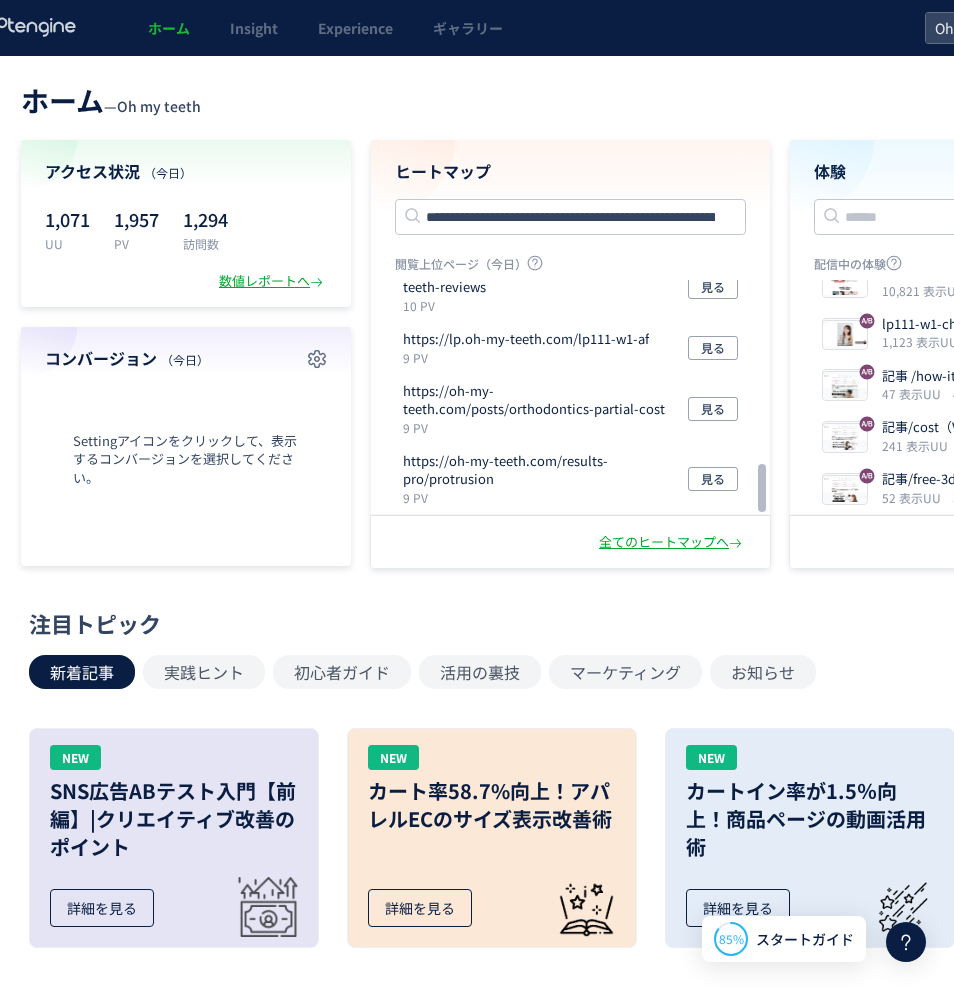 click on "ホーム  —  Oh my teeth 現在のプラン： Growth プラン詳細" at bounding box center (605, 98) 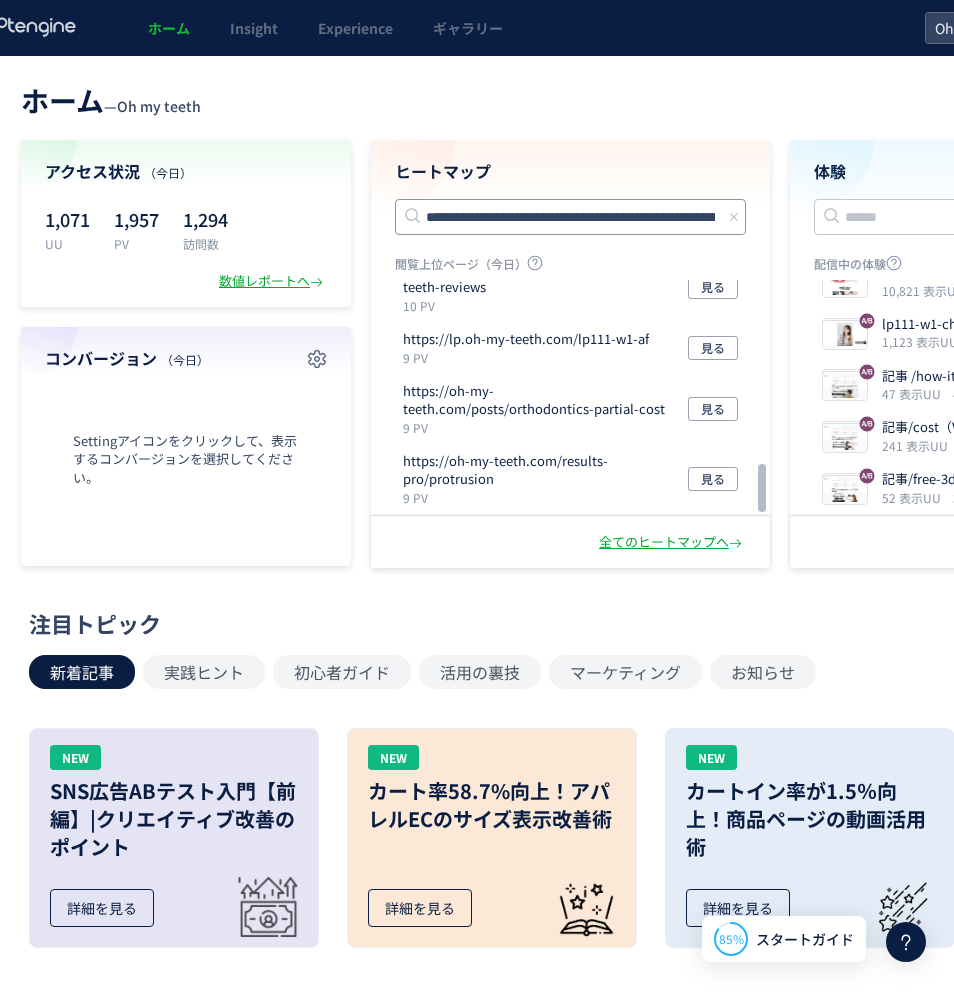 click on "**********" 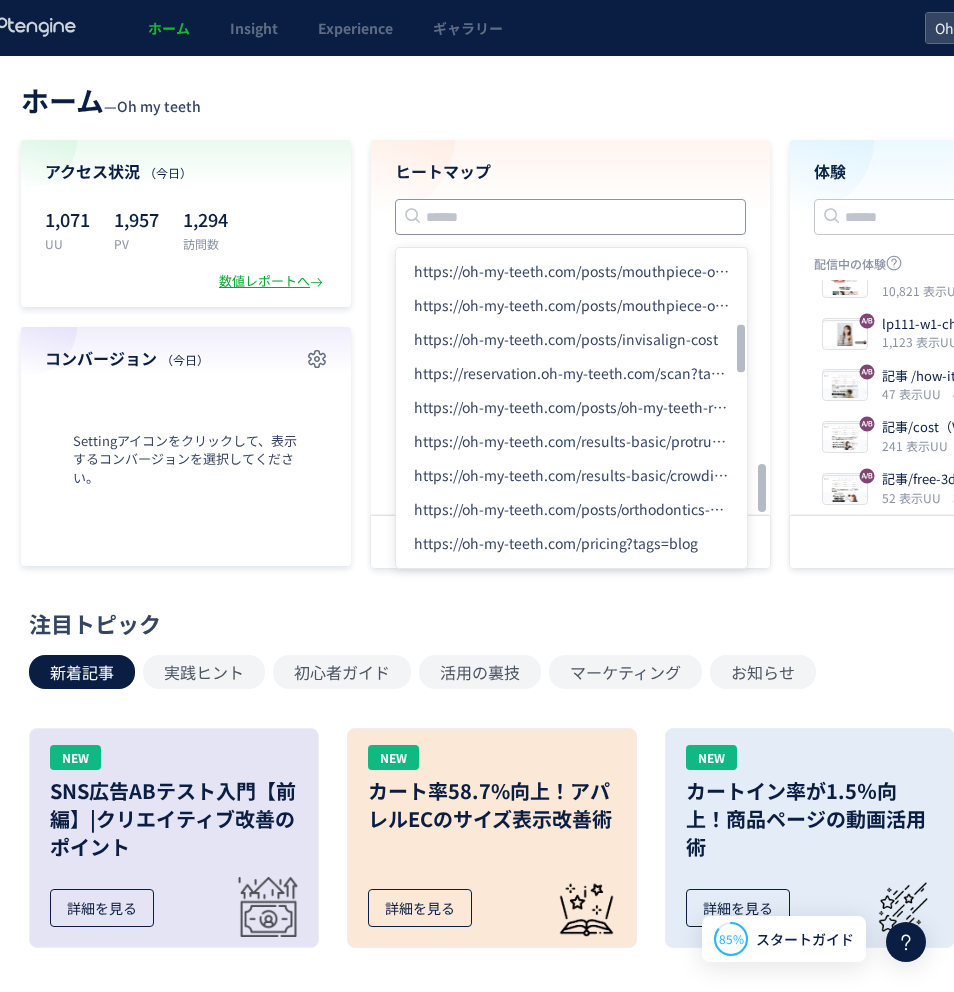 paste on "**********" 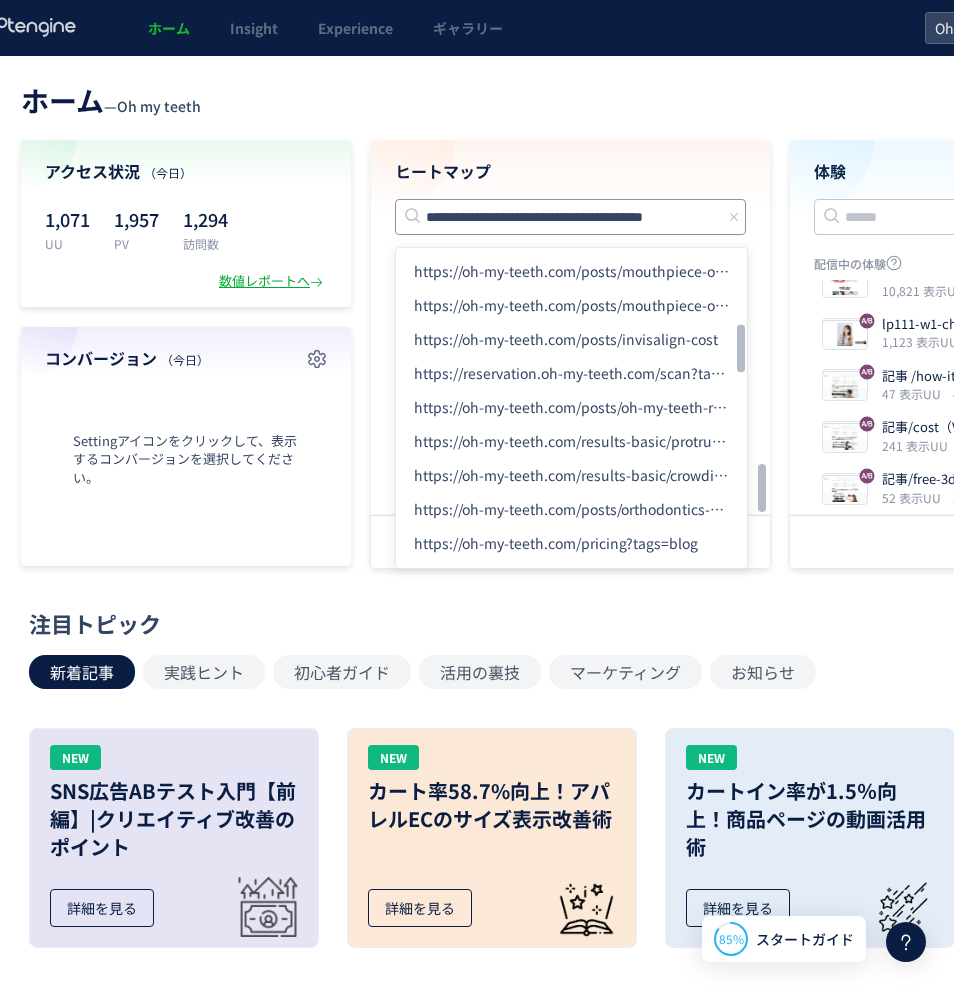 scroll, scrollTop: 0, scrollLeft: 13, axis: horizontal 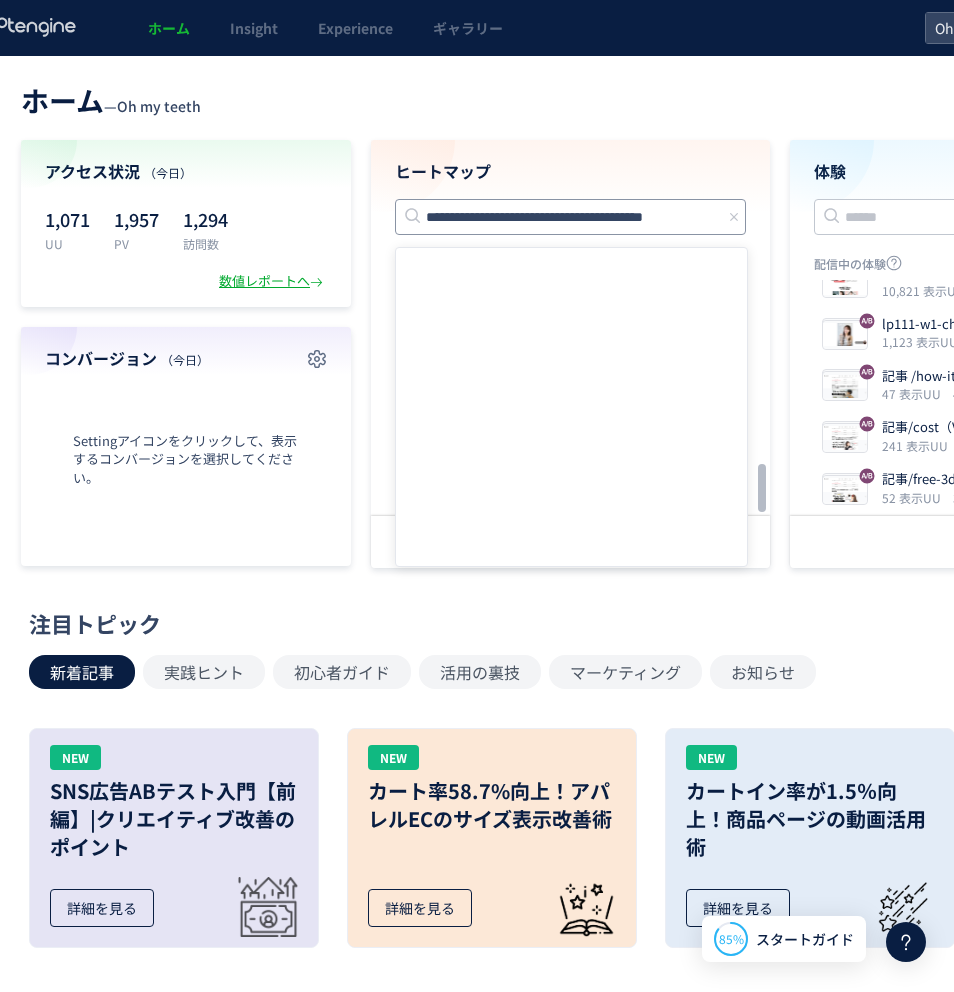 type on "**********" 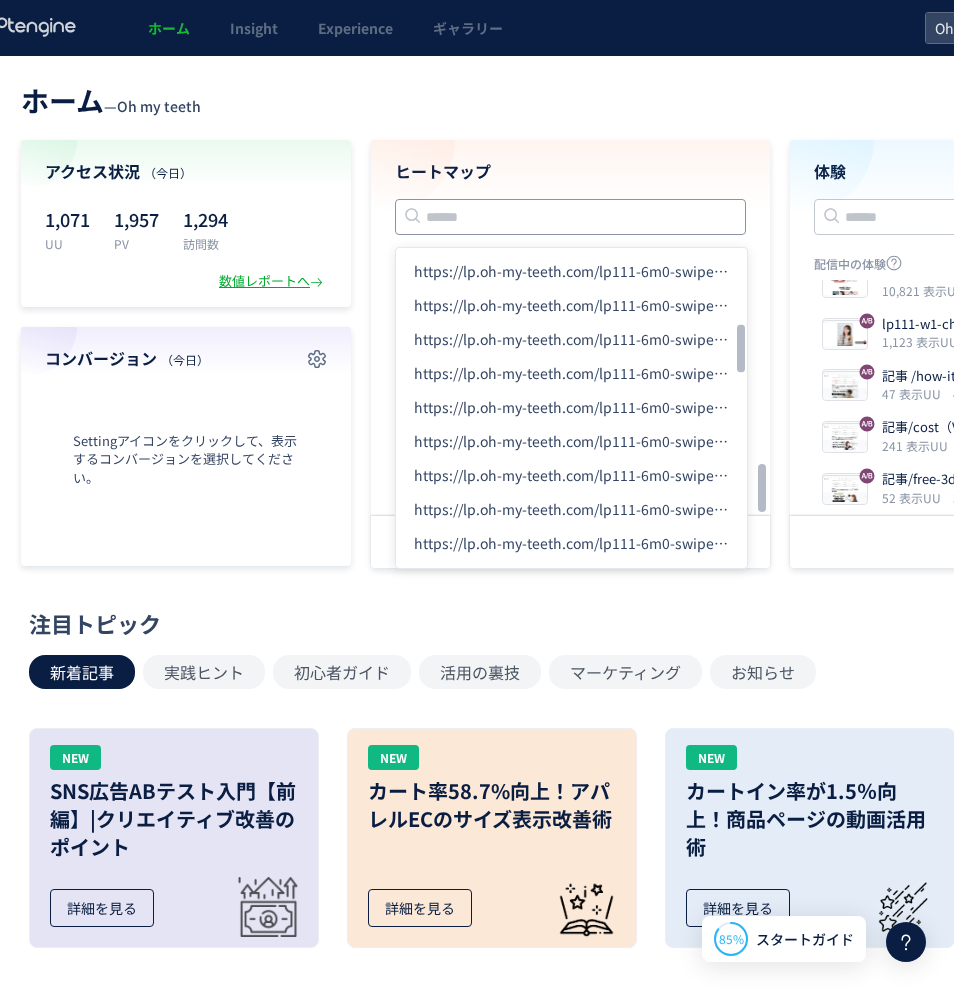 scroll, scrollTop: 0, scrollLeft: 0, axis: both 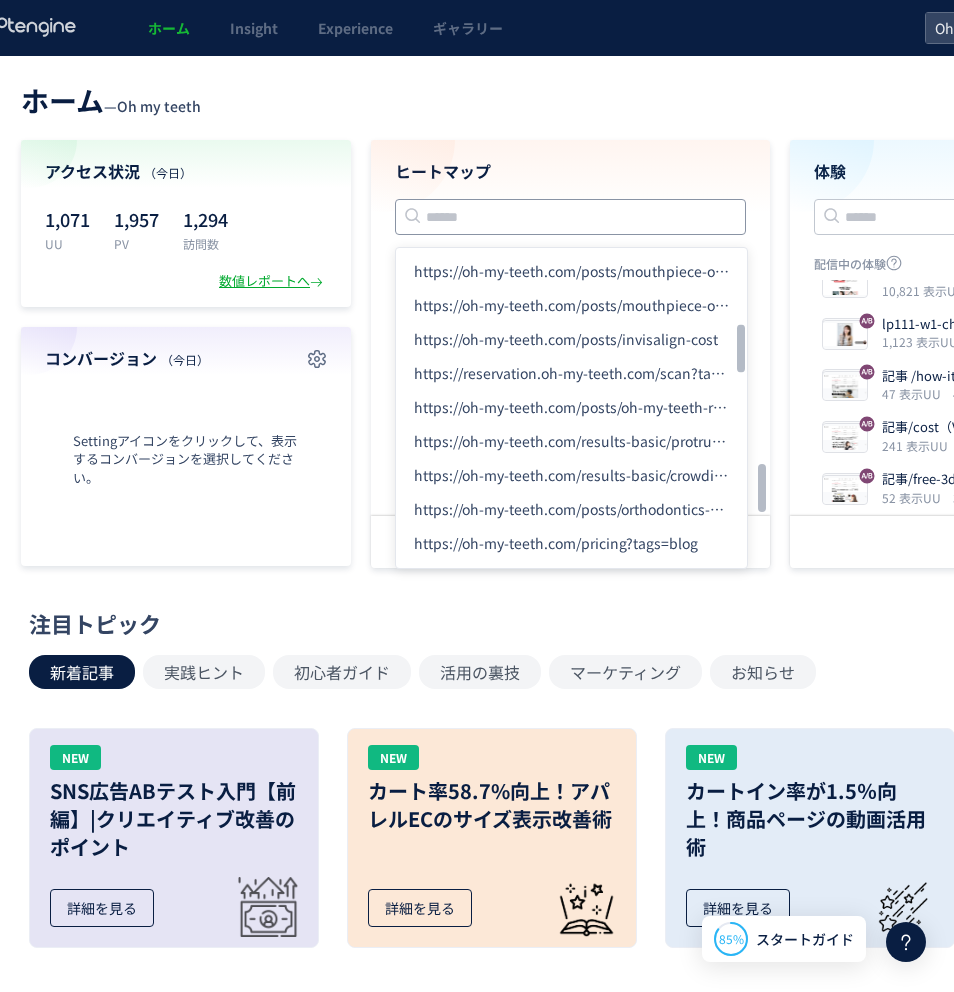 click 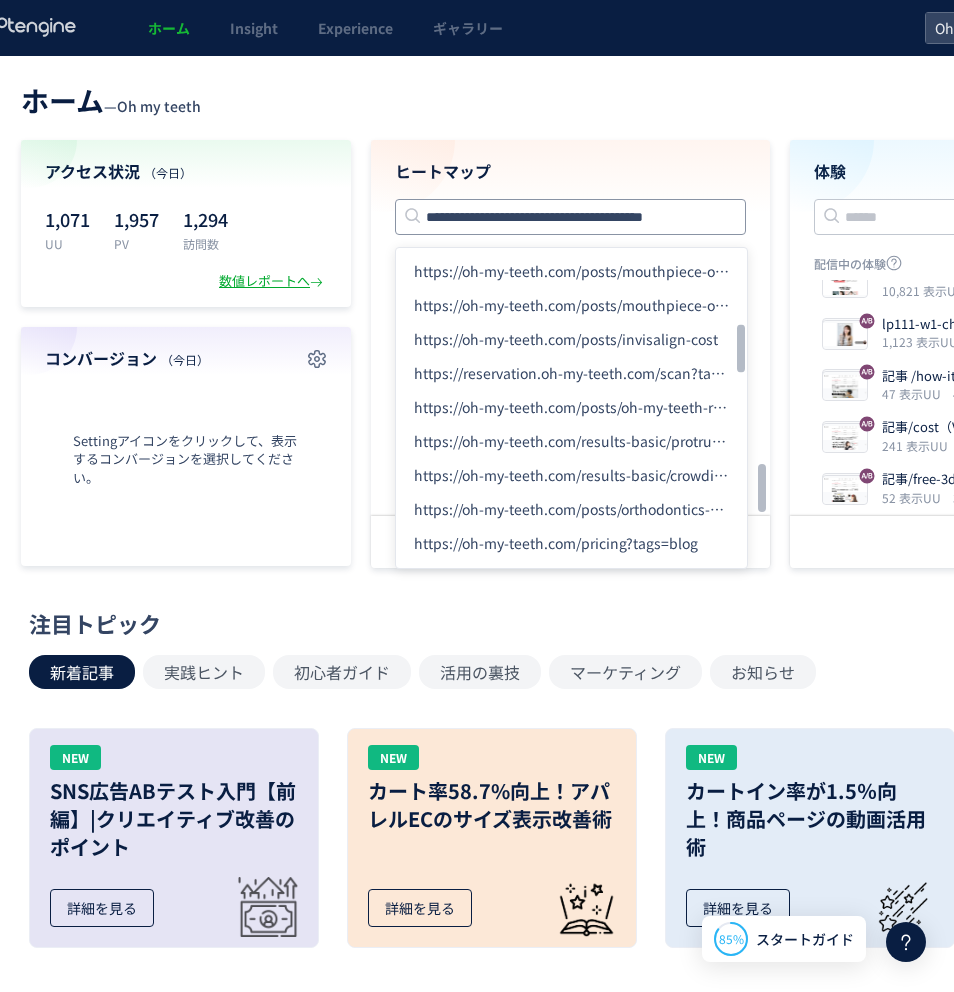 scroll, scrollTop: 0, scrollLeft: 13, axis: horizontal 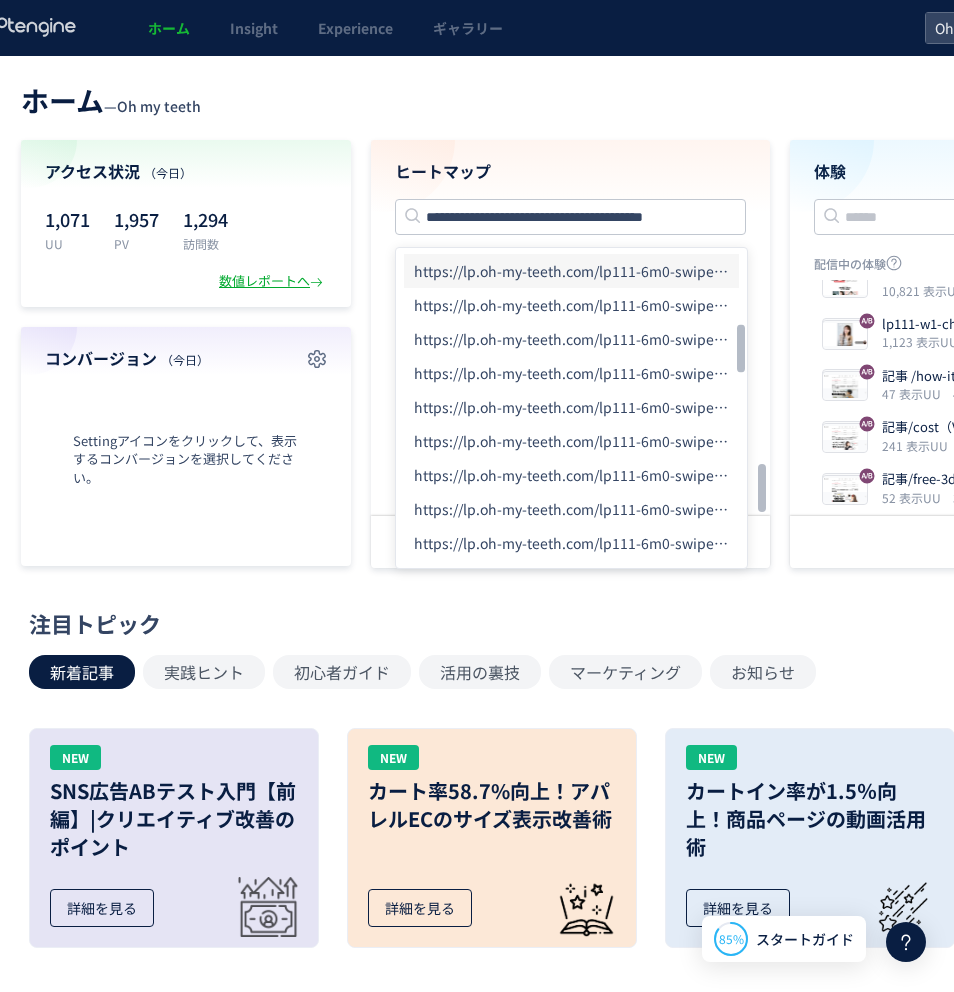 click on "https://lp.oh-my-teeth.com/lp111-6m0-swipe2?code=WHITE1,6M0,HH&tags=meta_aksi_6m0_mov_250609-1-3-aicrkaseswipe" 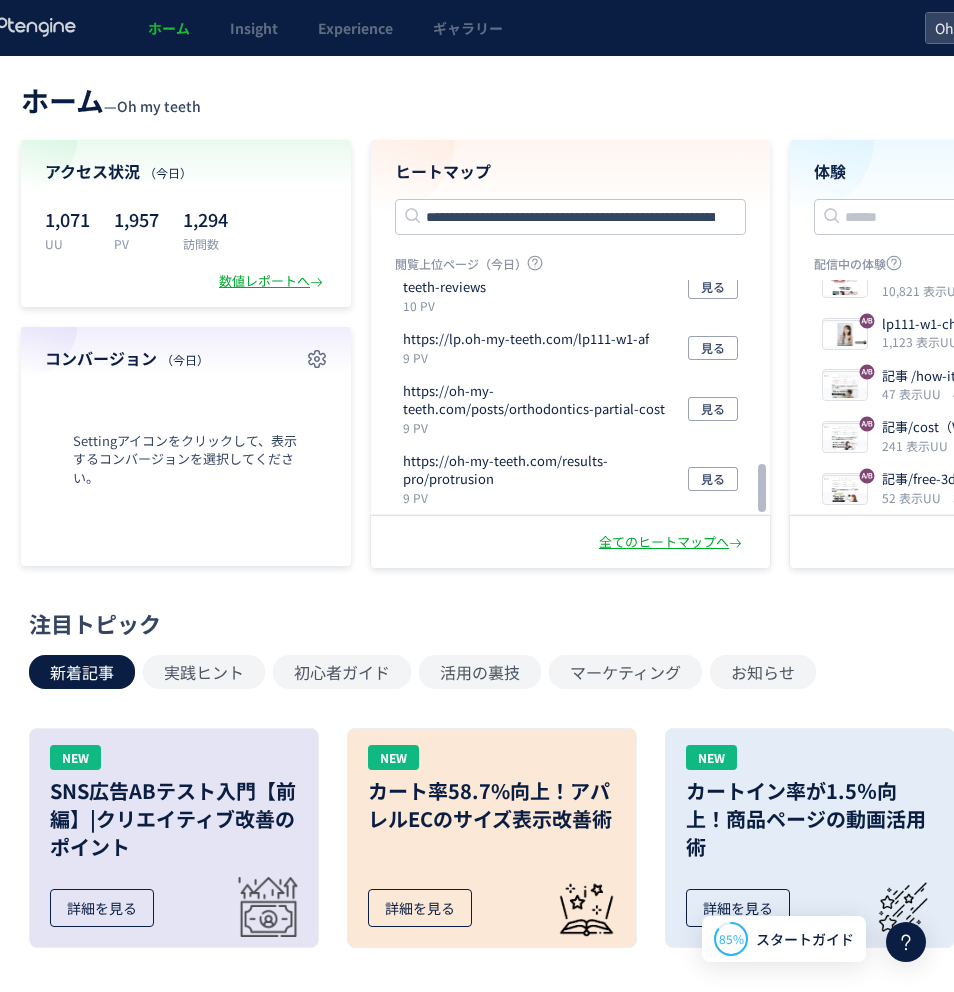 type 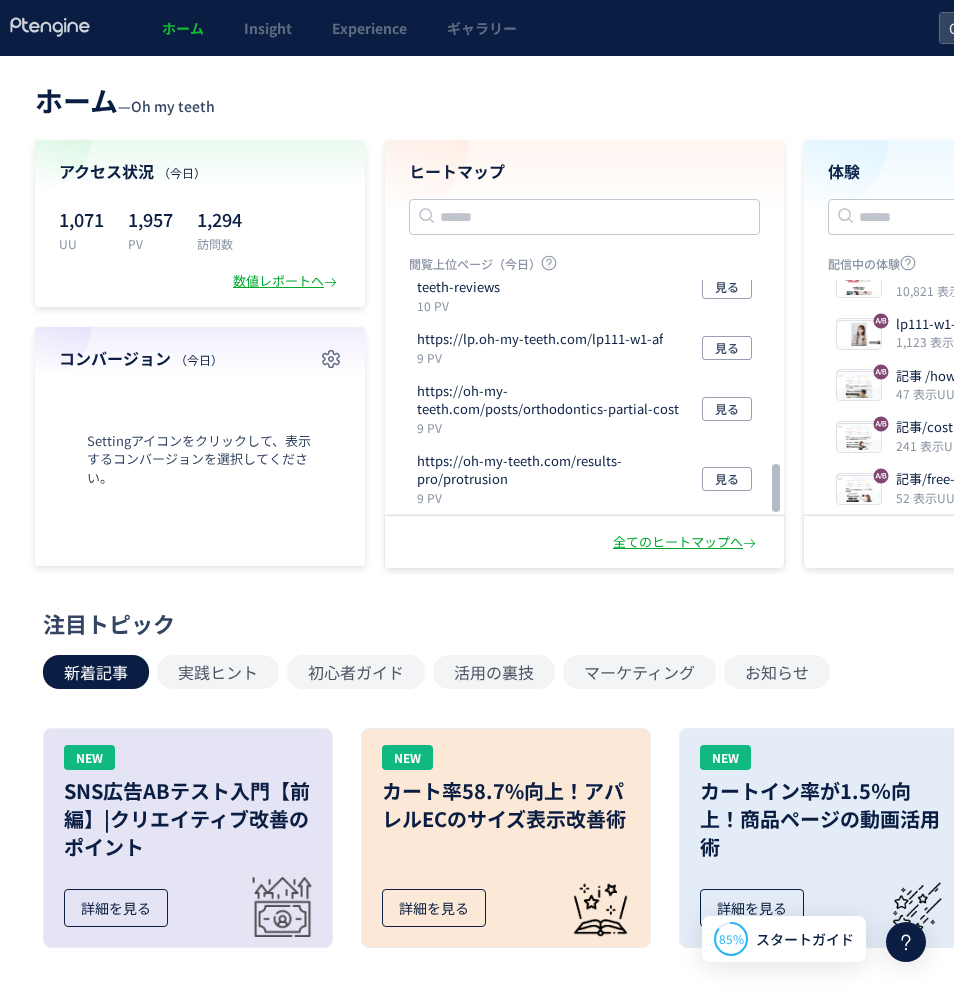 scroll, scrollTop: 0, scrollLeft: 0, axis: both 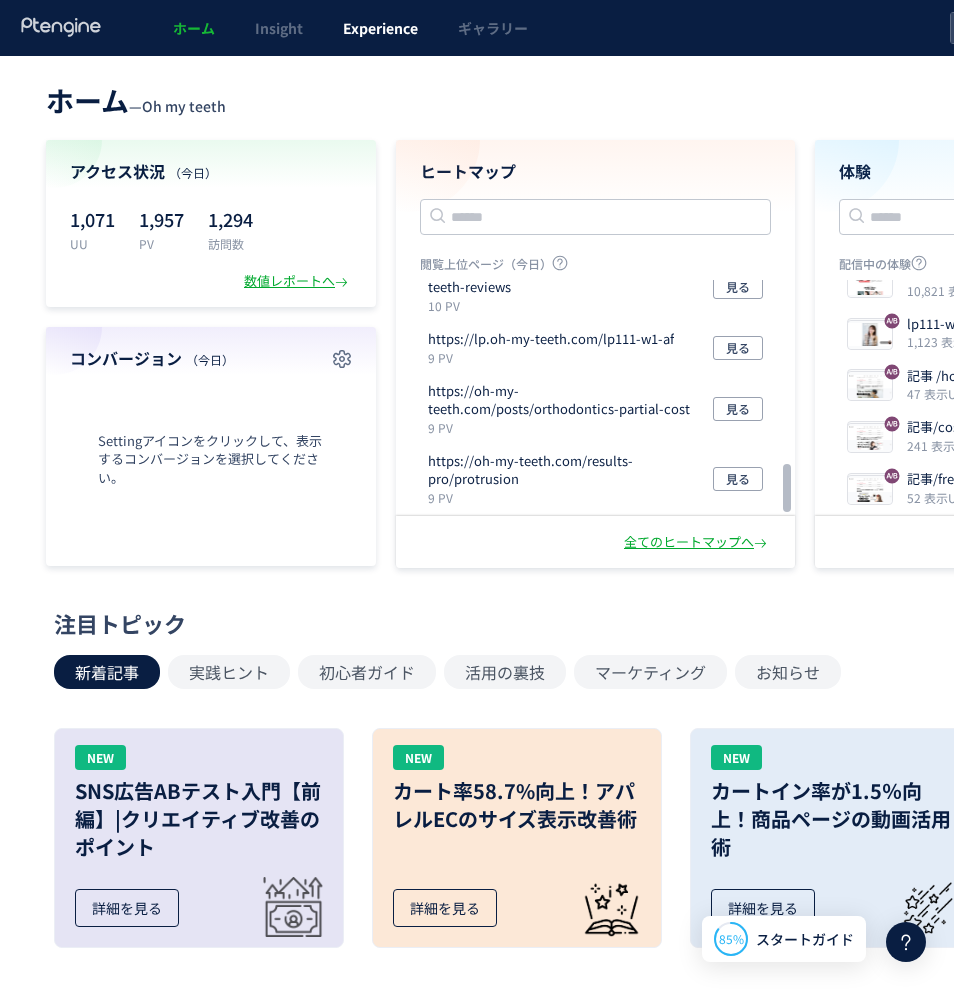 click on "Experience" at bounding box center (380, 28) 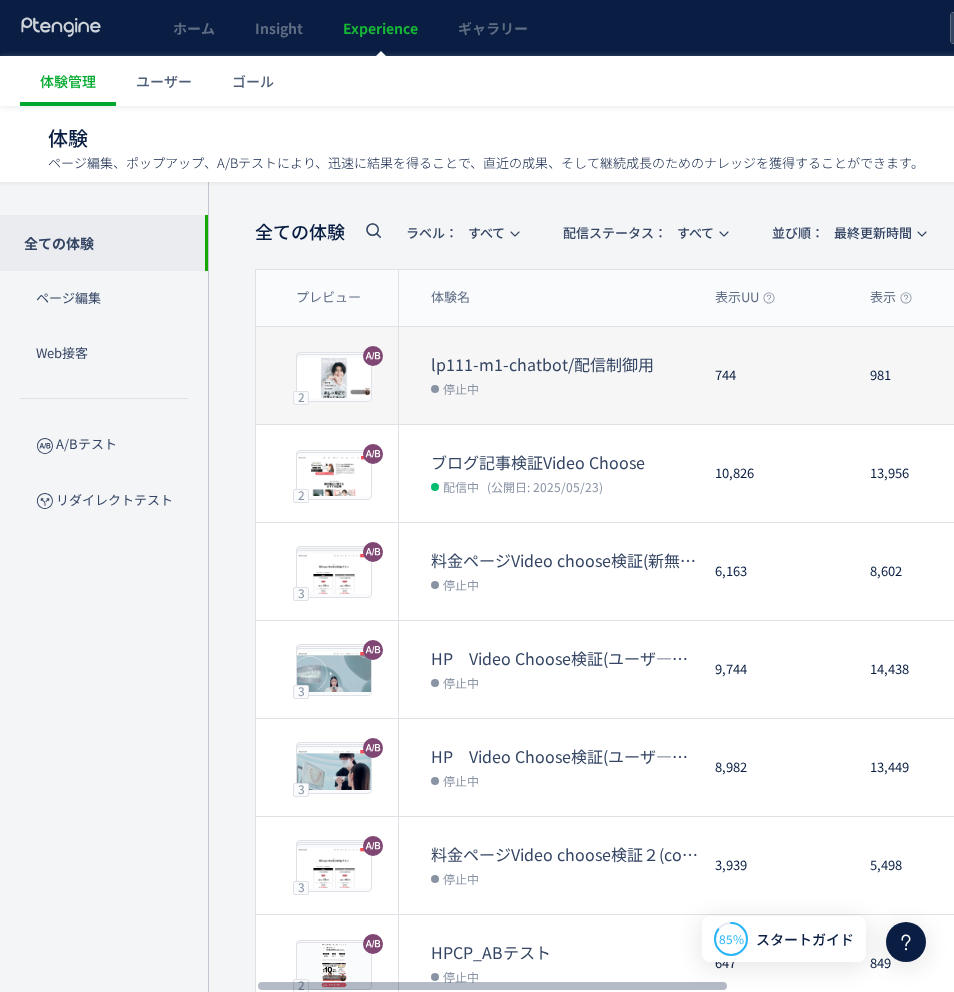 click on "停止中" at bounding box center [565, 388] 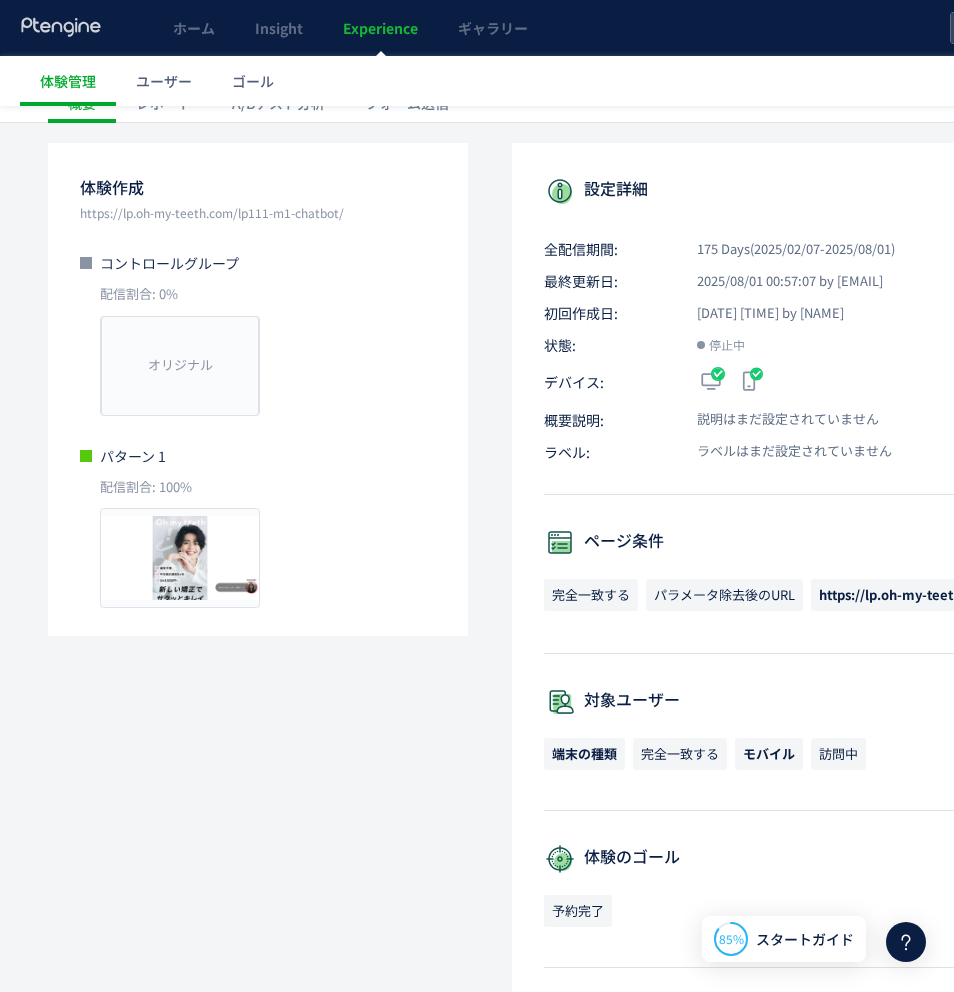 scroll, scrollTop: 0, scrollLeft: 0, axis: both 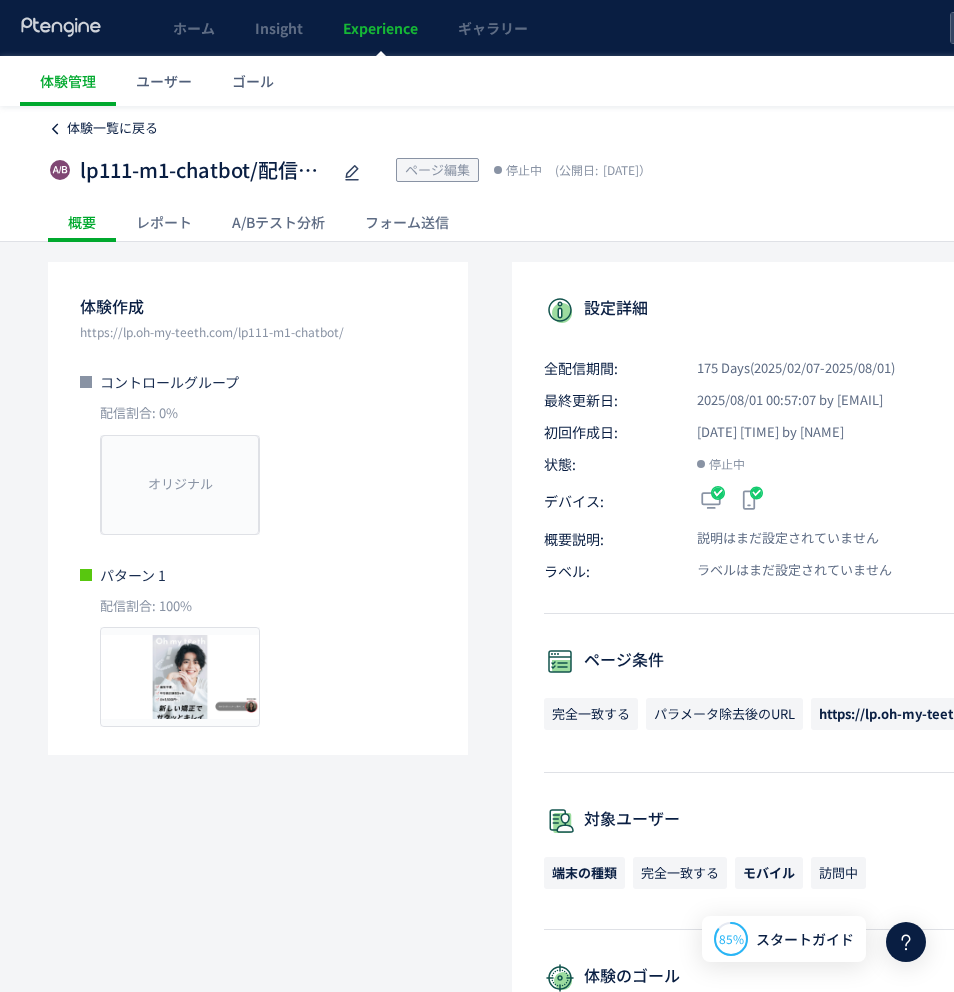 click on "体験一覧に戻る" at bounding box center [103, 128] 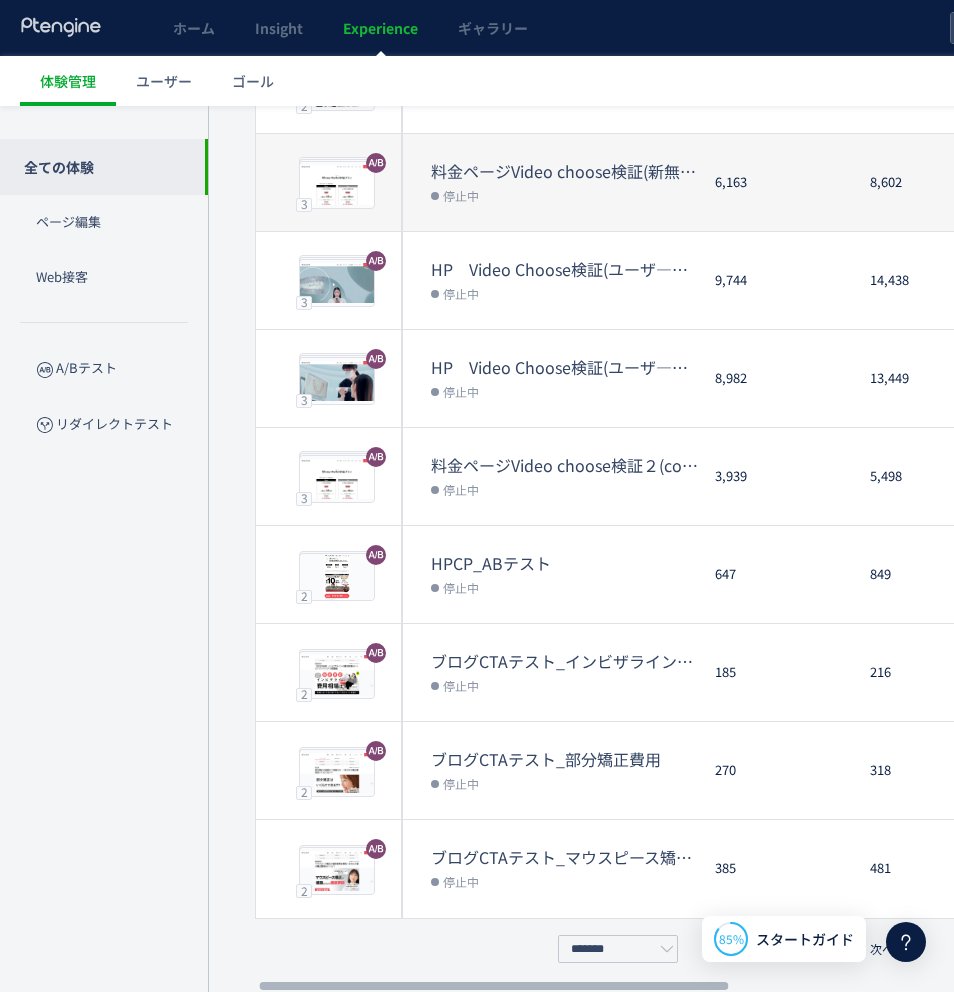 scroll, scrollTop: 0, scrollLeft: 0, axis: both 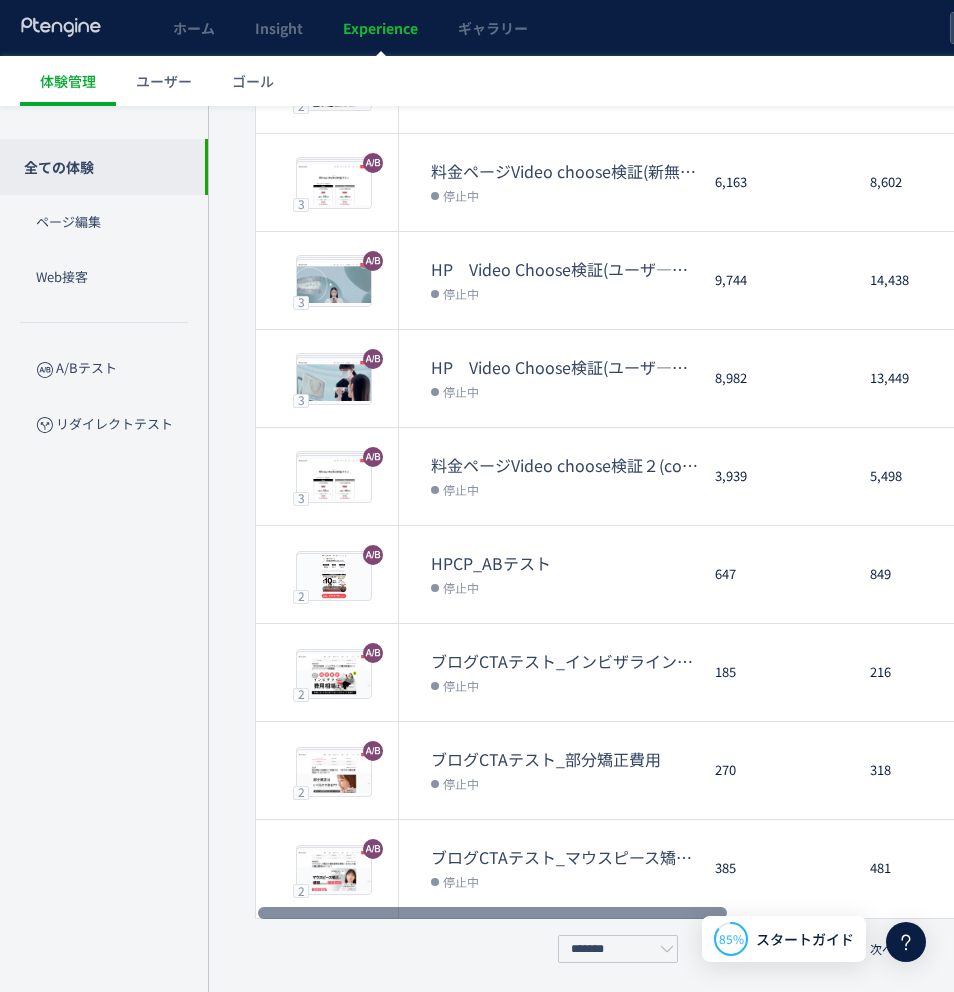 drag, startPoint x: 451, startPoint y: 910, endPoint x: 334, endPoint y: 907, distance: 117.03845 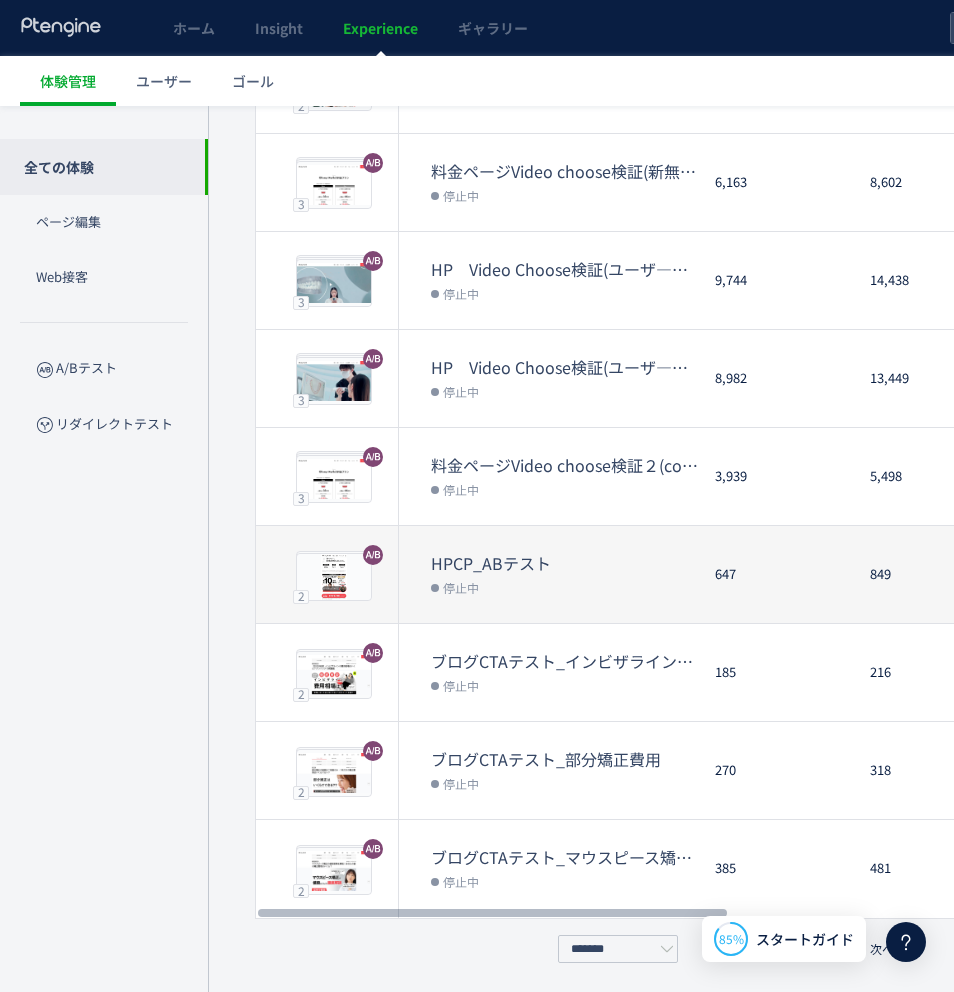 scroll, scrollTop: 35, scrollLeft: 0, axis: vertical 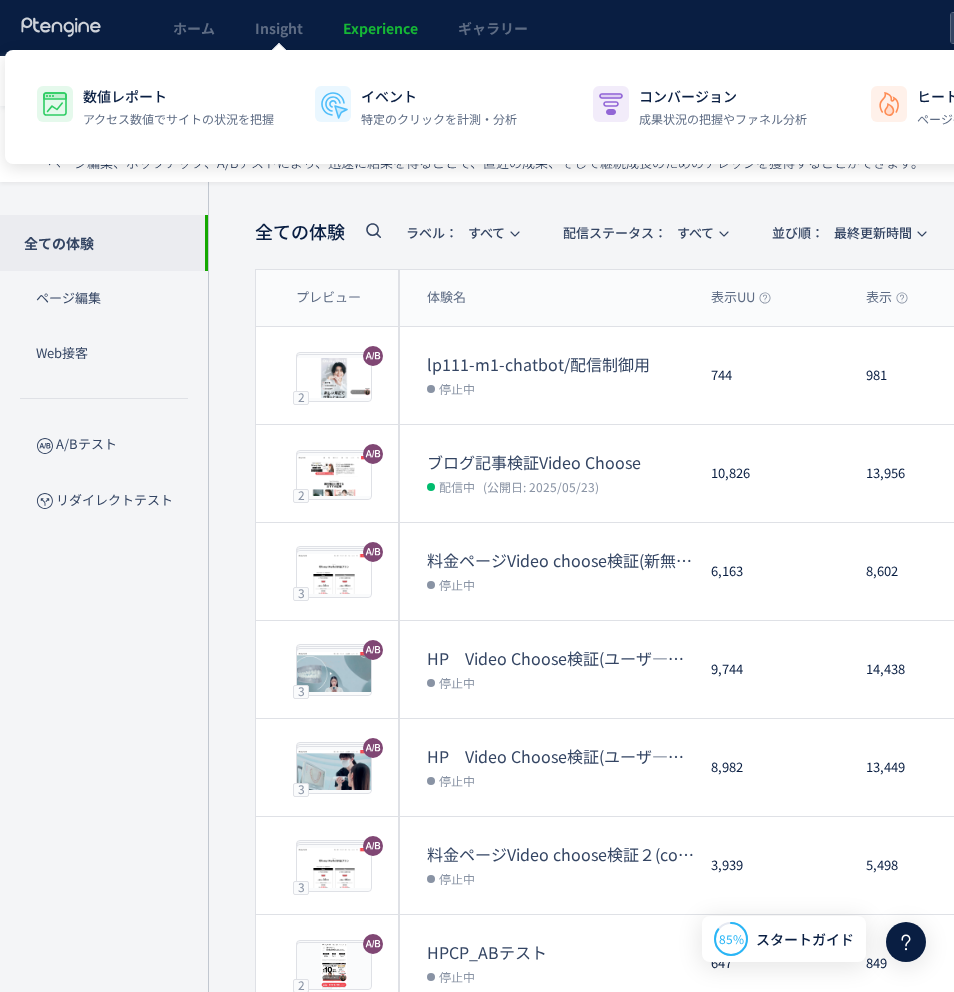 click on "Experience" at bounding box center [380, 28] 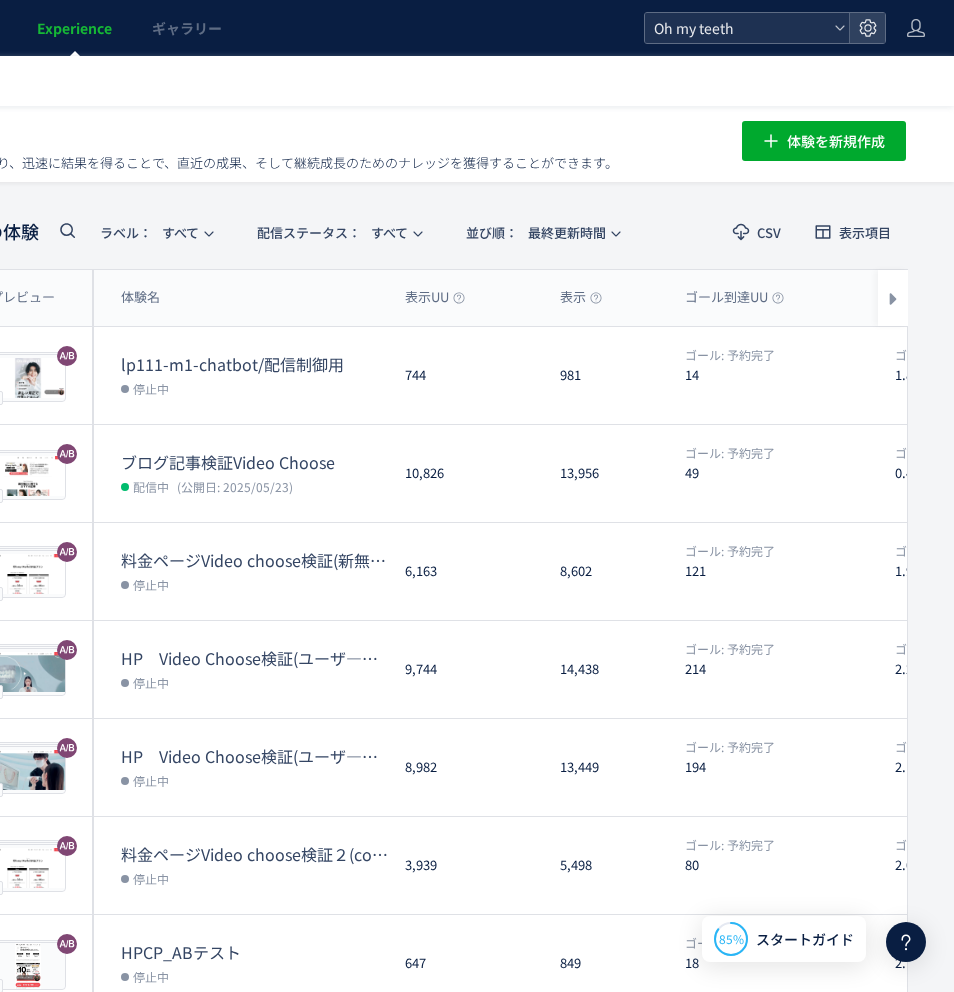 scroll, scrollTop: 0, scrollLeft: 306, axis: horizontal 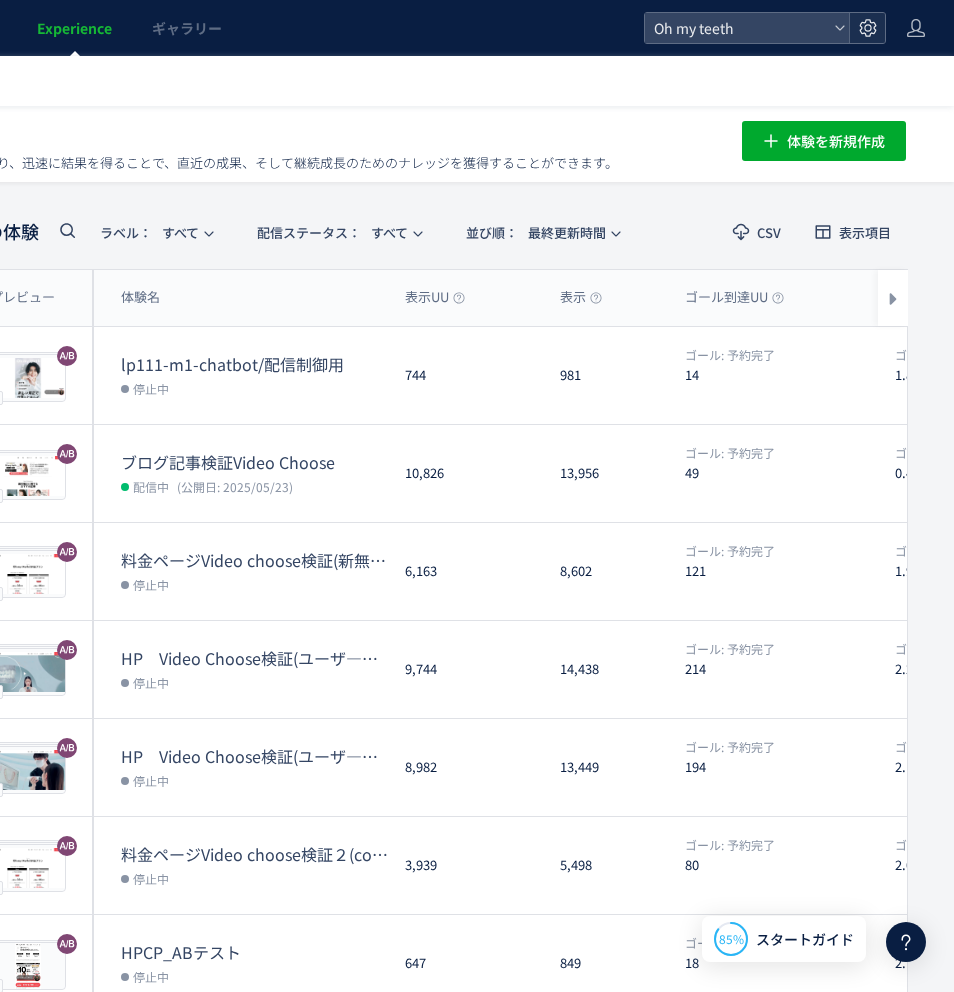 click 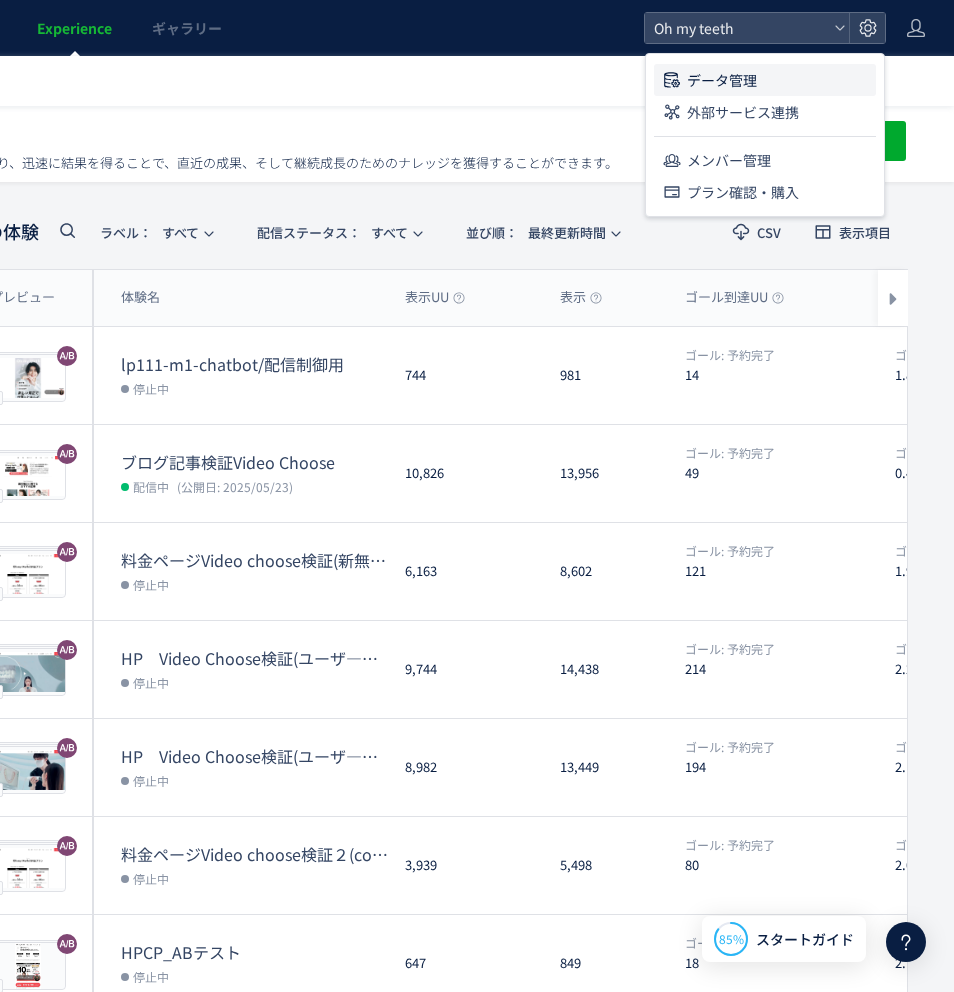 click on "データ管理" 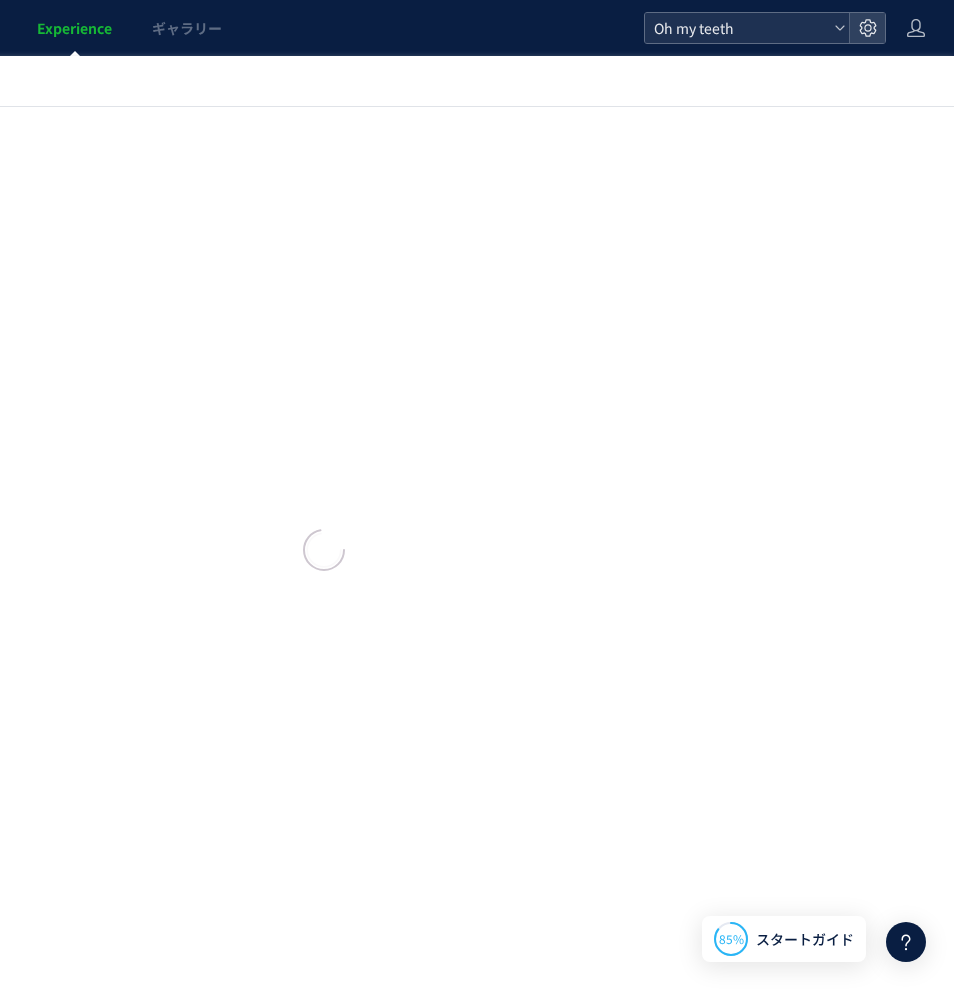 scroll, scrollTop: 0, scrollLeft: 0, axis: both 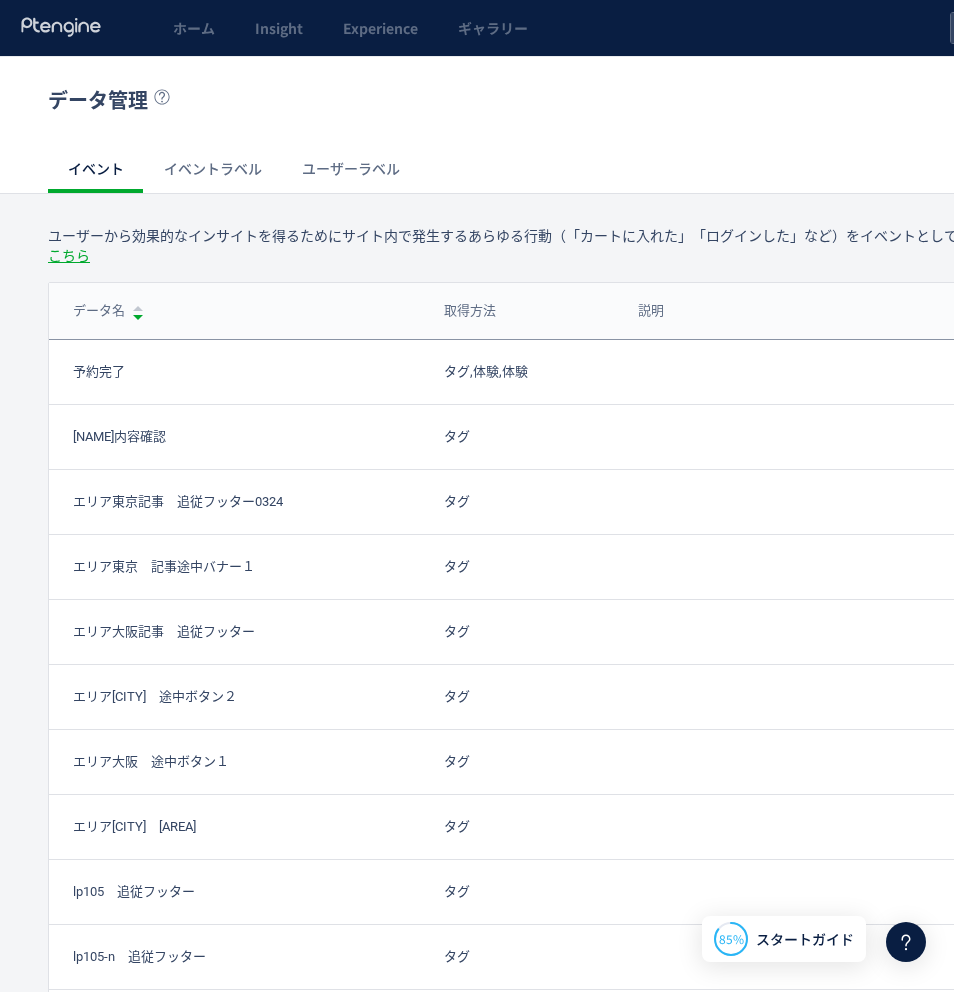 click on "ユーザーから効果的なインサイトを得るためにサイト内で発生するあらゆる行動（「カートに入れた」「ログインした」など）をイベントとして集計し管理できます。   詳細な設定方法はこちら" at bounding box center (630, 246) 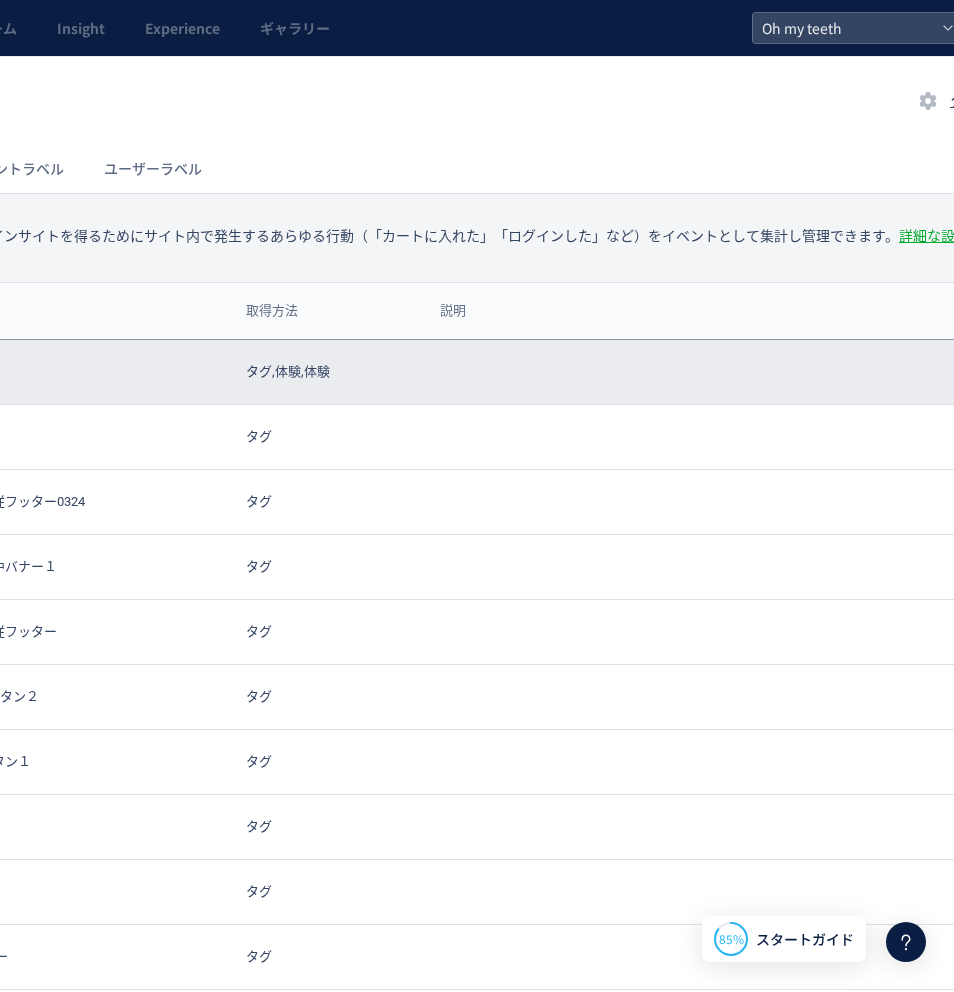 scroll, scrollTop: 0, scrollLeft: 306, axis: horizontal 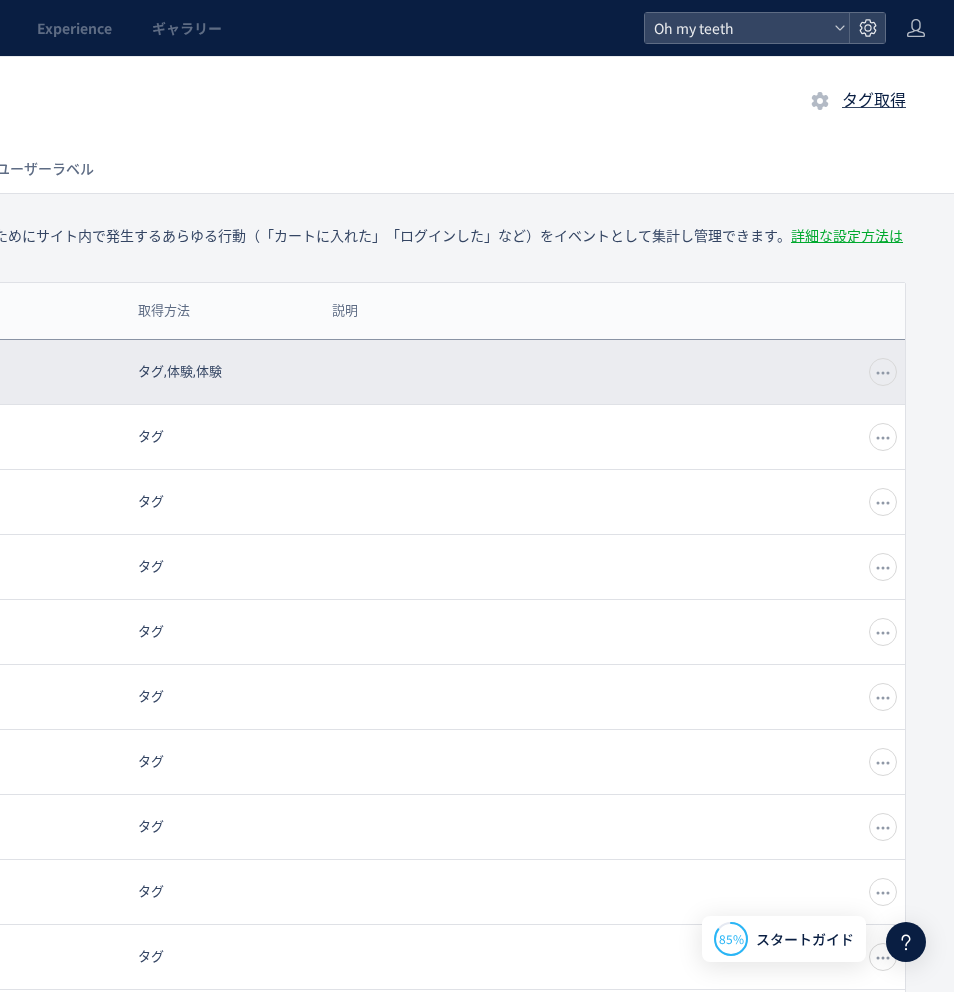 click on "編集" at bounding box center [614, 372] 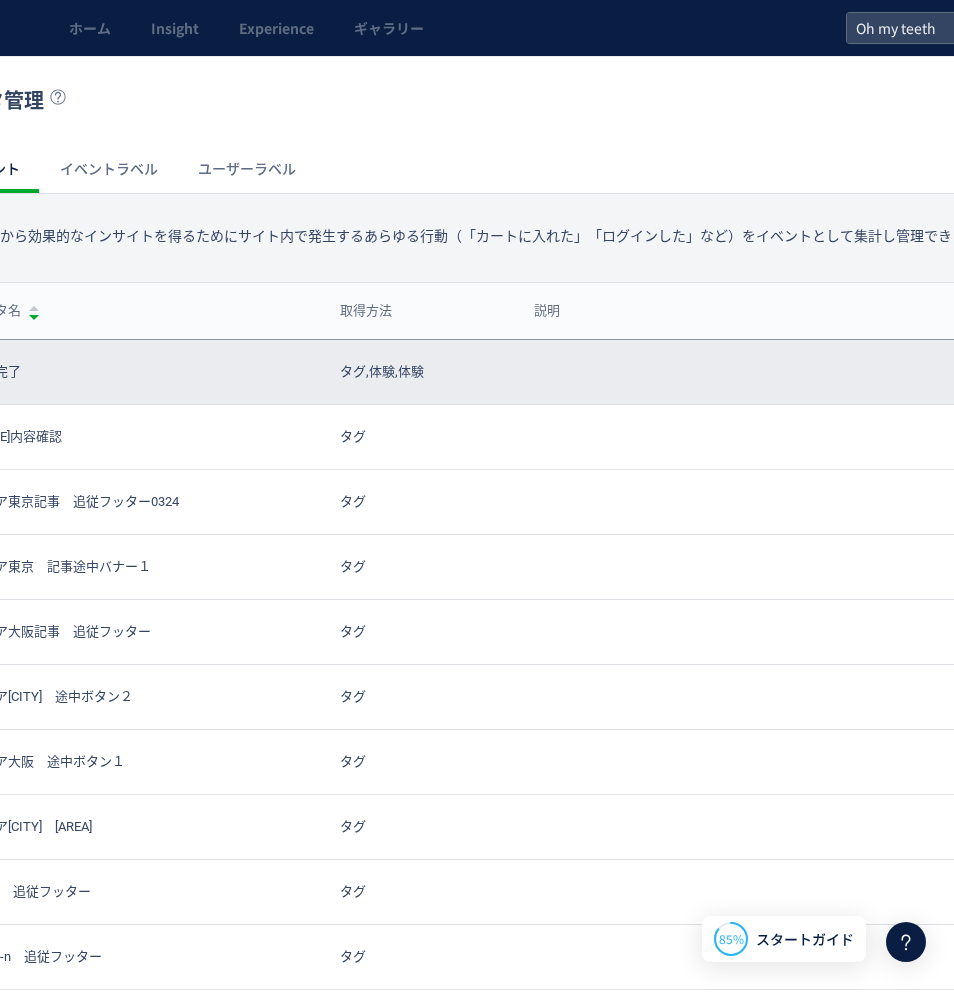 scroll, scrollTop: 0, scrollLeft: 0, axis: both 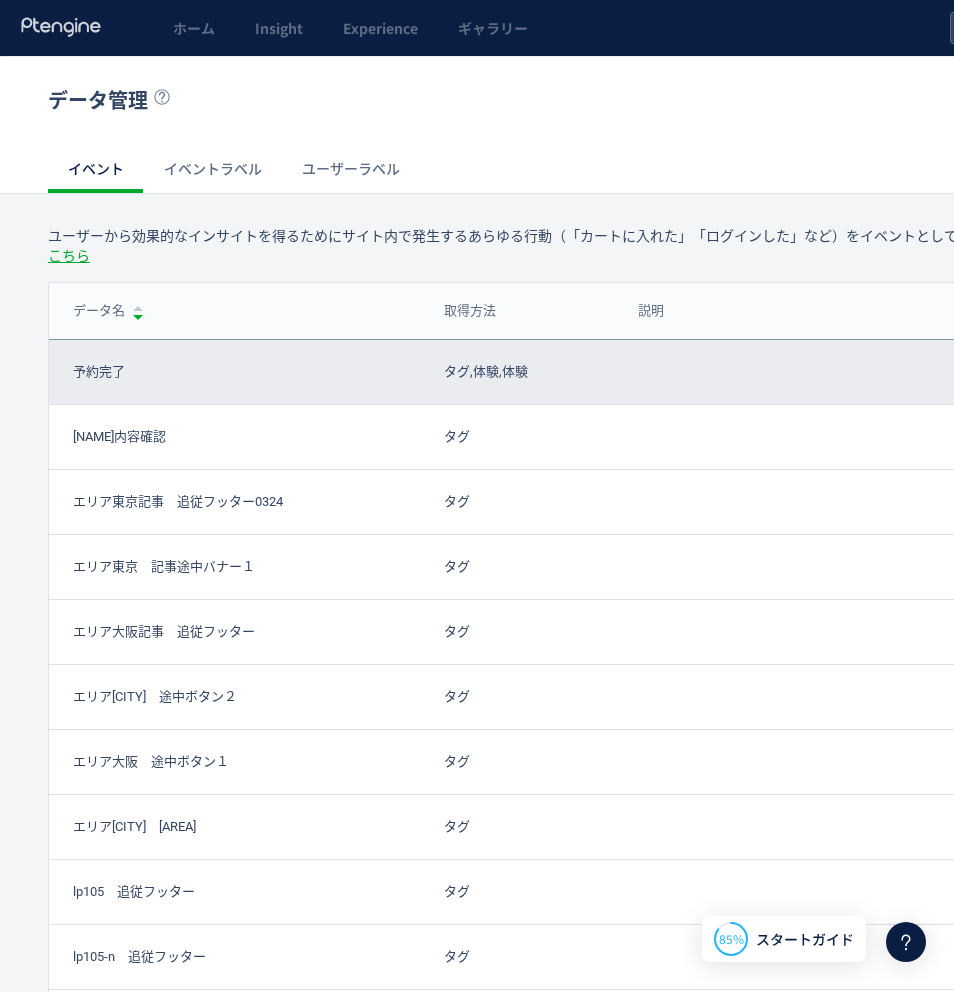 click on "予約完了" at bounding box center (99, 372) 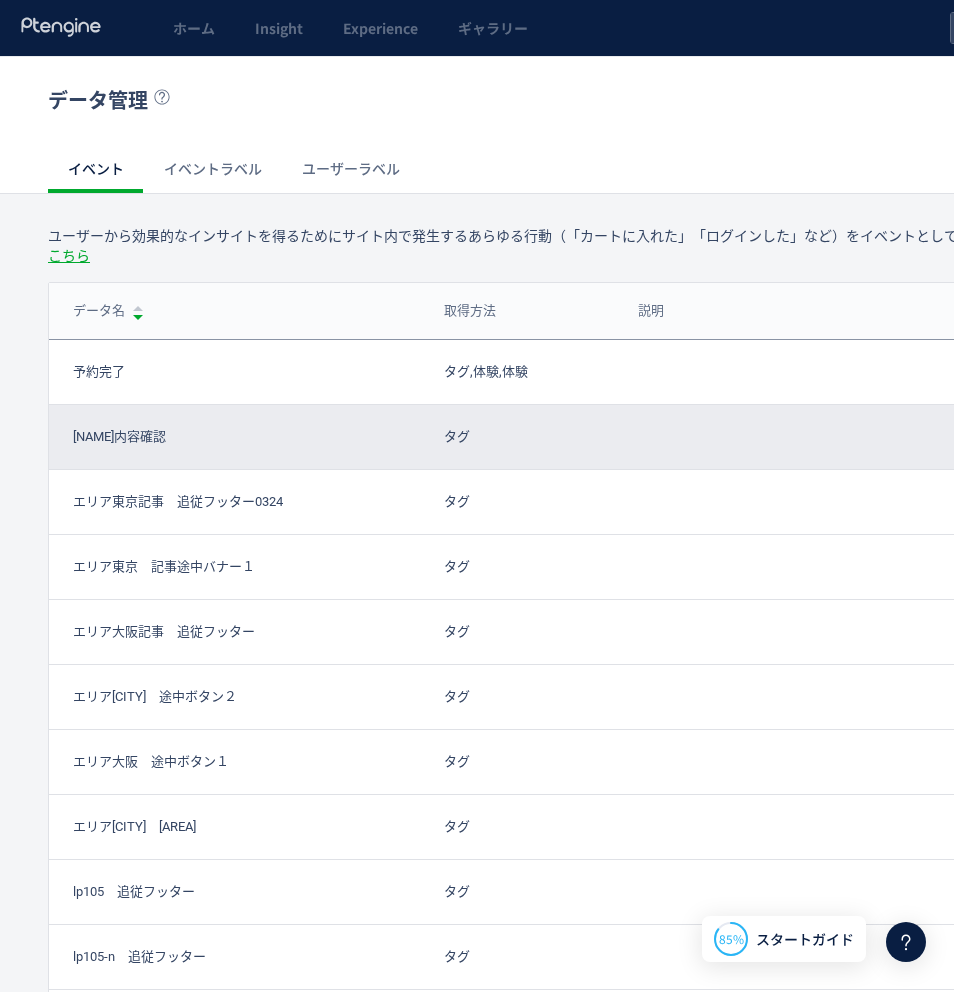 scroll, scrollTop: 96, scrollLeft: 0, axis: vertical 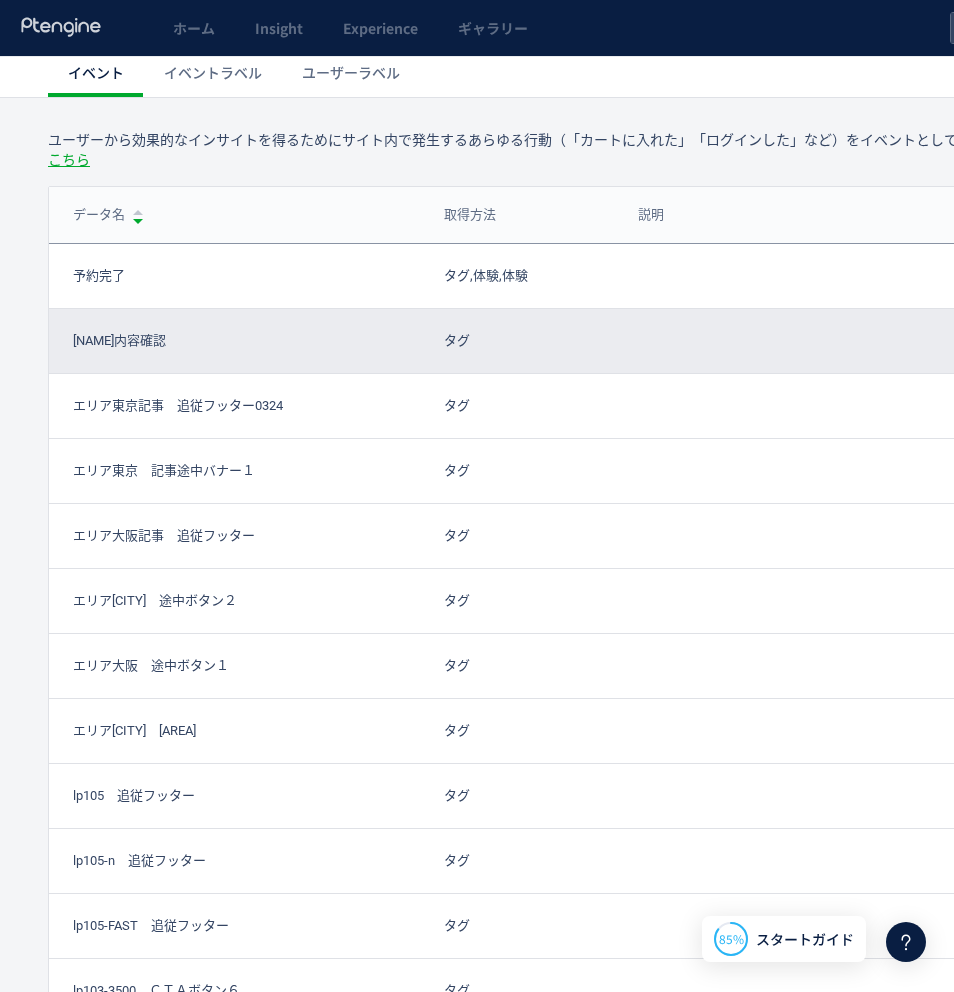 click on "[NAME]内容確認" at bounding box center [119, 341] 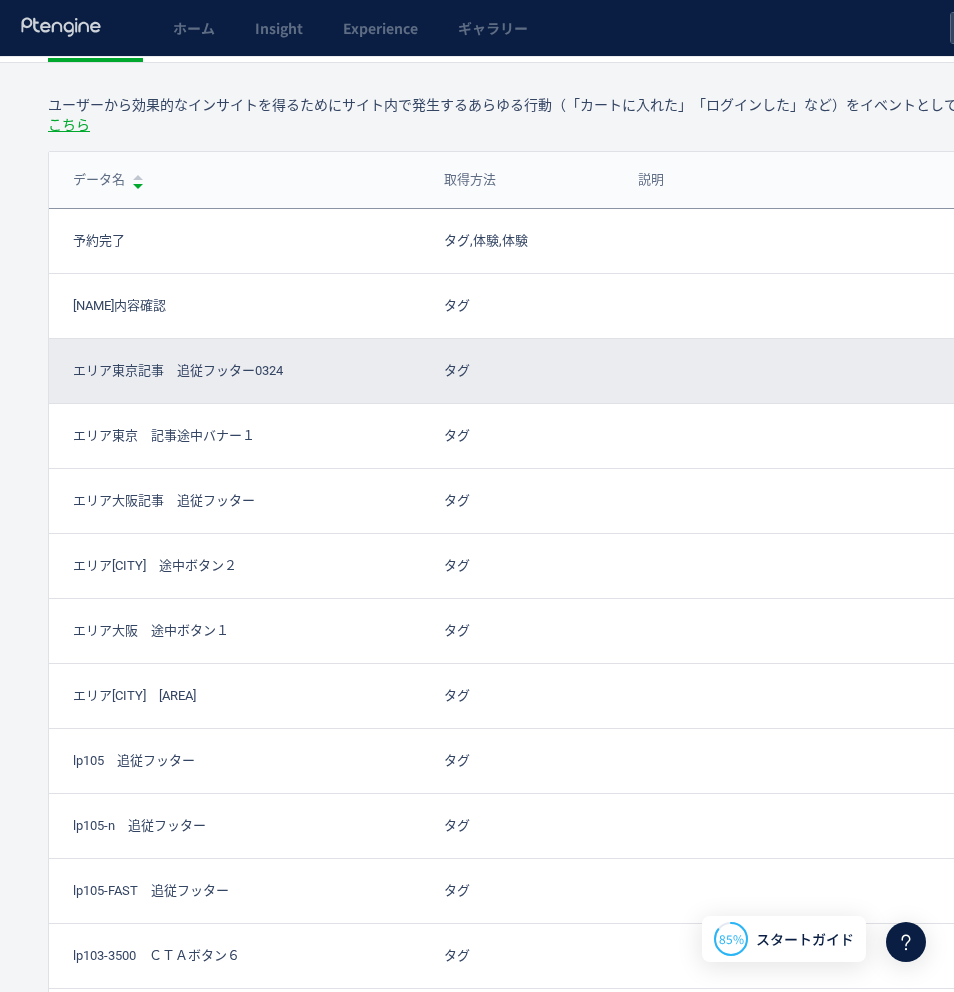 scroll, scrollTop: 0, scrollLeft: 0, axis: both 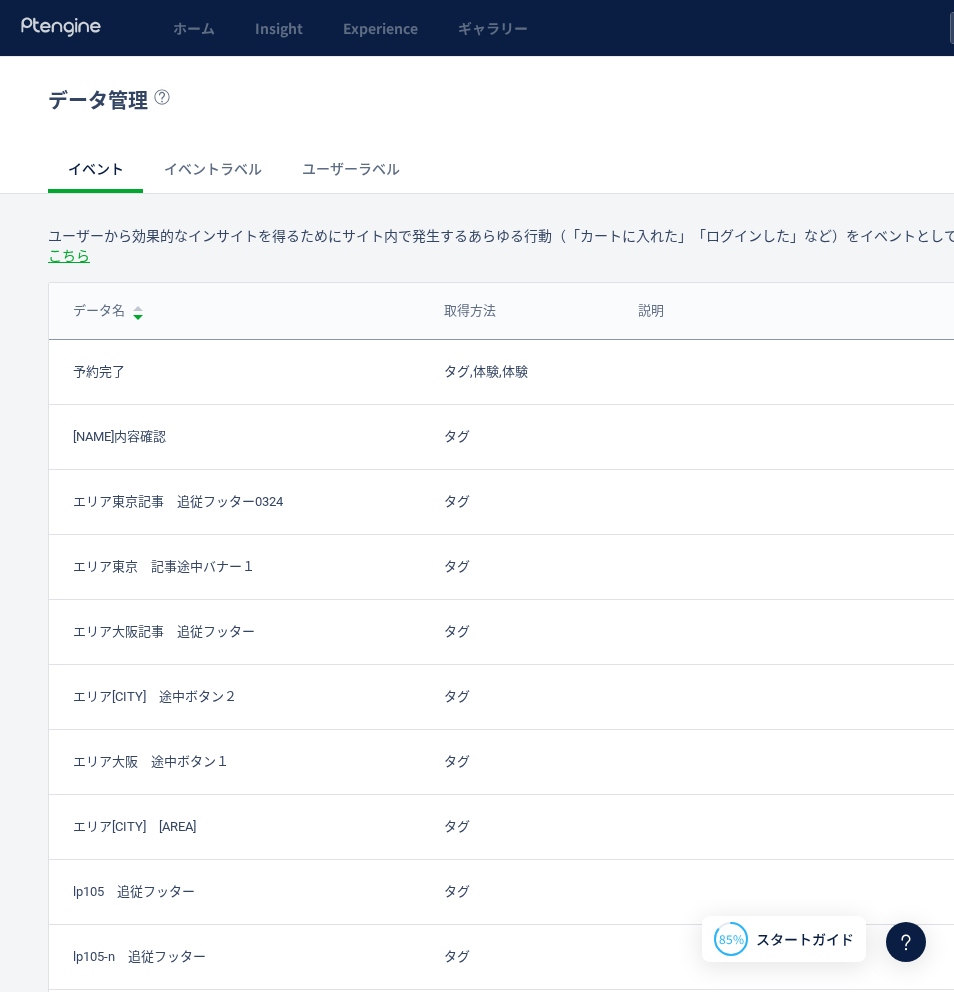 click on "イベントラベル" at bounding box center [213, 169] 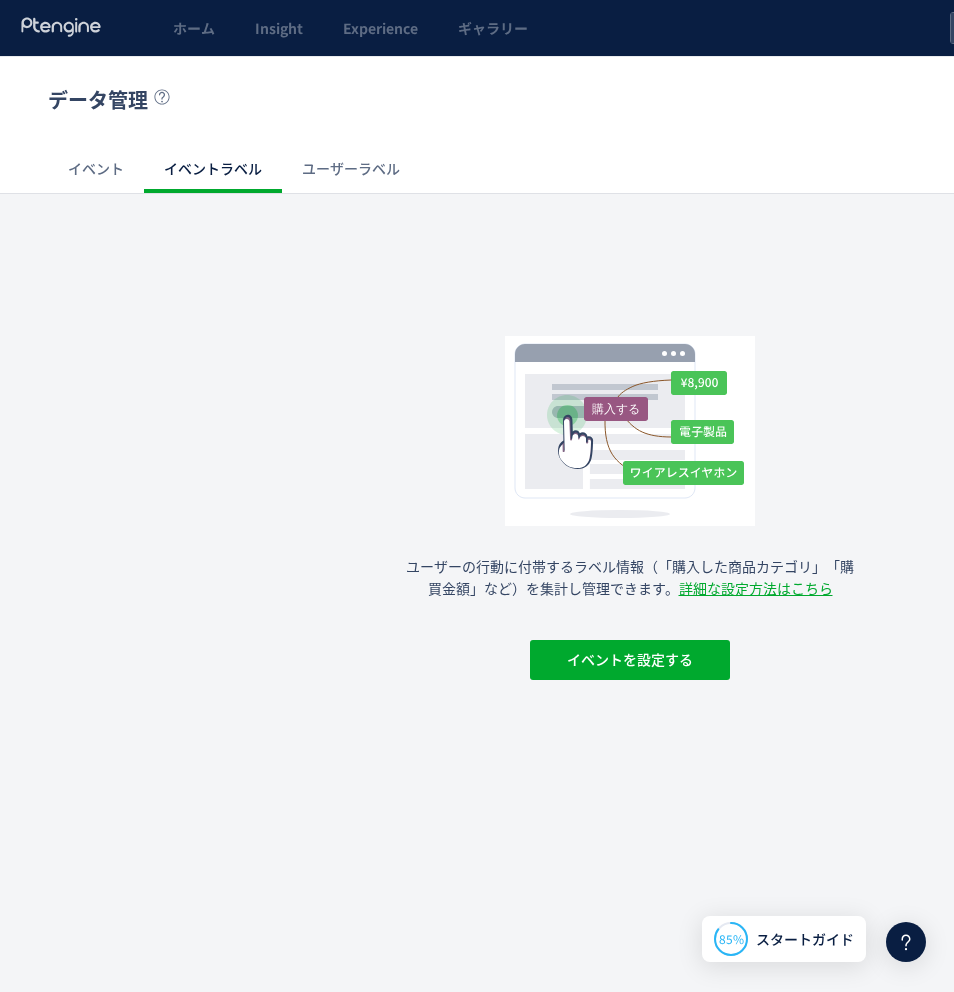 click on "ユーザーラベル" at bounding box center (351, 169) 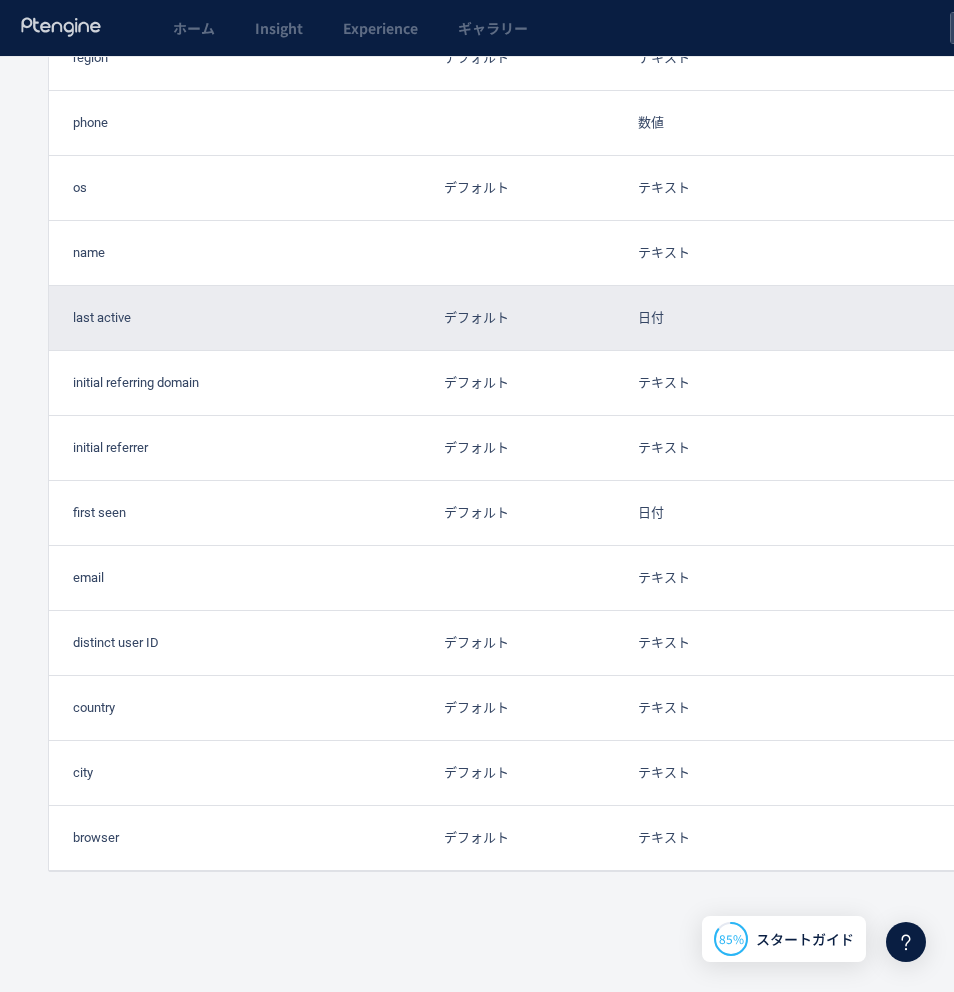 scroll, scrollTop: 0, scrollLeft: 0, axis: both 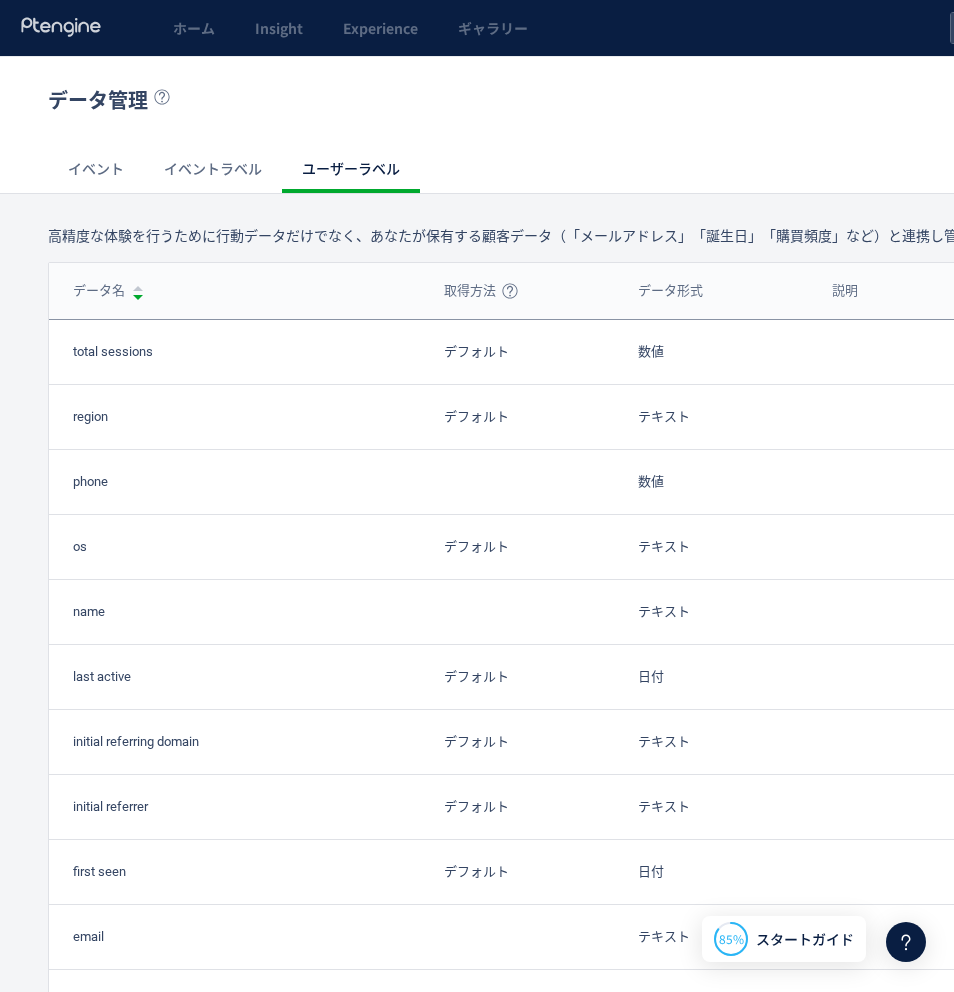 click on "イベント" at bounding box center (96, 169) 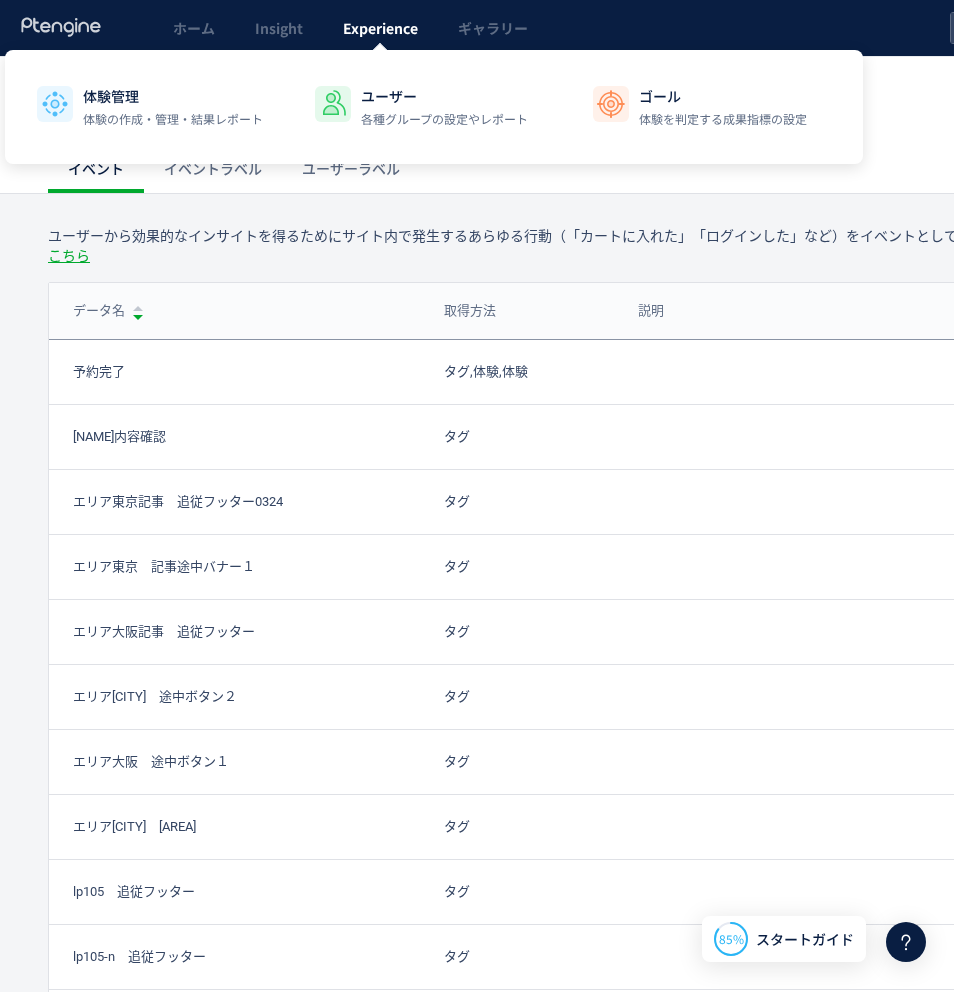 click on "Experience" at bounding box center (380, 28) 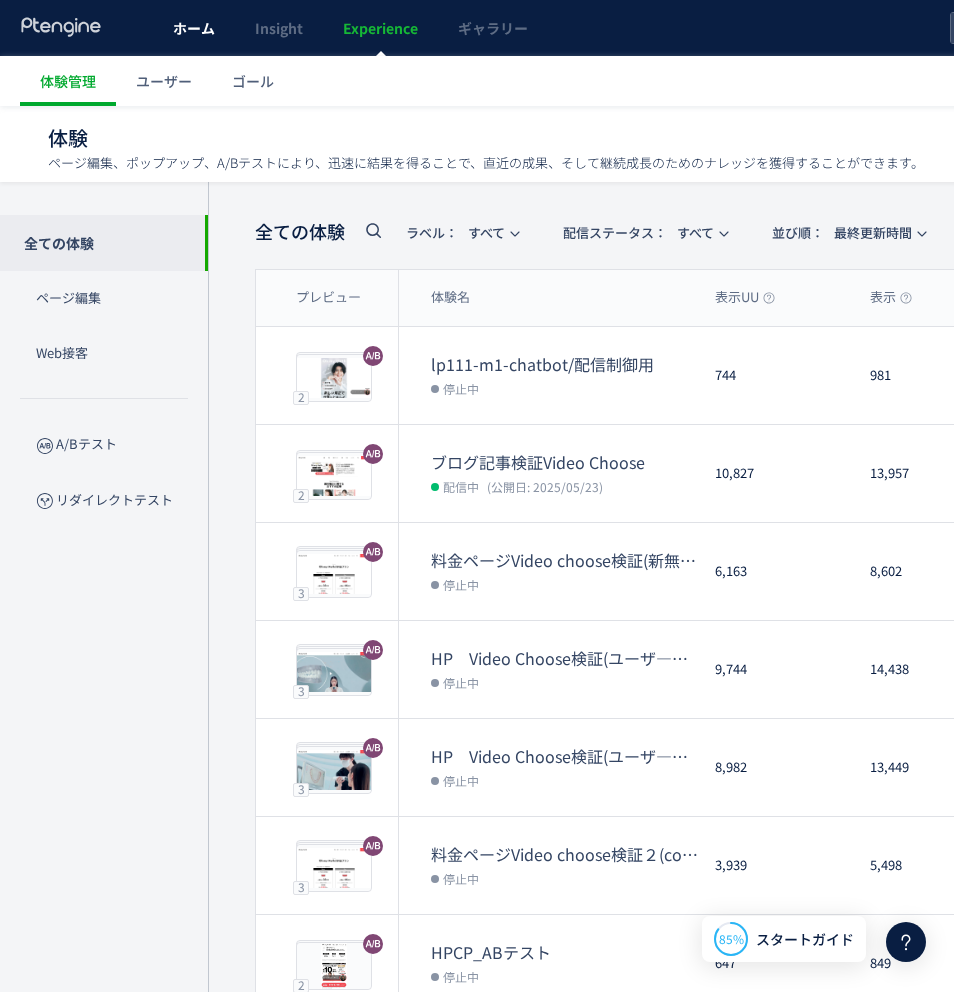 click on "ホーム" at bounding box center [194, 28] 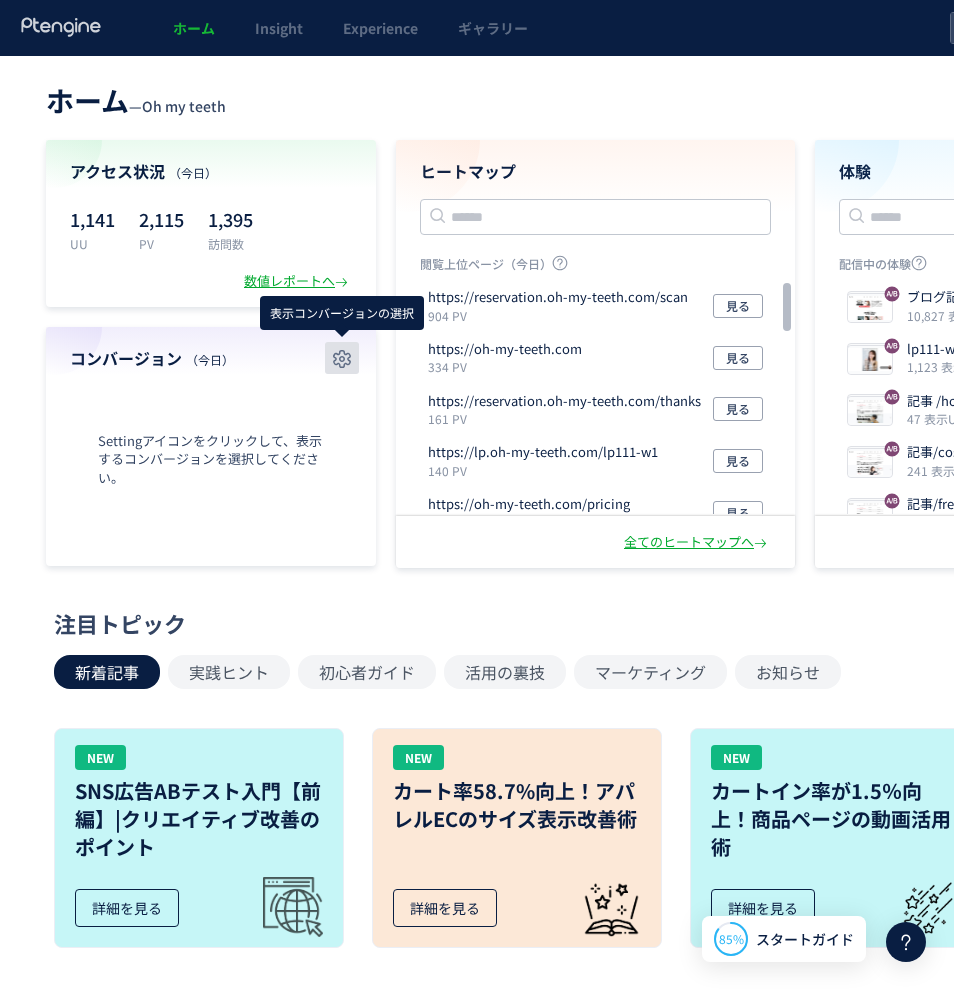 click 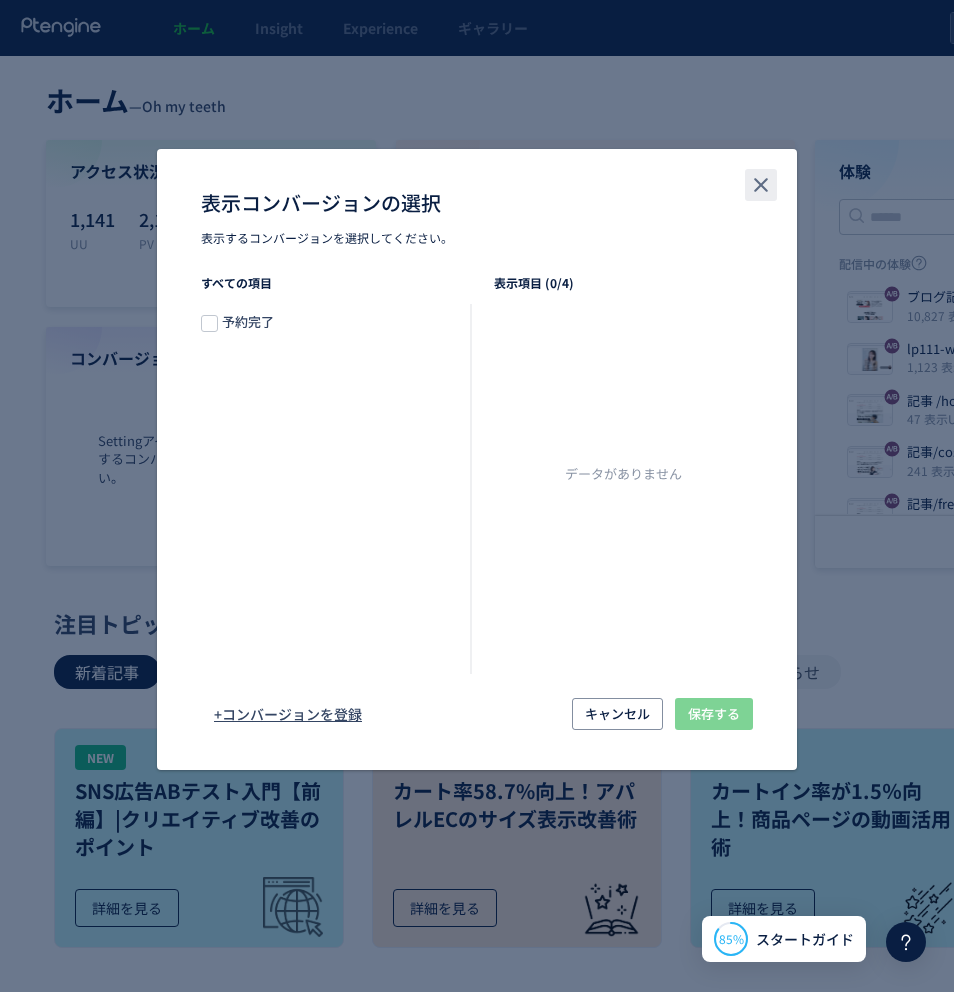 click 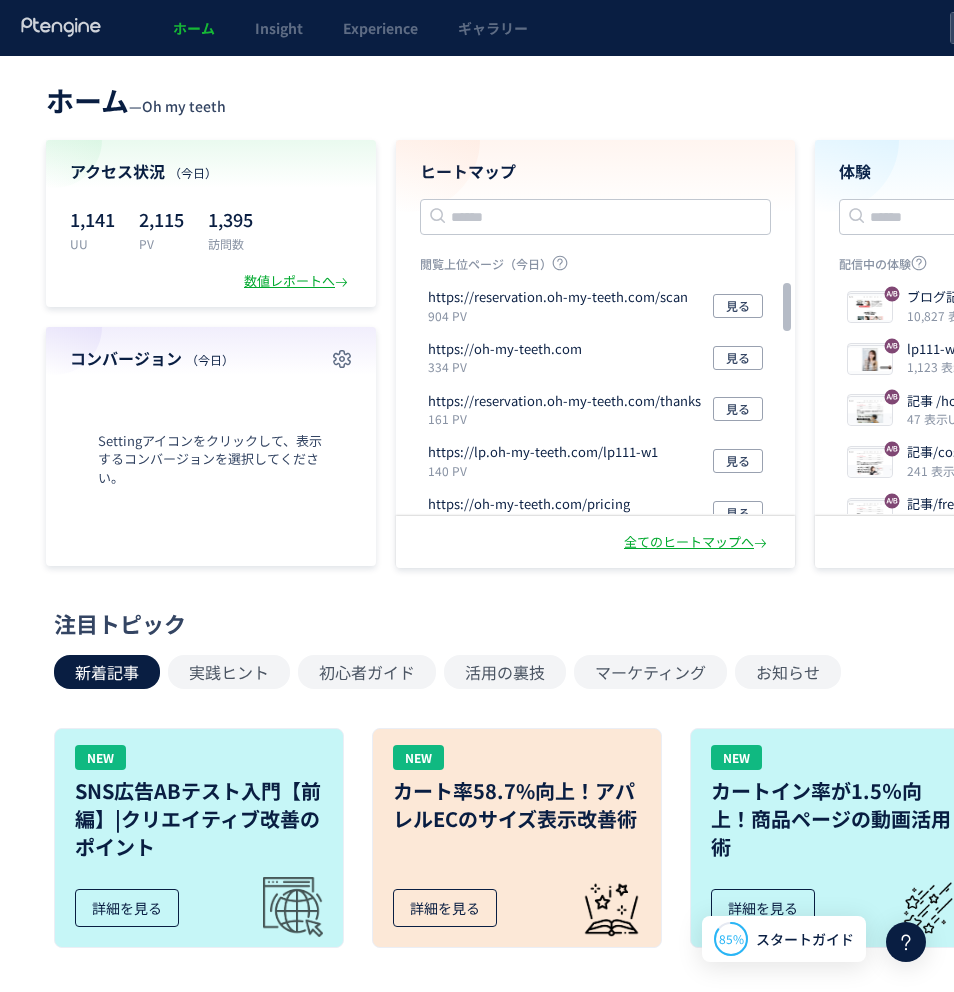 scroll, scrollTop: 0, scrollLeft: 306, axis: horizontal 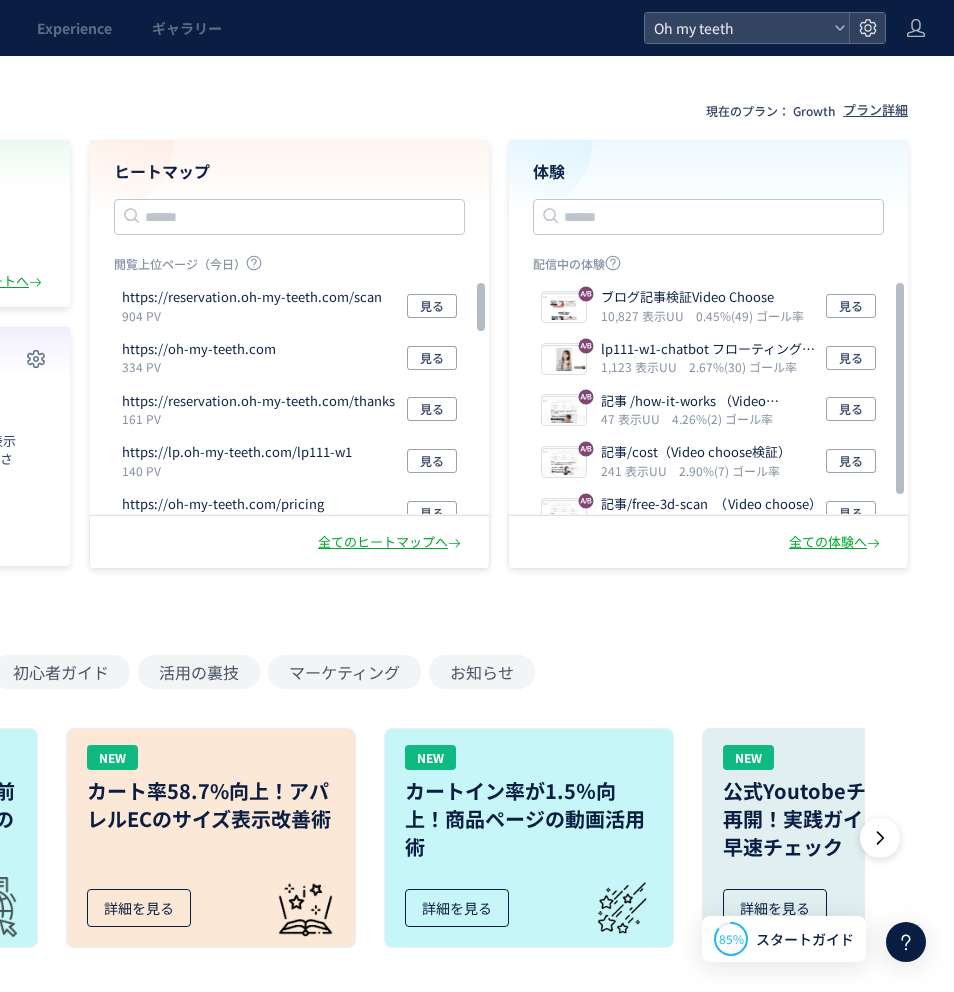click on "現在のプラン： Growth" at bounding box center (770, 110) 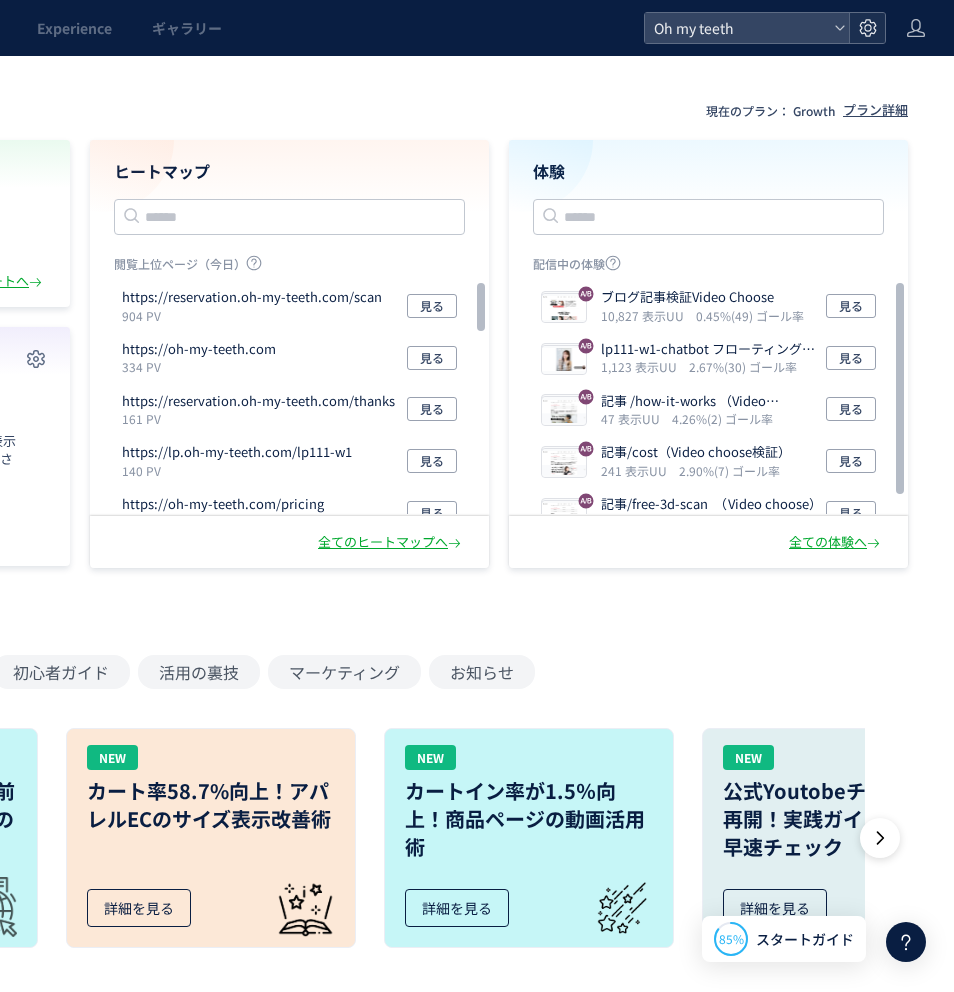 click 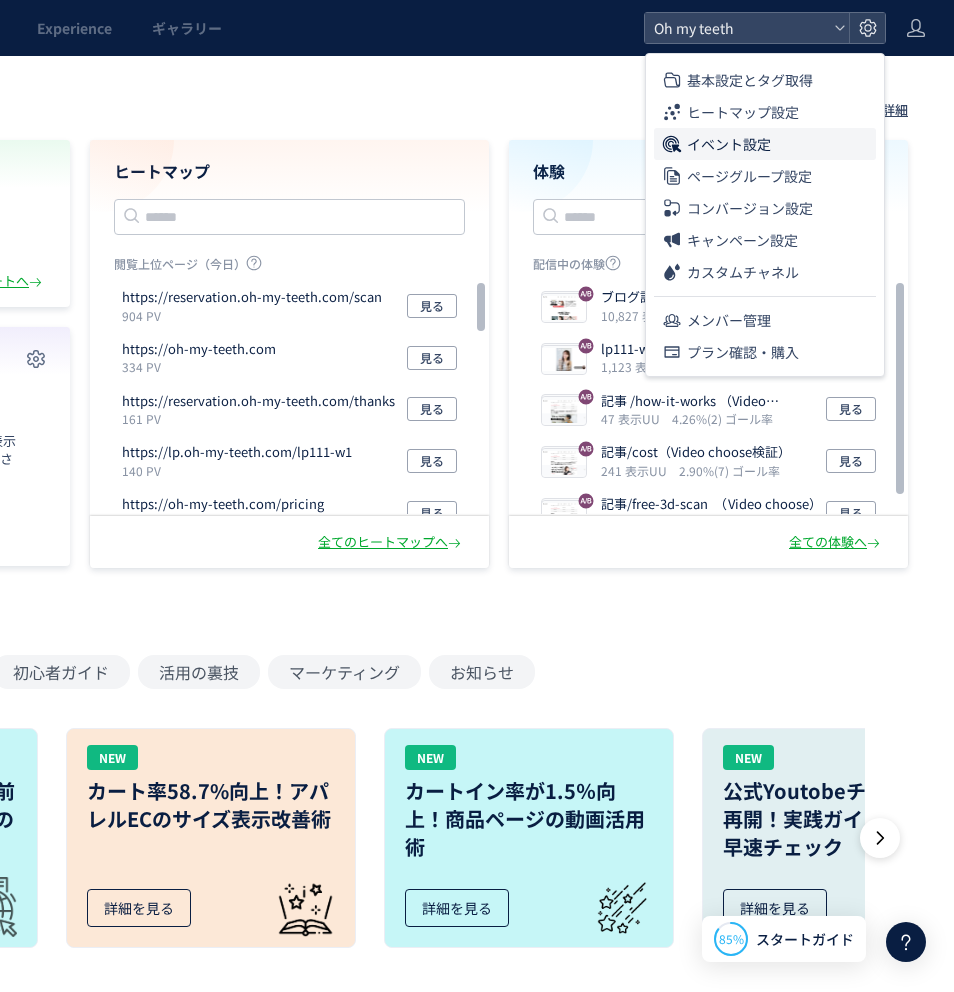 click on "イベント設定" at bounding box center [729, 144] 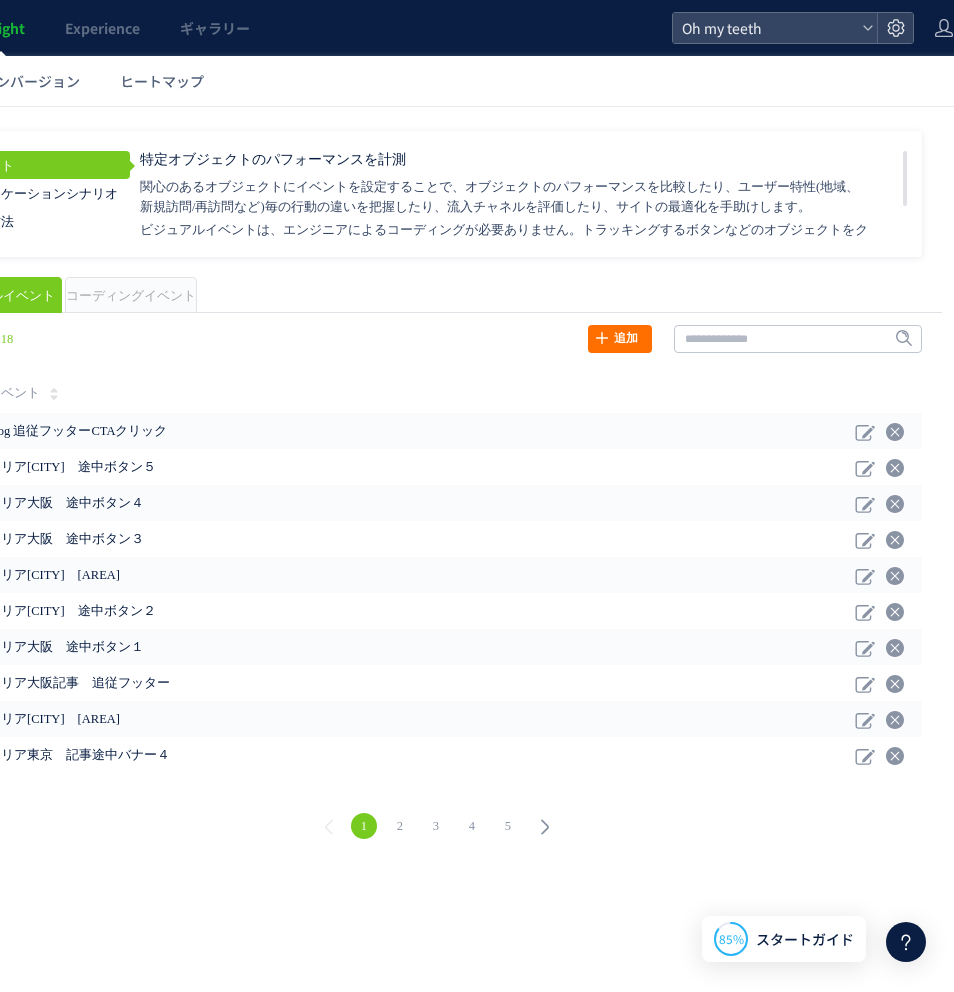 scroll, scrollTop: 0, scrollLeft: 306, axis: horizontal 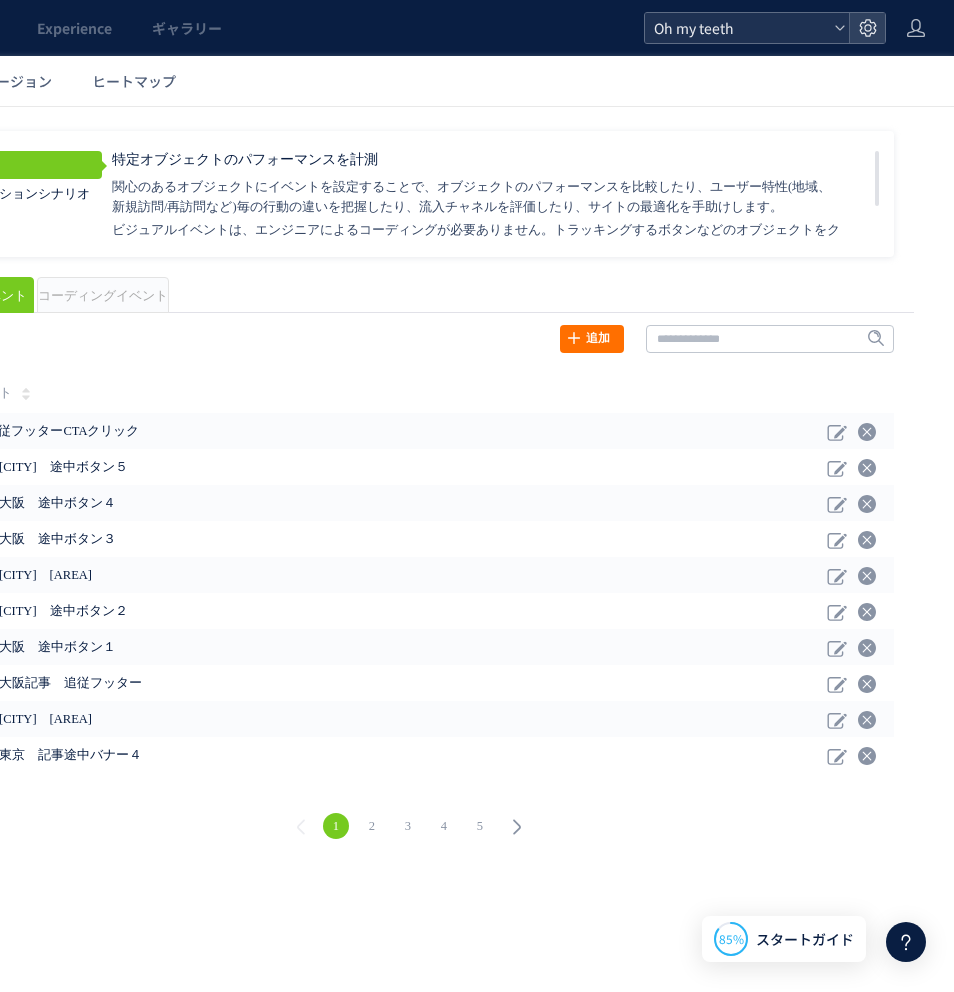 click on "Oh my teeth" at bounding box center (737, 28) 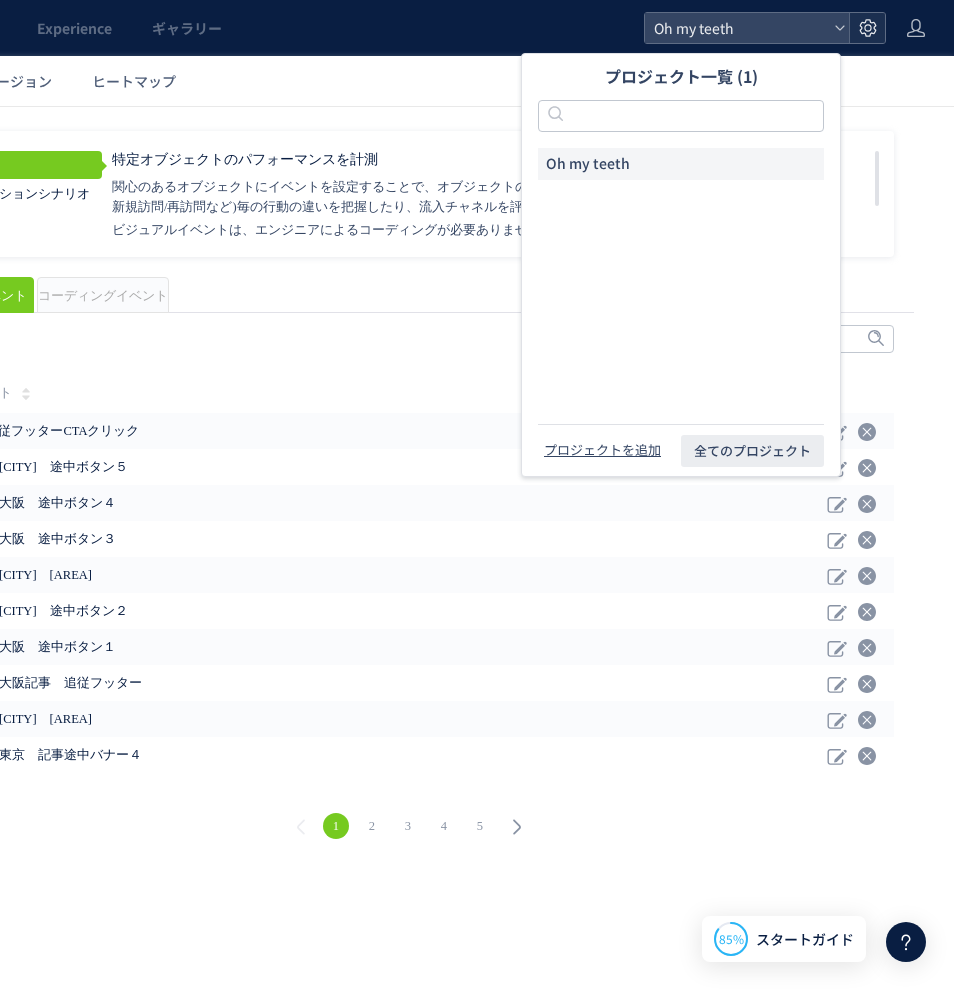 click 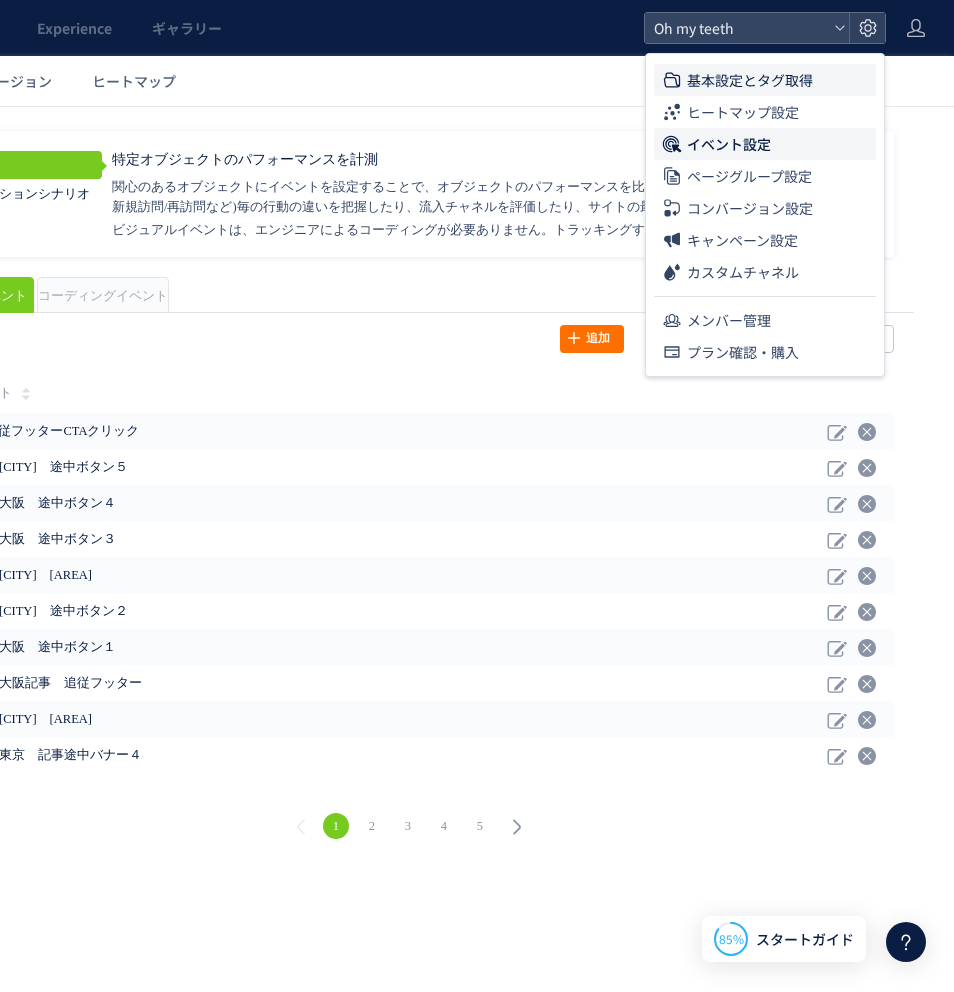 click on "基本設定とタグ取得" at bounding box center [750, 80] 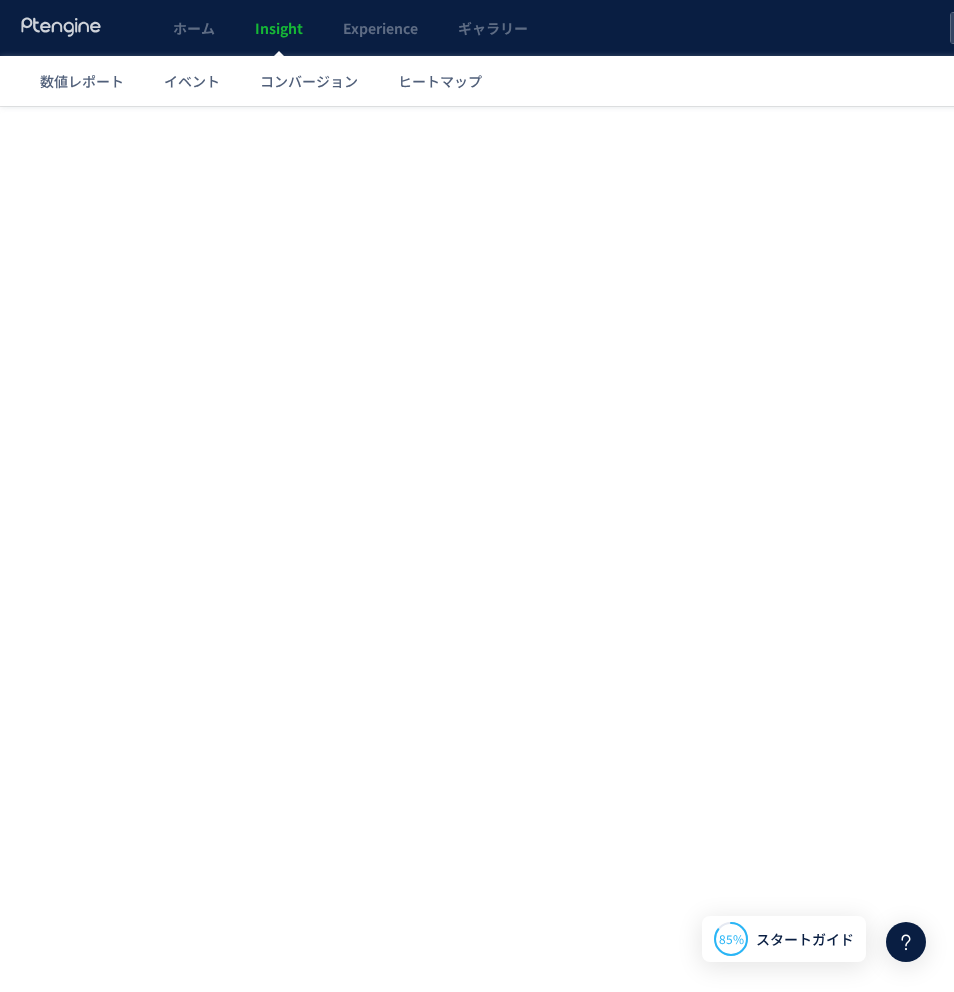 scroll, scrollTop: 0, scrollLeft: 306, axis: horizontal 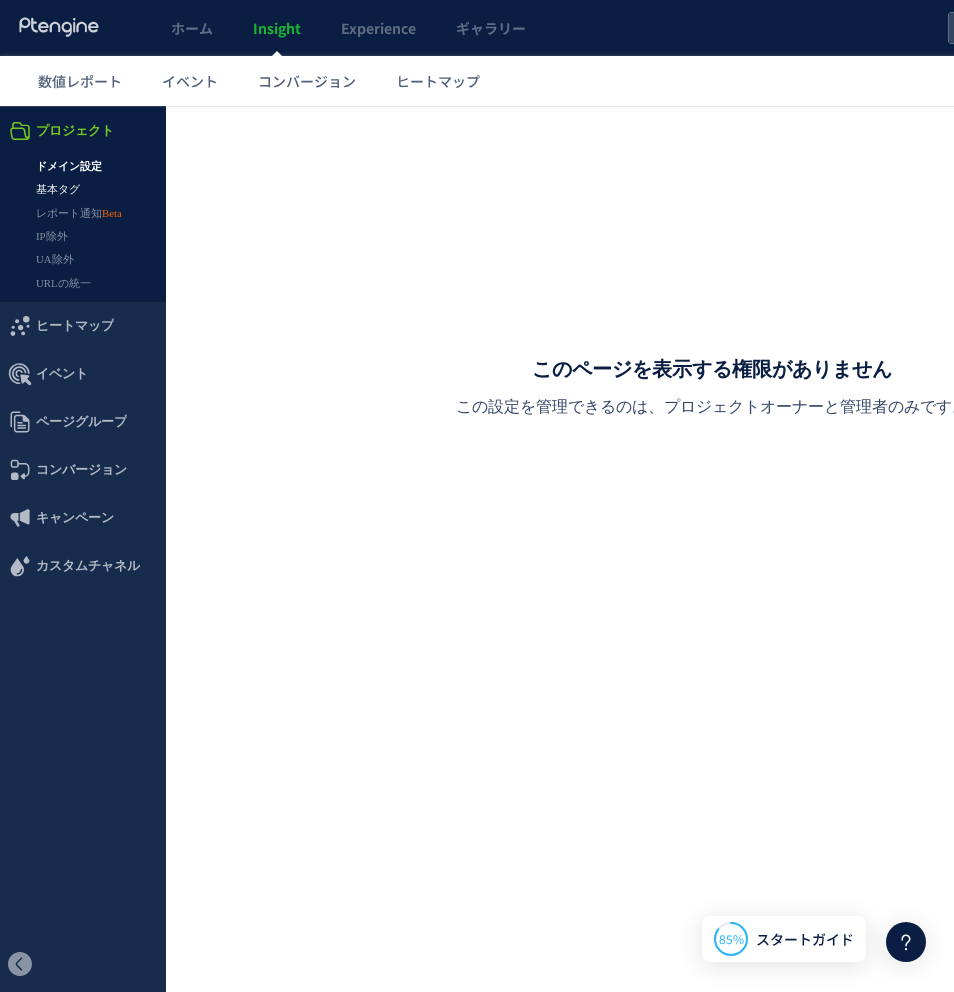click on "基本タグ" at bounding box center (82, 189) 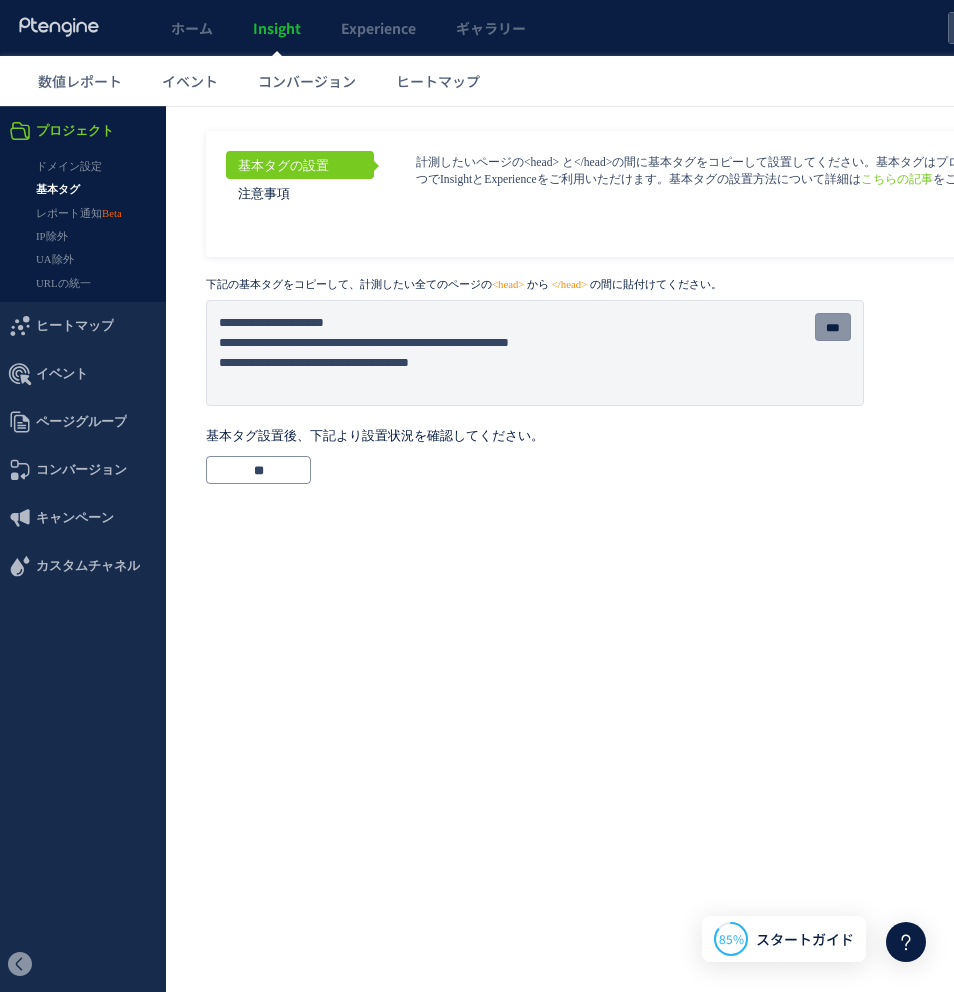 click on "***" at bounding box center (833, 327) 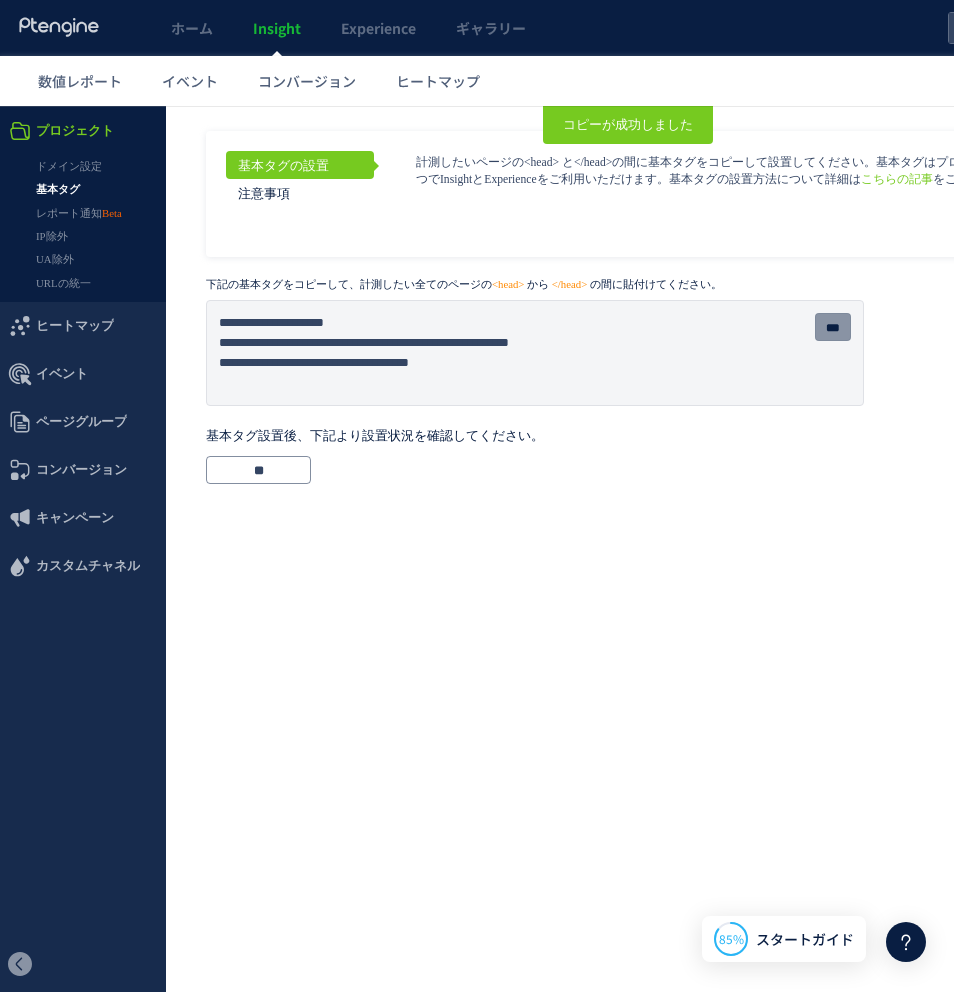 scroll, scrollTop: 91, scrollLeft: 0, axis: vertical 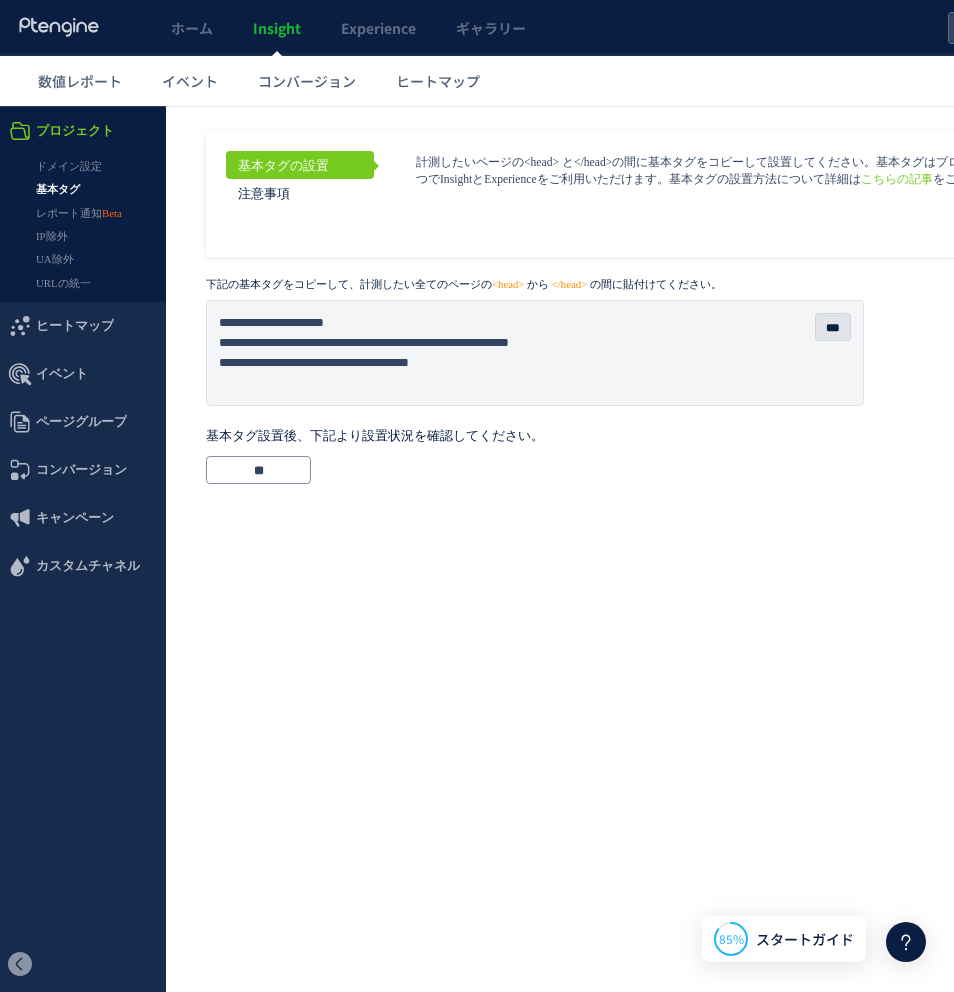 click 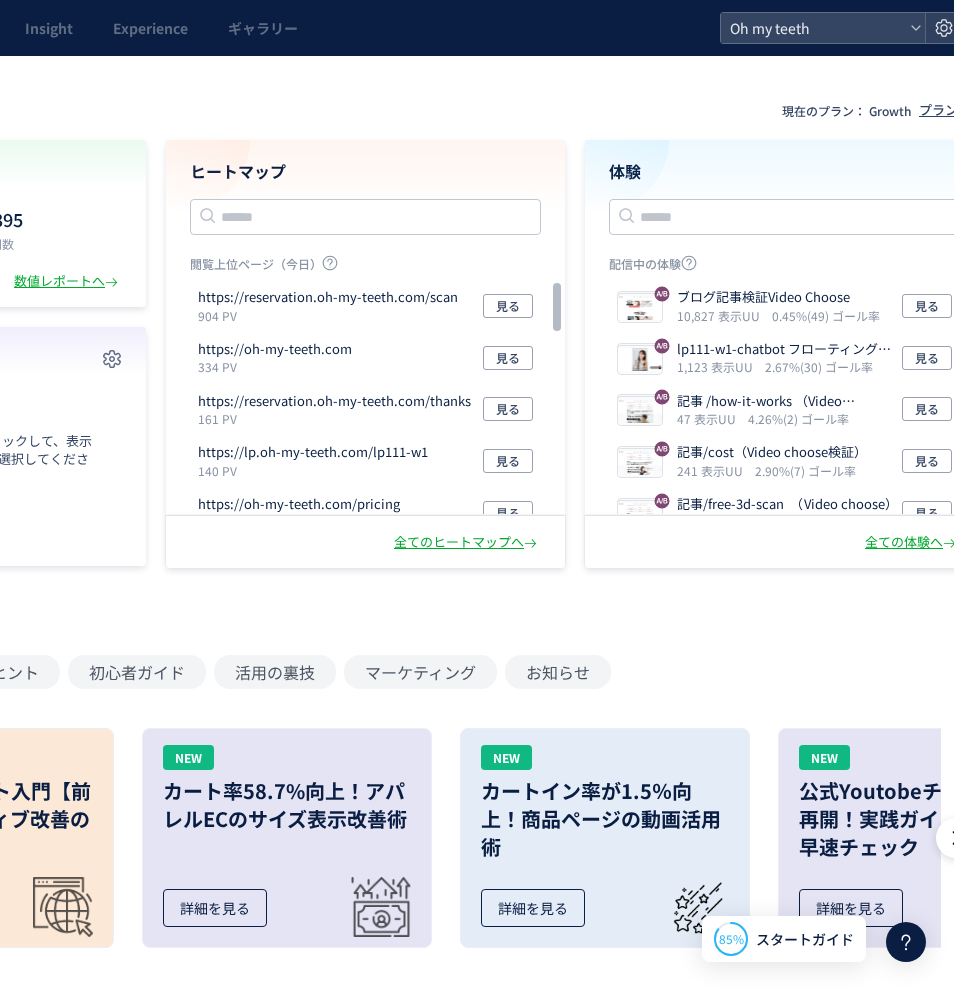 scroll, scrollTop: 0, scrollLeft: 306, axis: horizontal 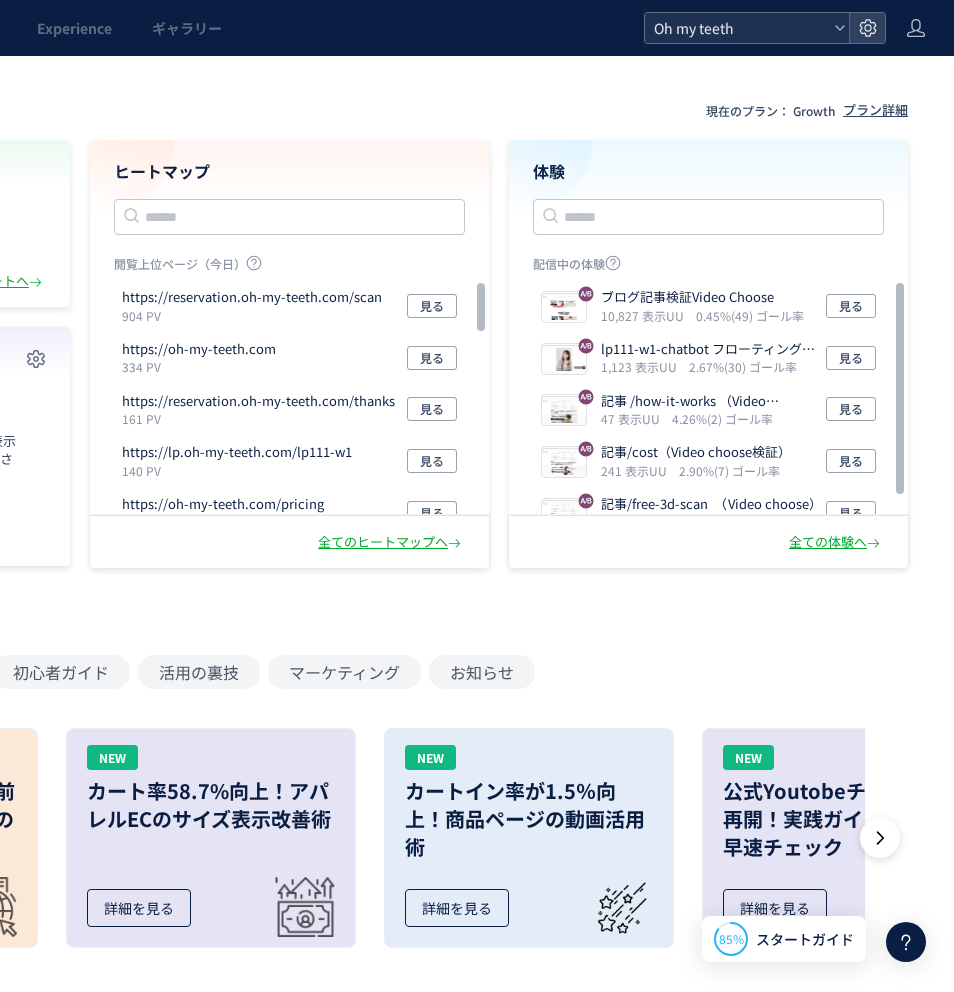 click on "Oh my teeth" at bounding box center (737, 28) 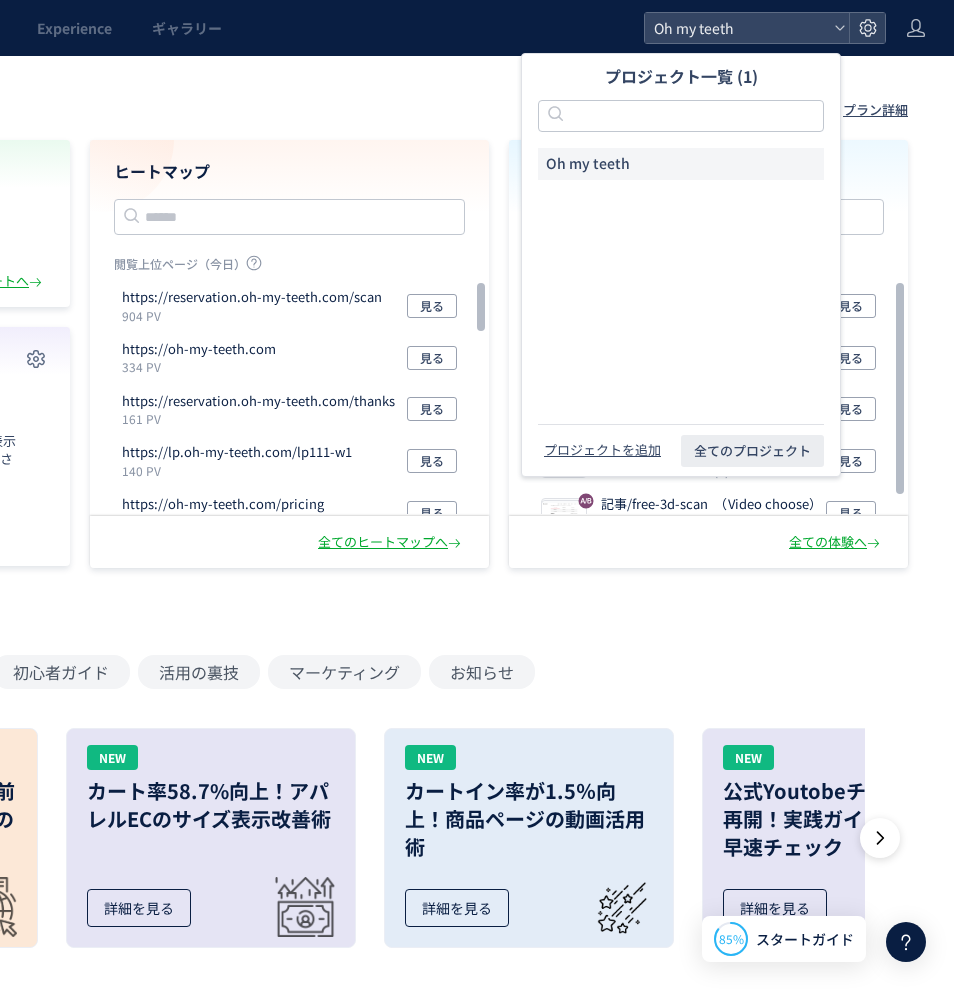 click on "ホーム Insight Experience ギャラリー Oh my teeth" 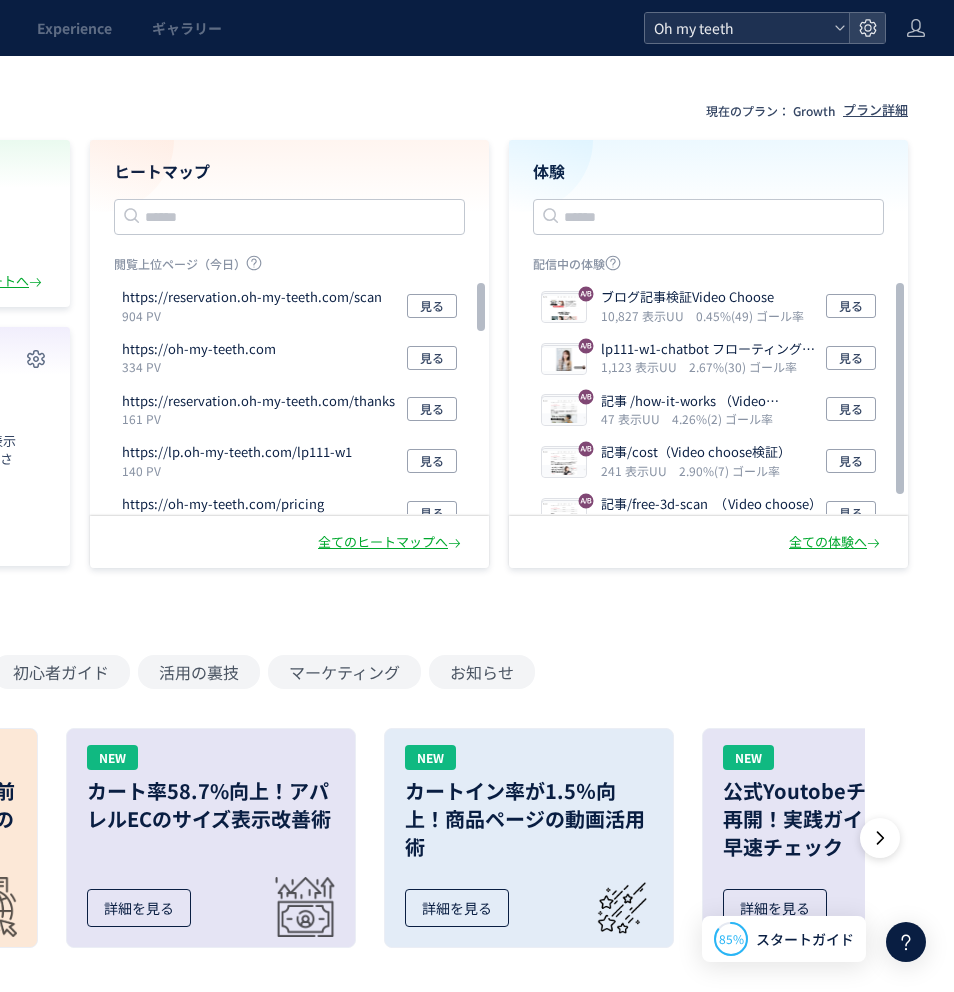 click 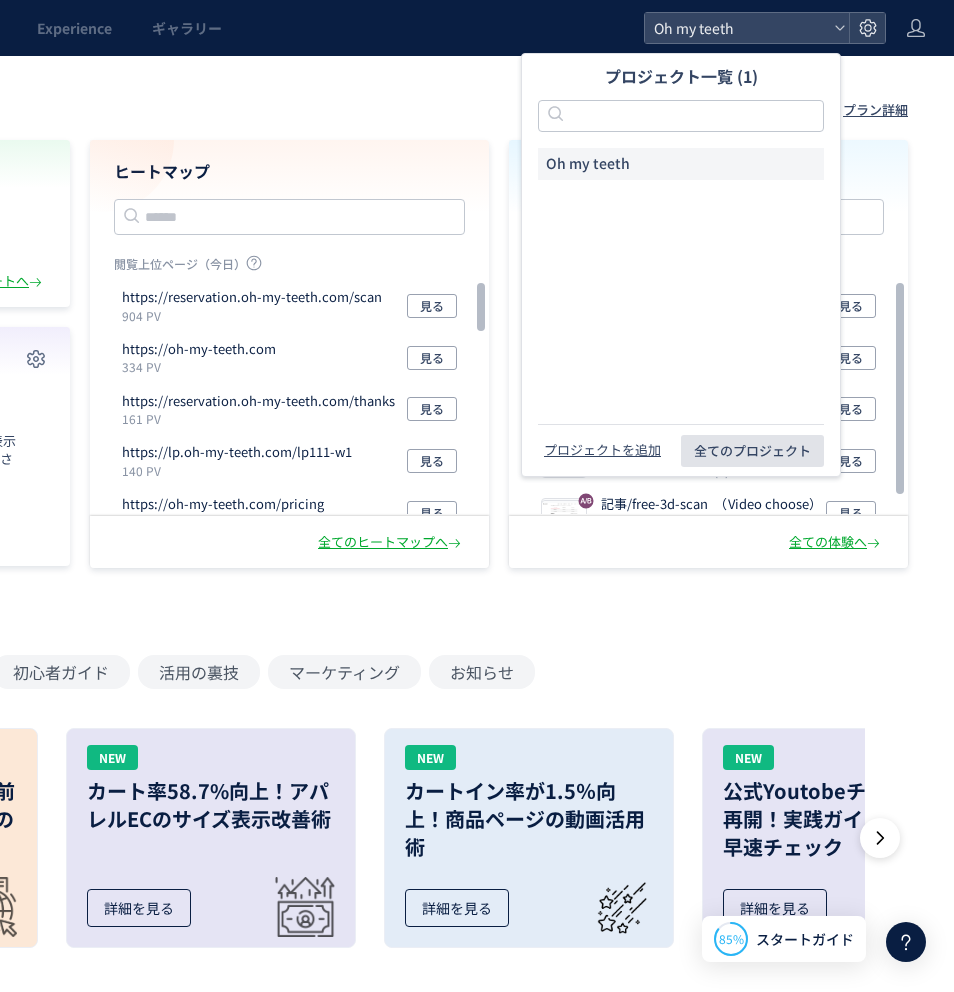 click on "全てのプロジェクト" at bounding box center (752, 451) 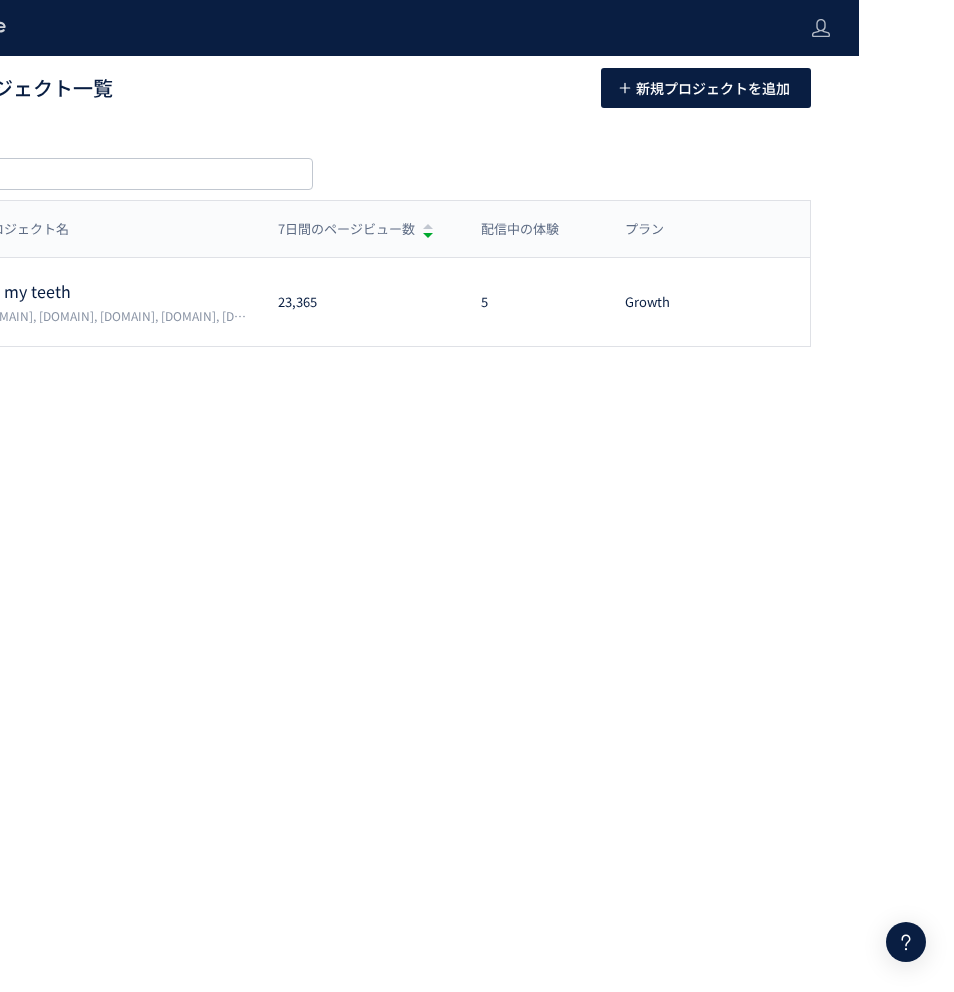 scroll, scrollTop: 0, scrollLeft: 28, axis: horizontal 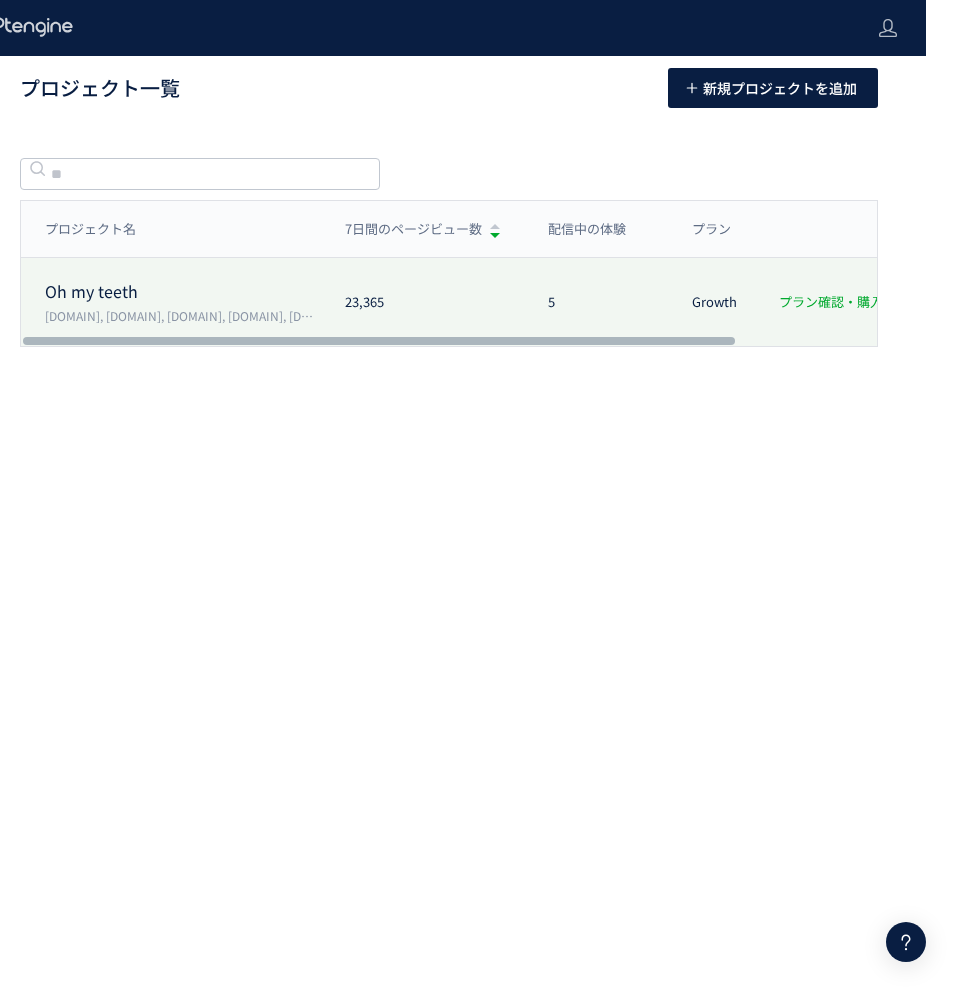 click on "プラン確認・購入" 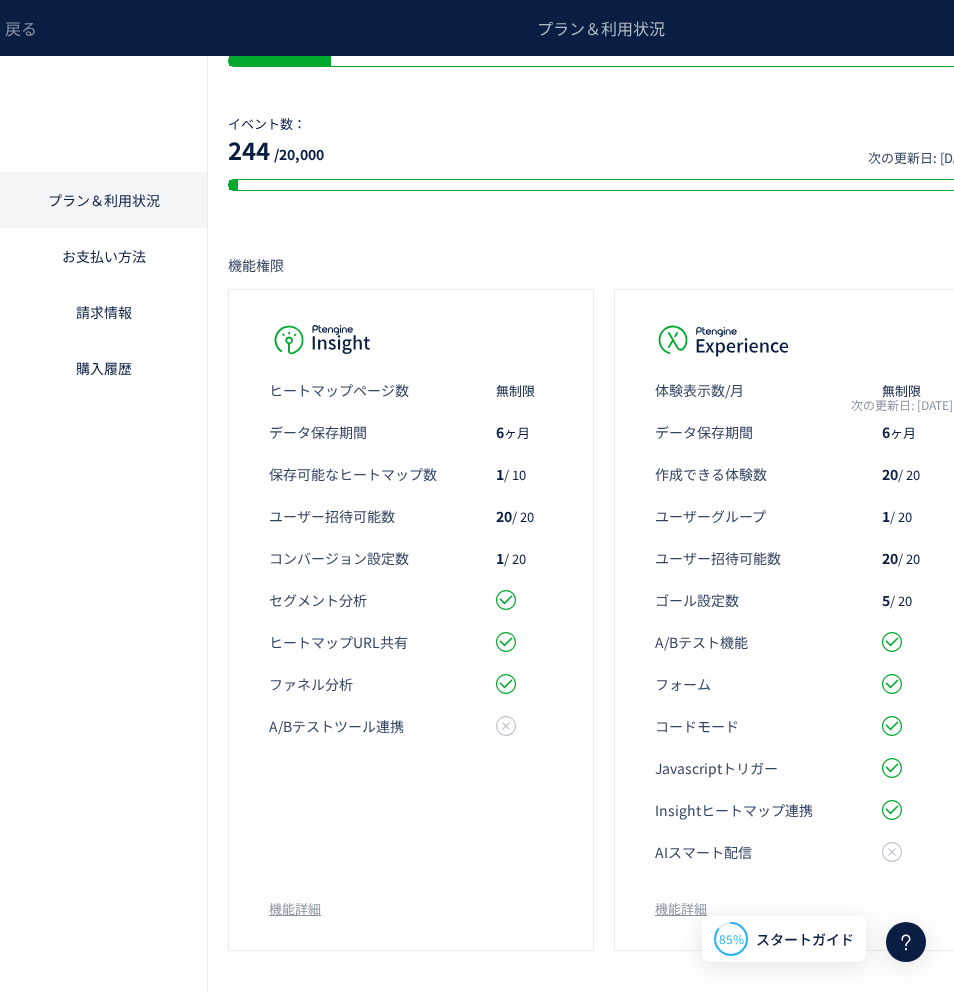scroll, scrollTop: 0, scrollLeft: 28, axis: horizontal 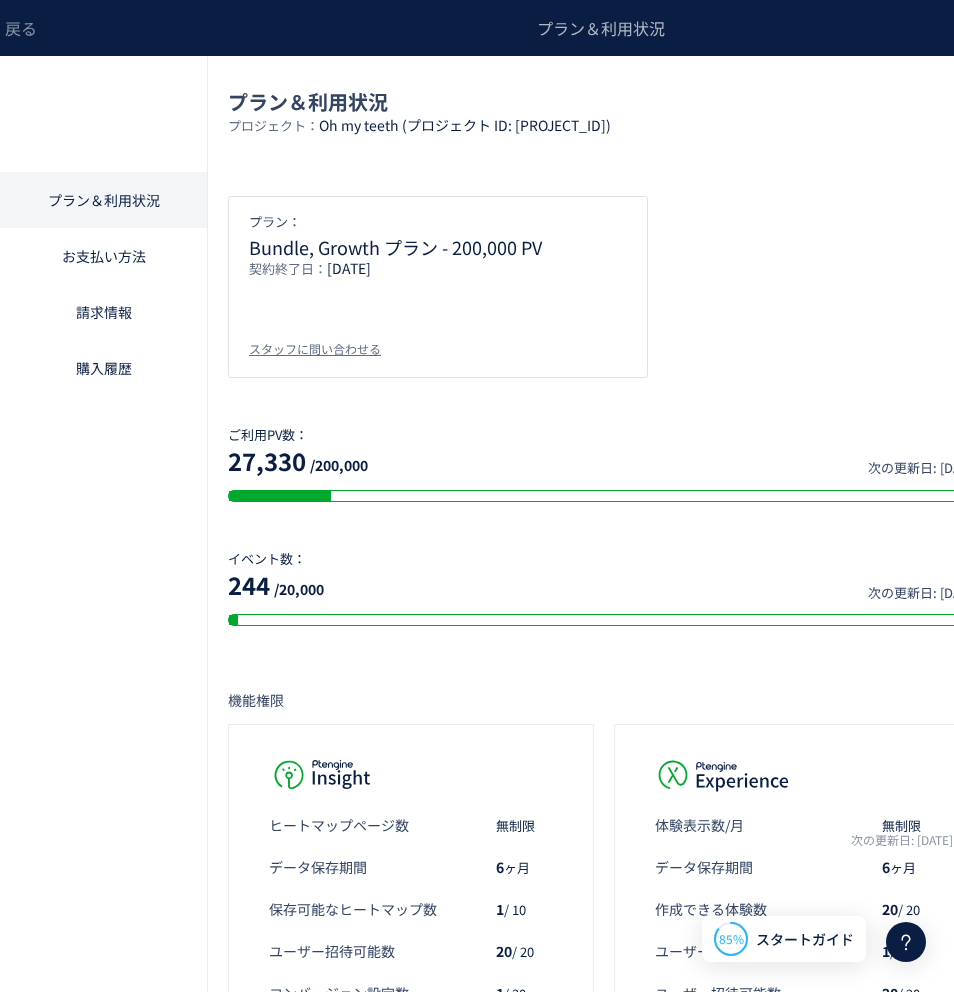 click on "戻る" at bounding box center [10, 28] 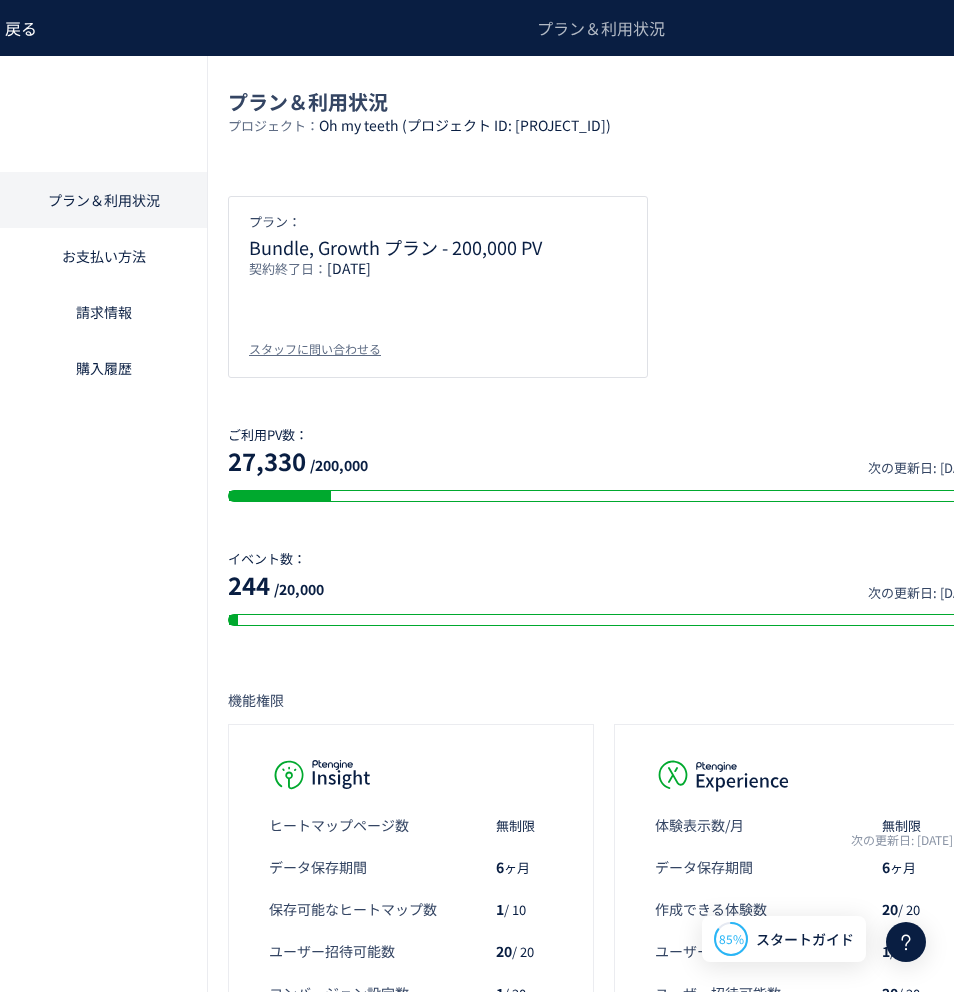 click on "戻る" 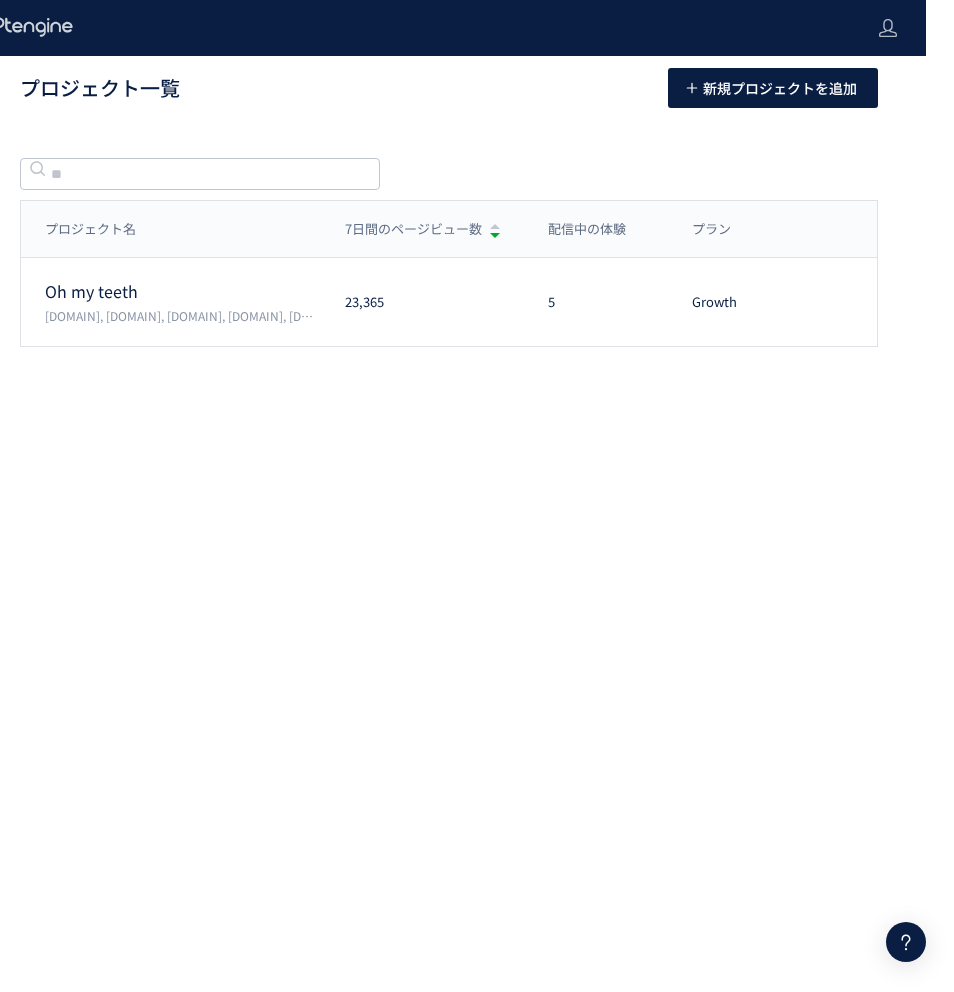 scroll, scrollTop: 0, scrollLeft: 0, axis: both 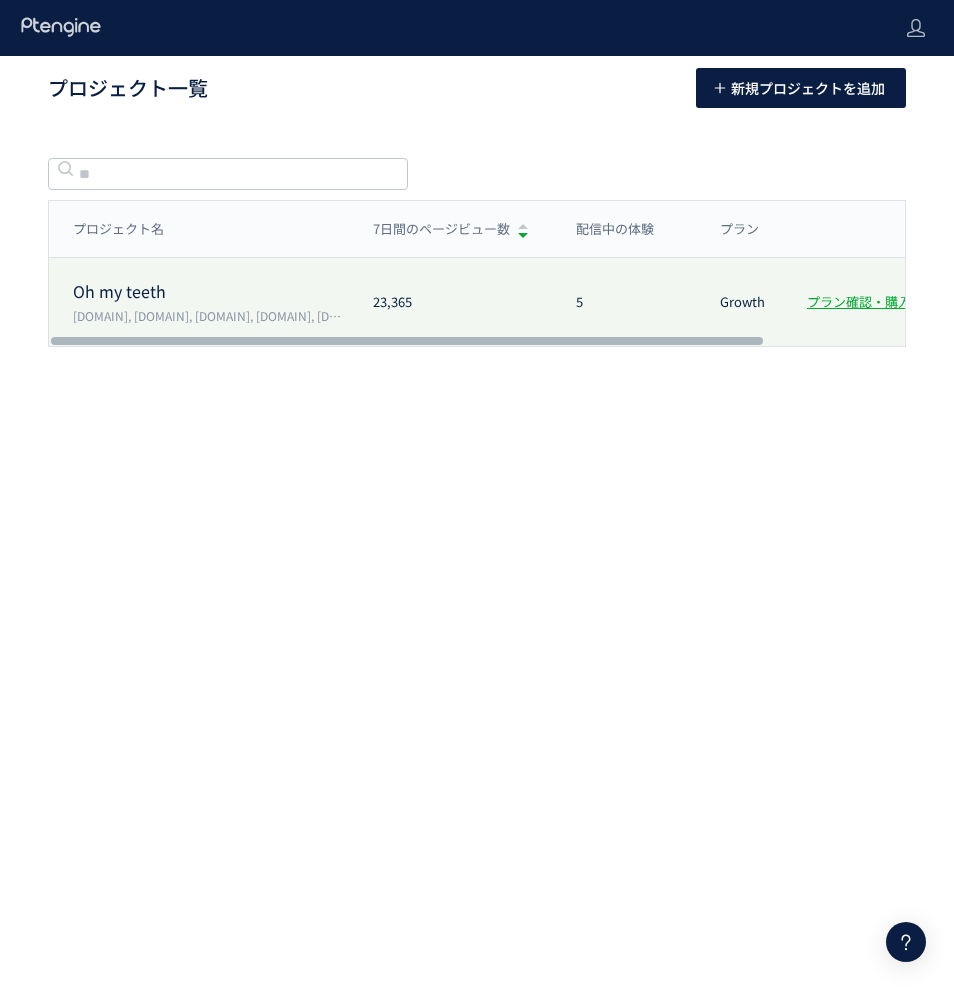 click on "Oh my teeth  lp.oh-my-teeth.com,your-mouthpiece.com,ohmyteeth.xyz,sb-oh-my-teeth.discover-news.tokyo,sb-saji-fb.ourpage.jp 23,365 5 Growth プラン確認・購入 プロジェクト設定" 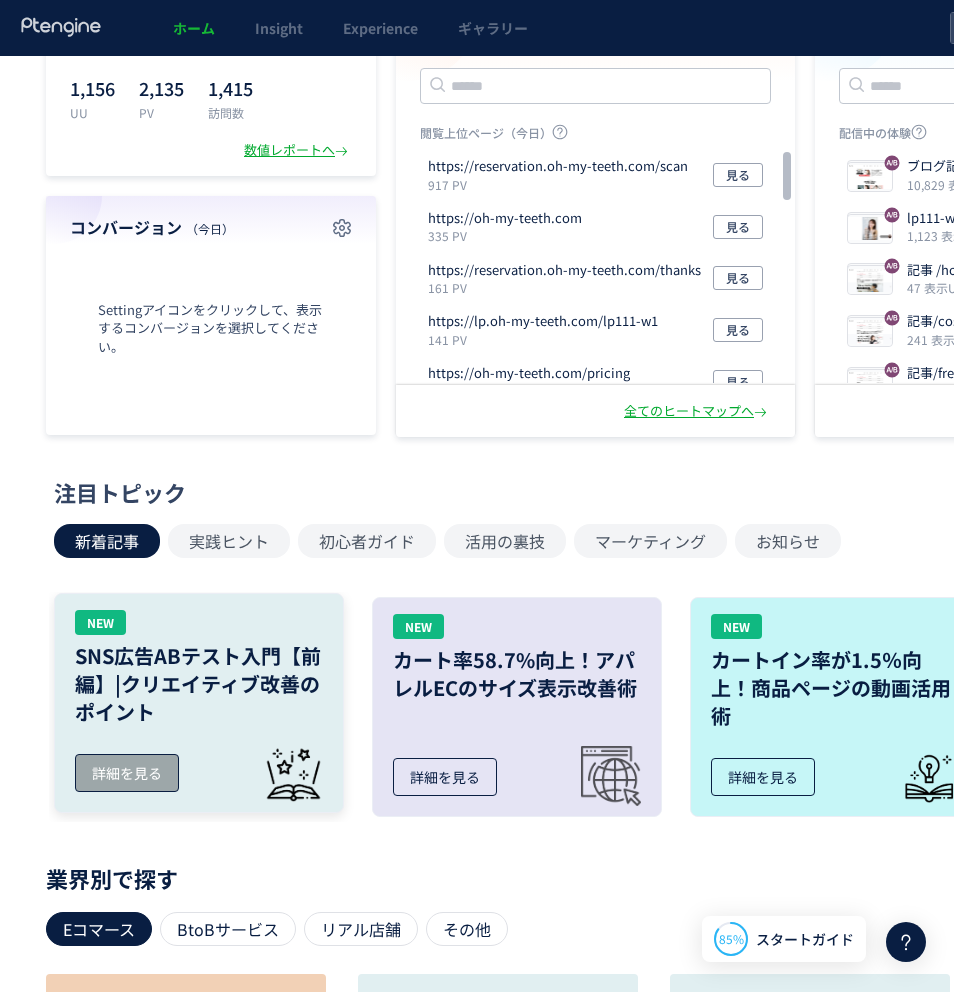 scroll, scrollTop: 0, scrollLeft: 0, axis: both 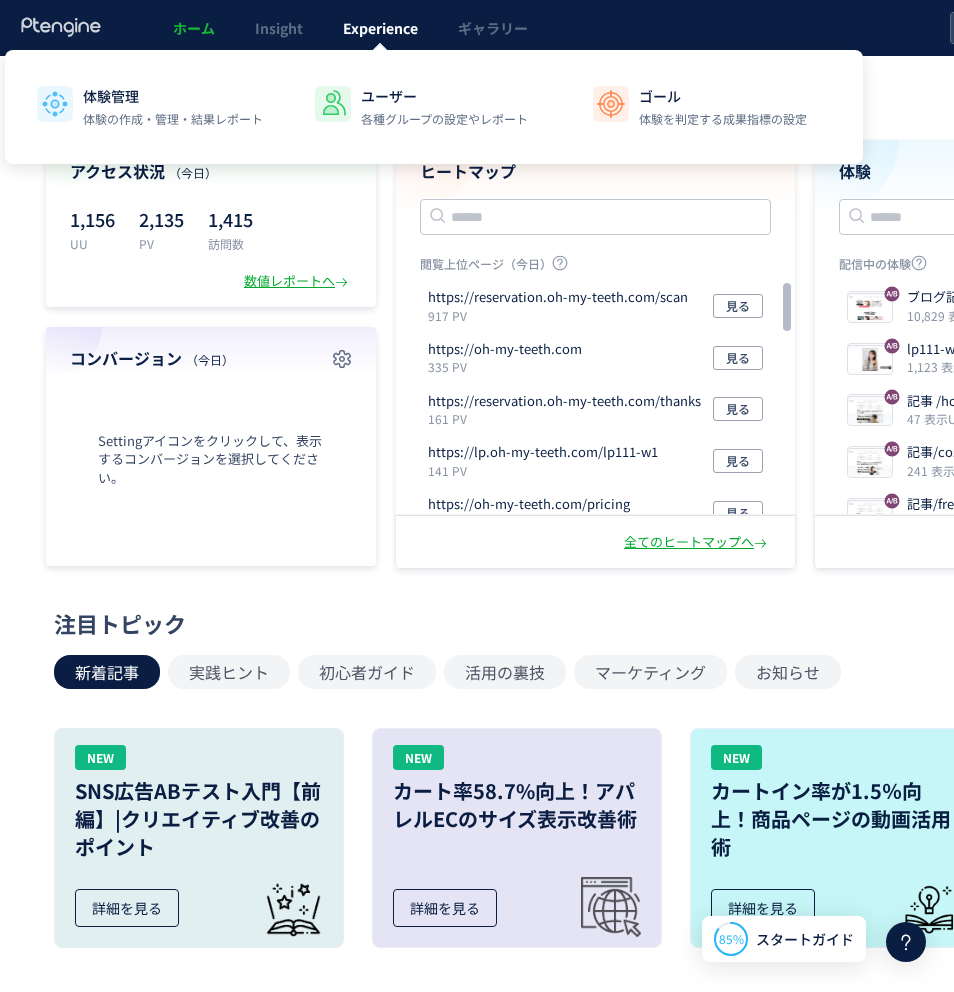 click on "Experience" 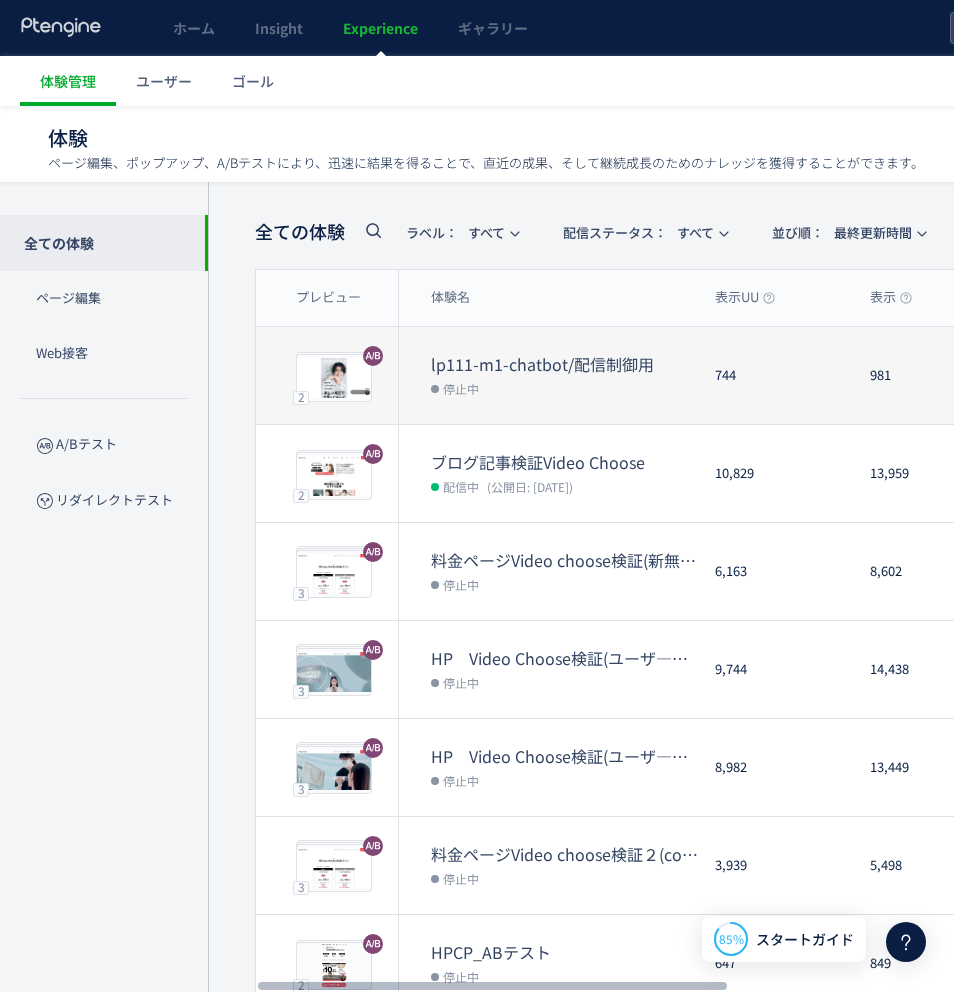 scroll, scrollTop: 0, scrollLeft: 3, axis: horizontal 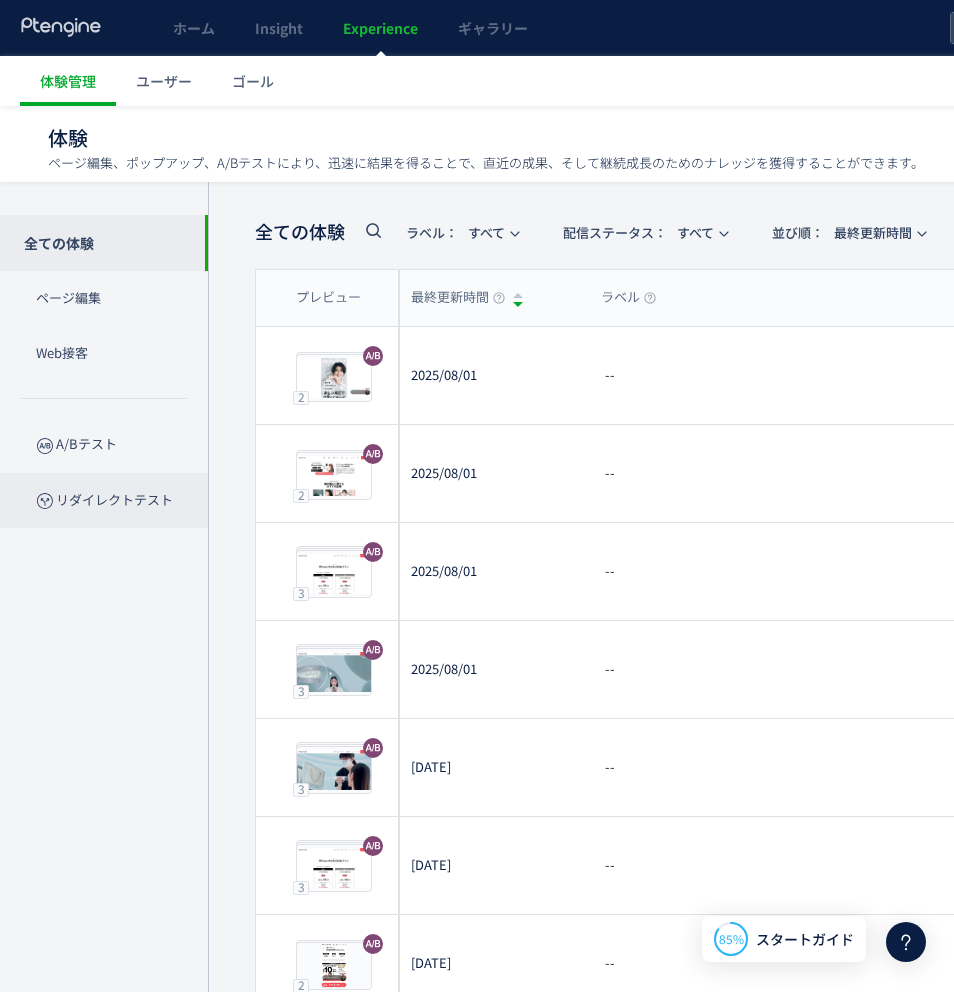 click on "リダイレクトテスト" at bounding box center [104, 500] 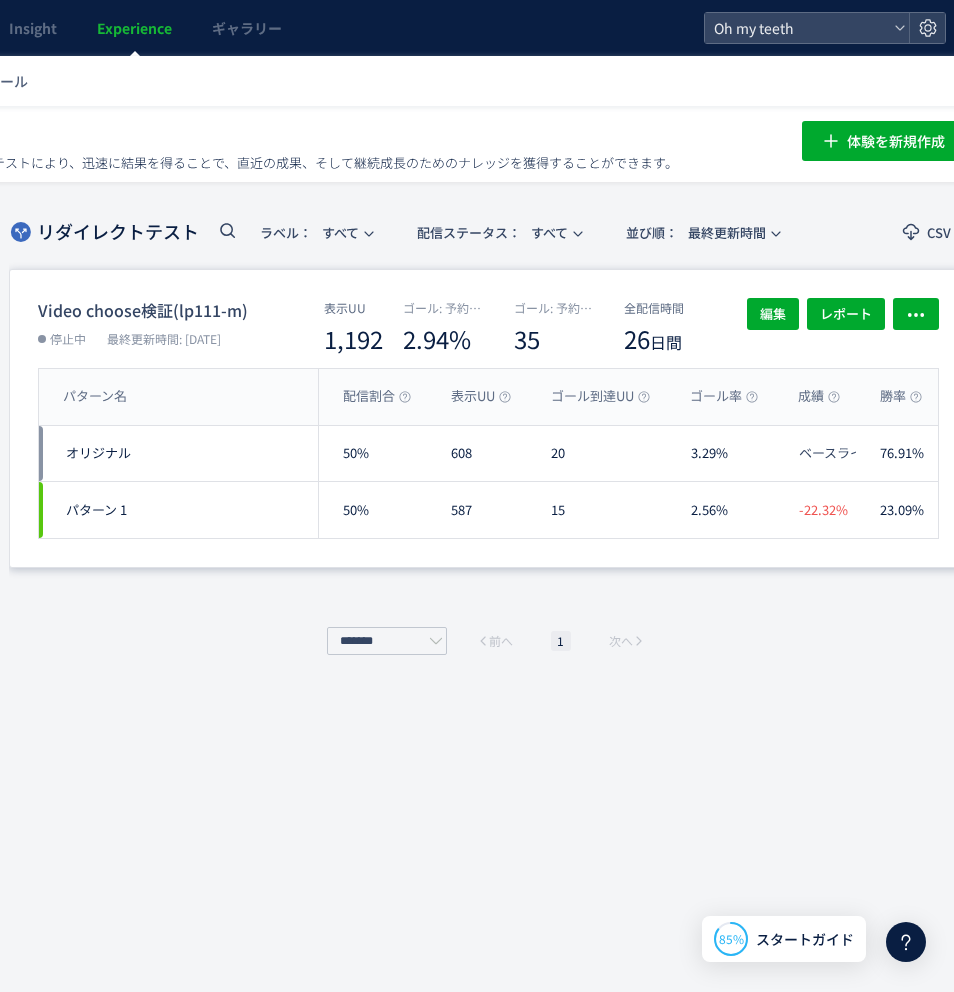 scroll, scrollTop: 0, scrollLeft: 306, axis: horizontal 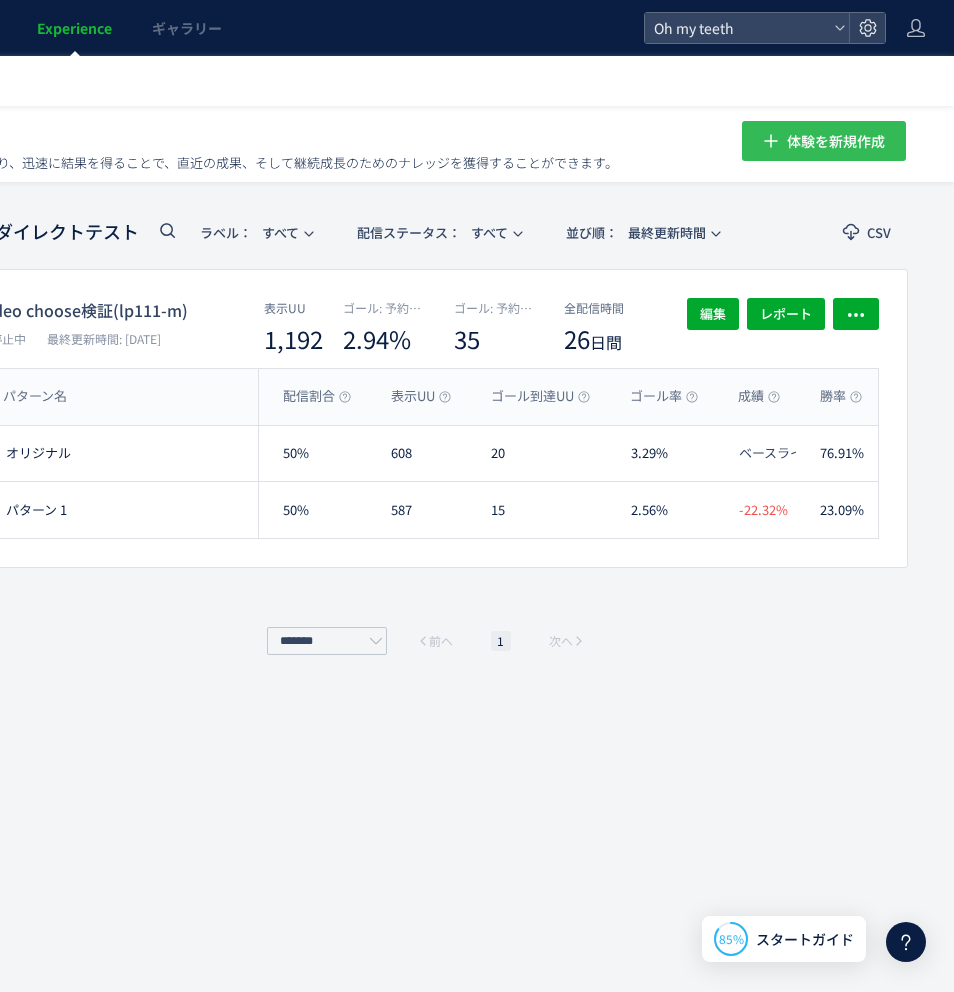click on "体験を新規作成" at bounding box center (836, 141) 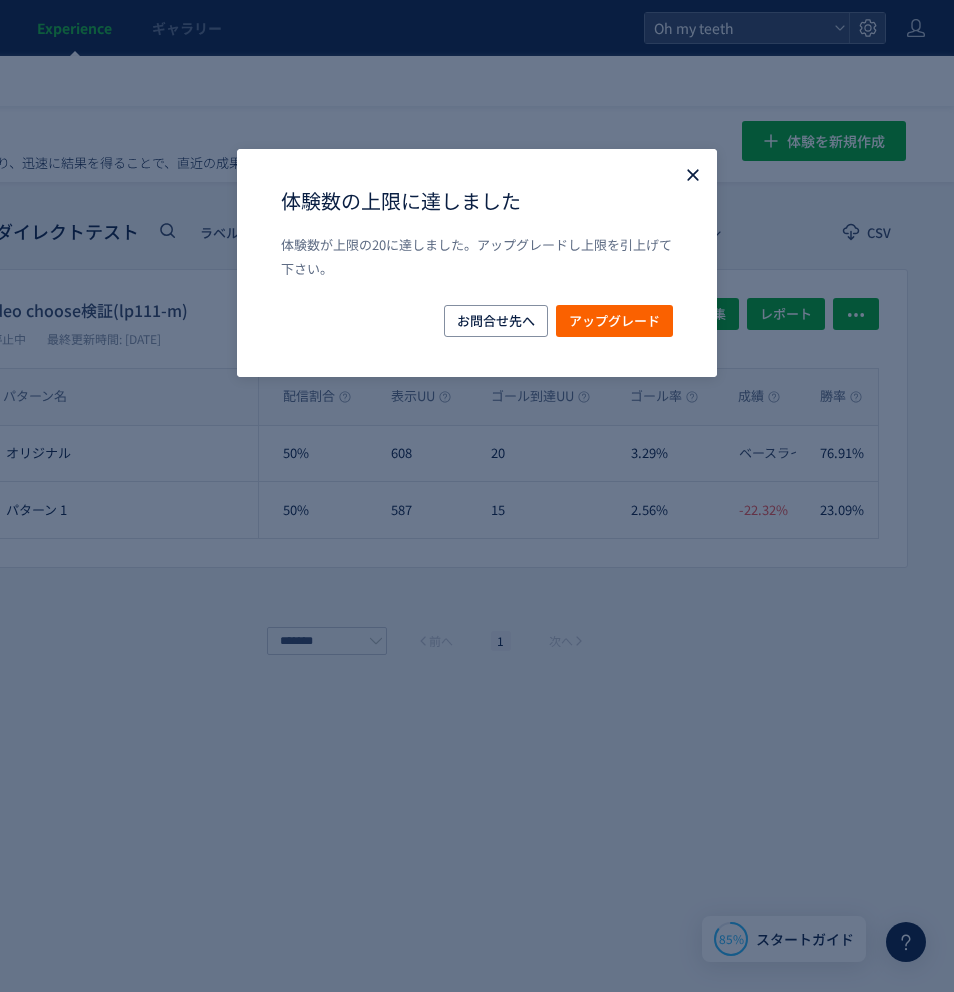 click 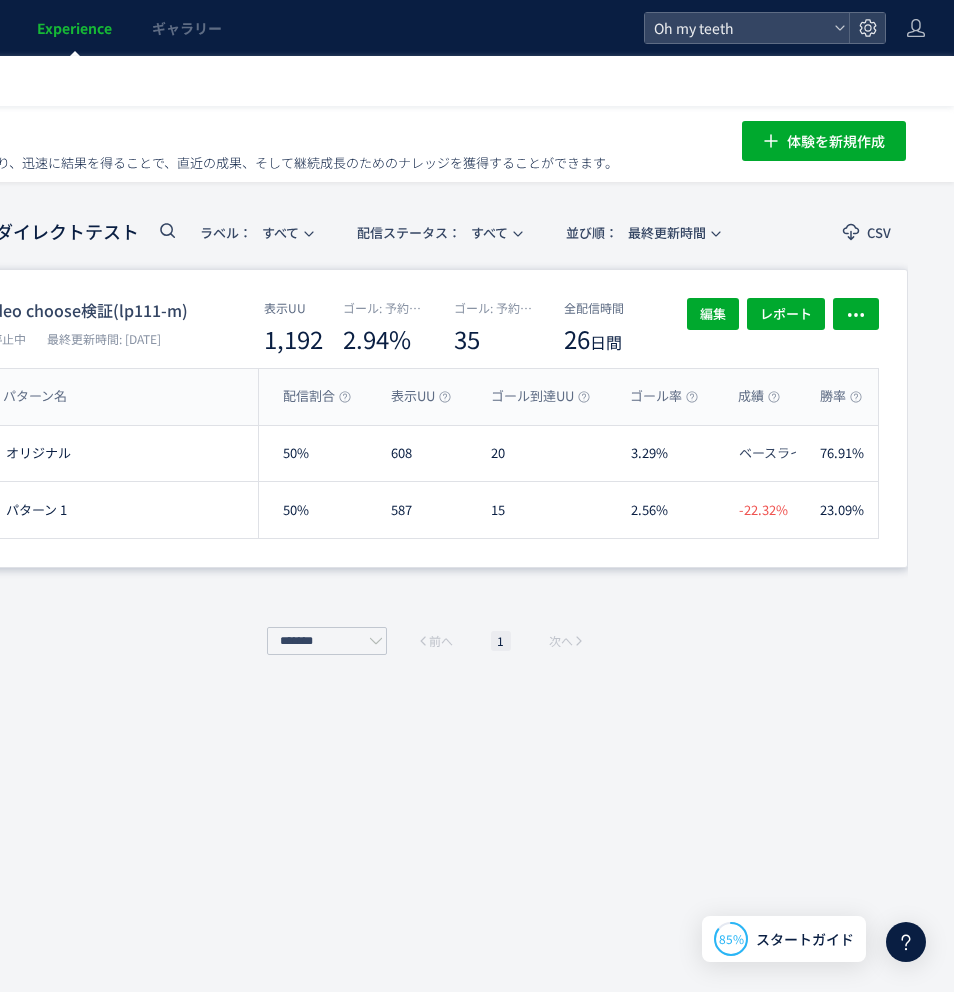 scroll, scrollTop: 1, scrollLeft: 306, axis: both 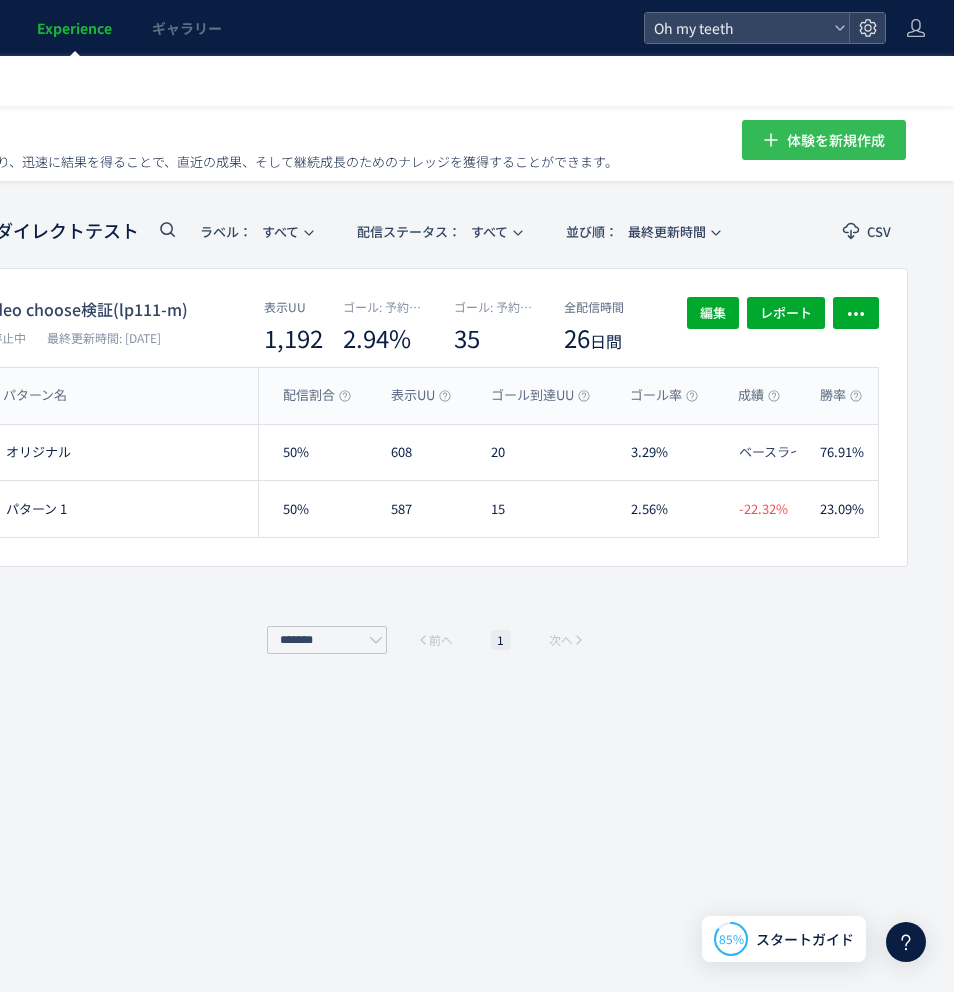 click on "体験を新規作成" at bounding box center (836, 140) 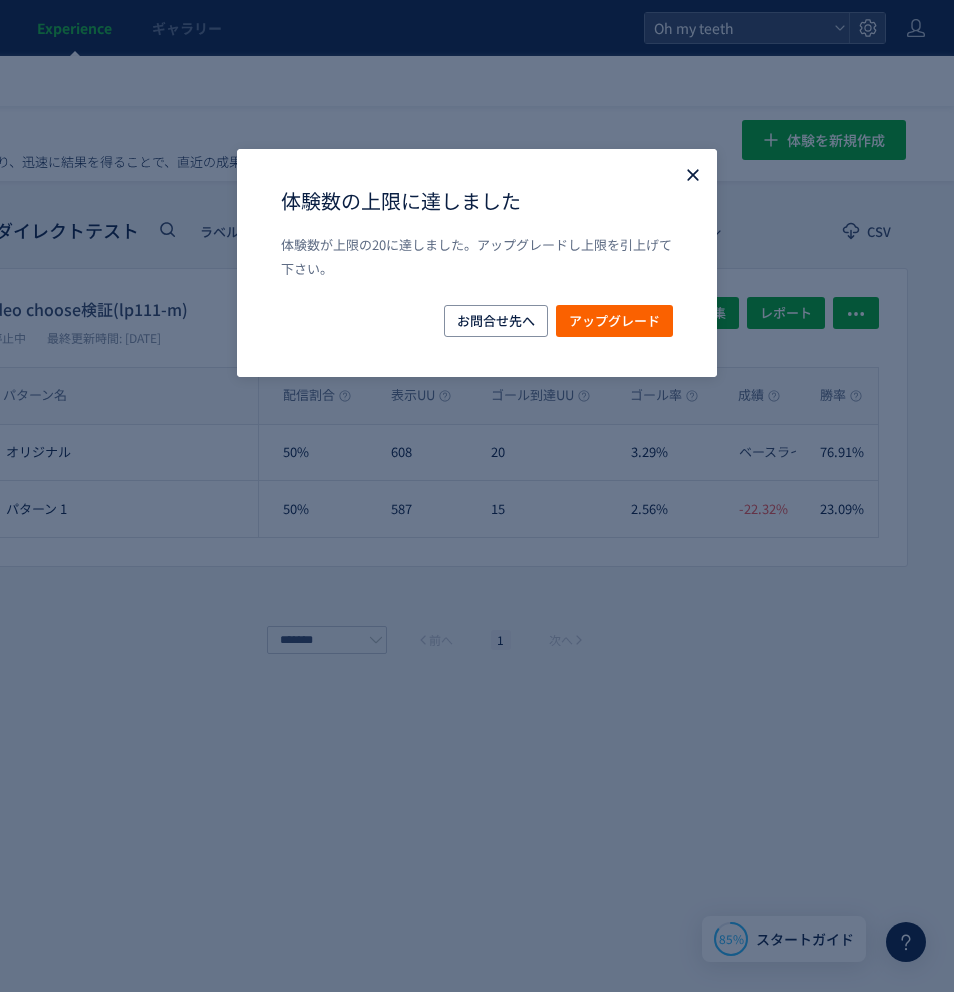 click 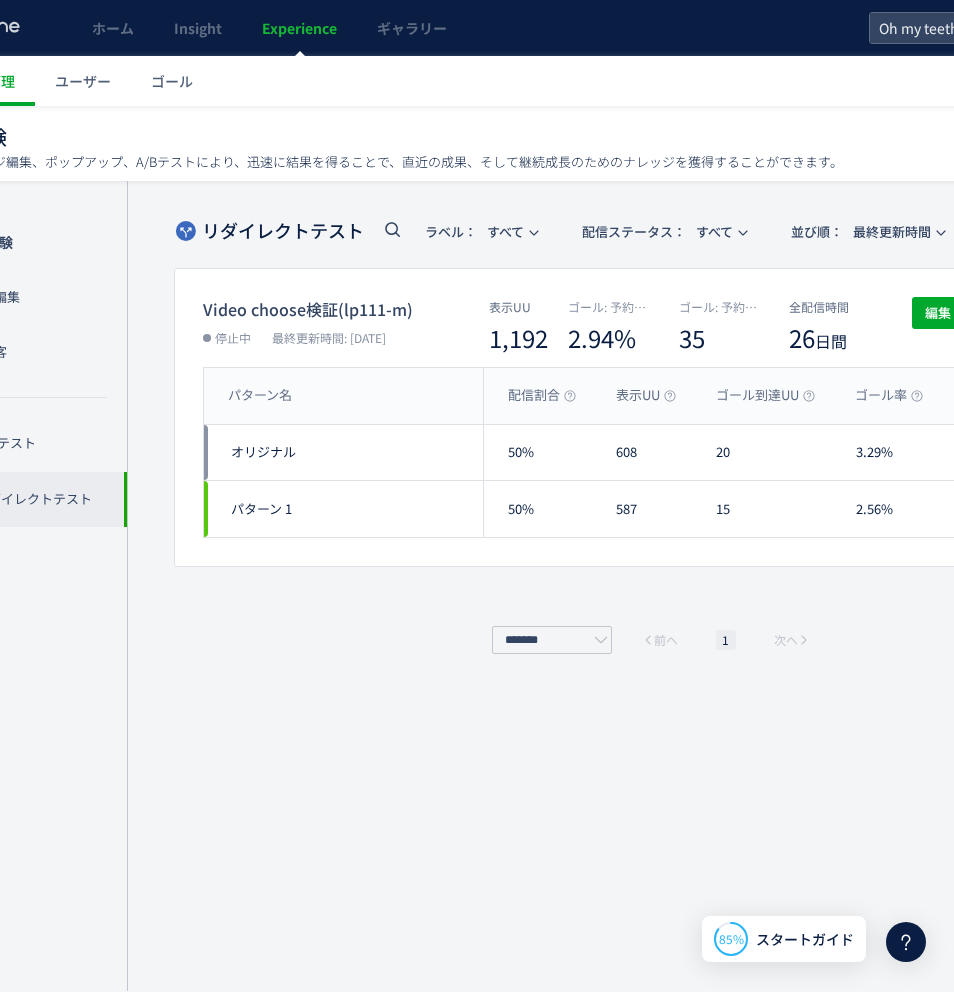 scroll, scrollTop: 1, scrollLeft: 0, axis: vertical 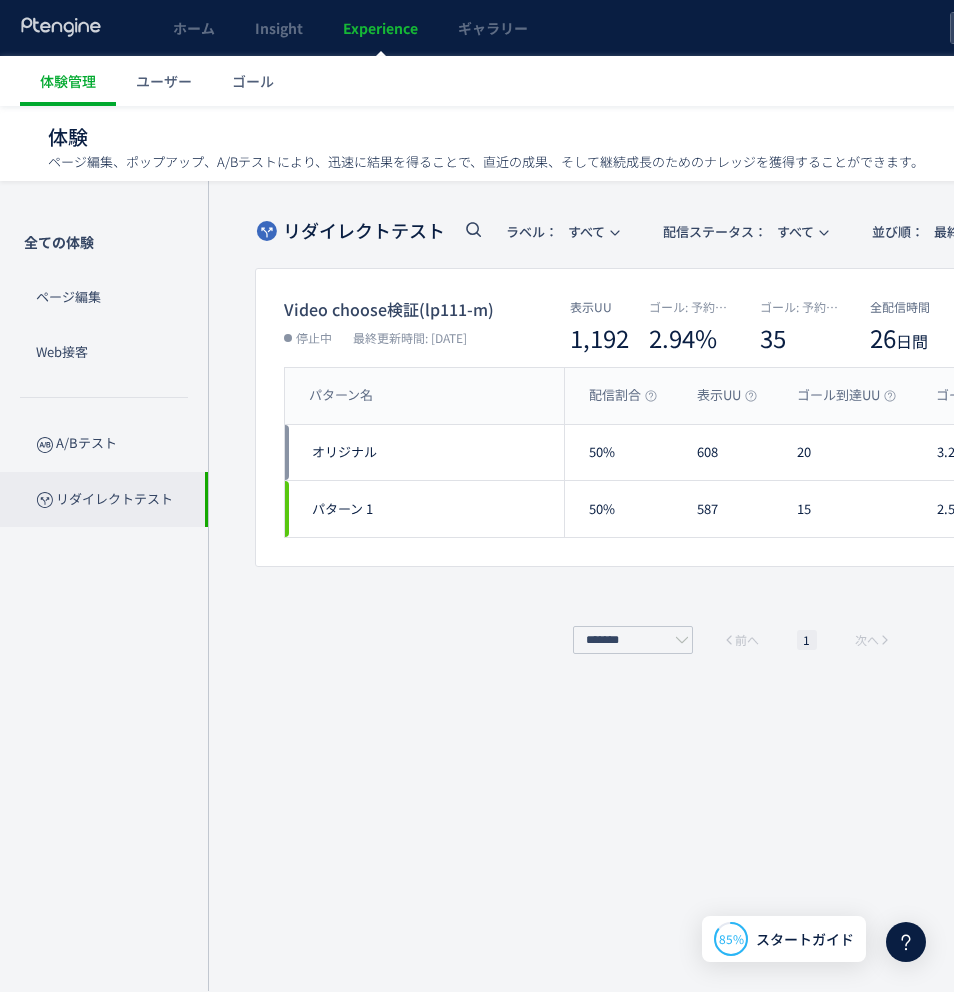 click on "リダイレクトテスト" at bounding box center [104, 499] 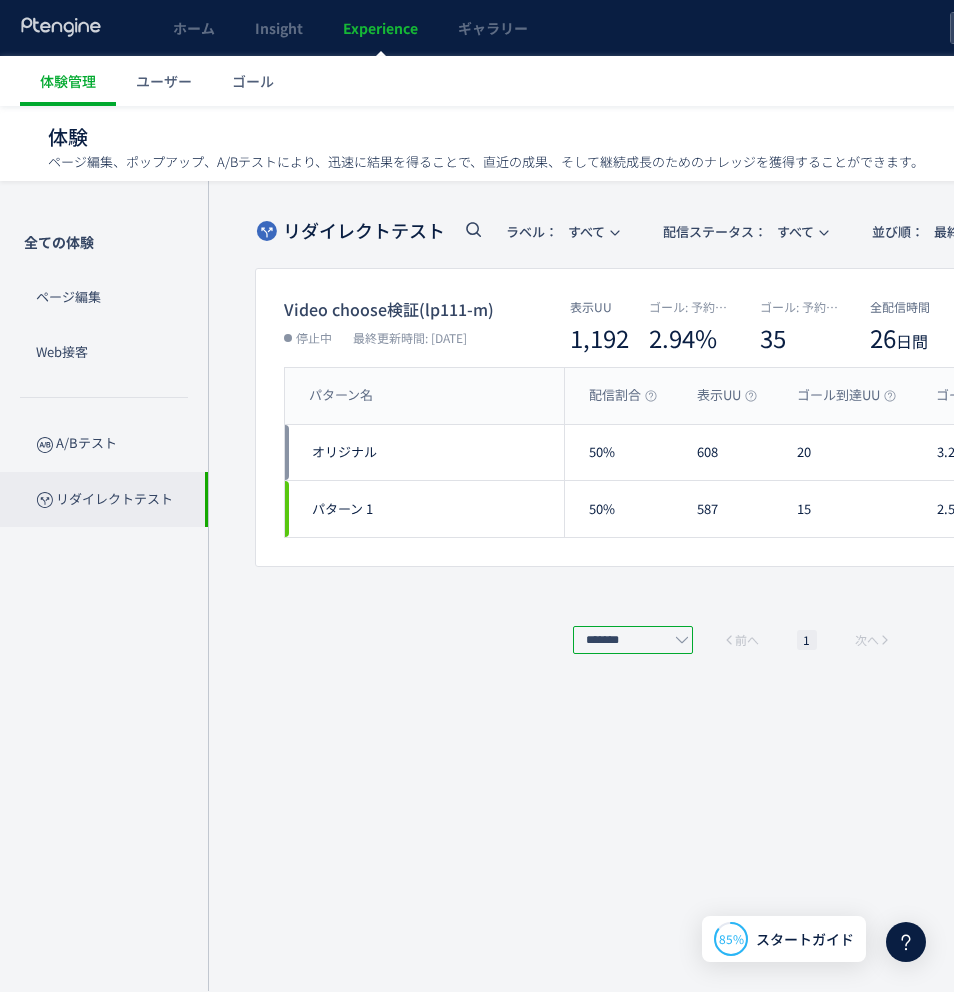 click on "*******" 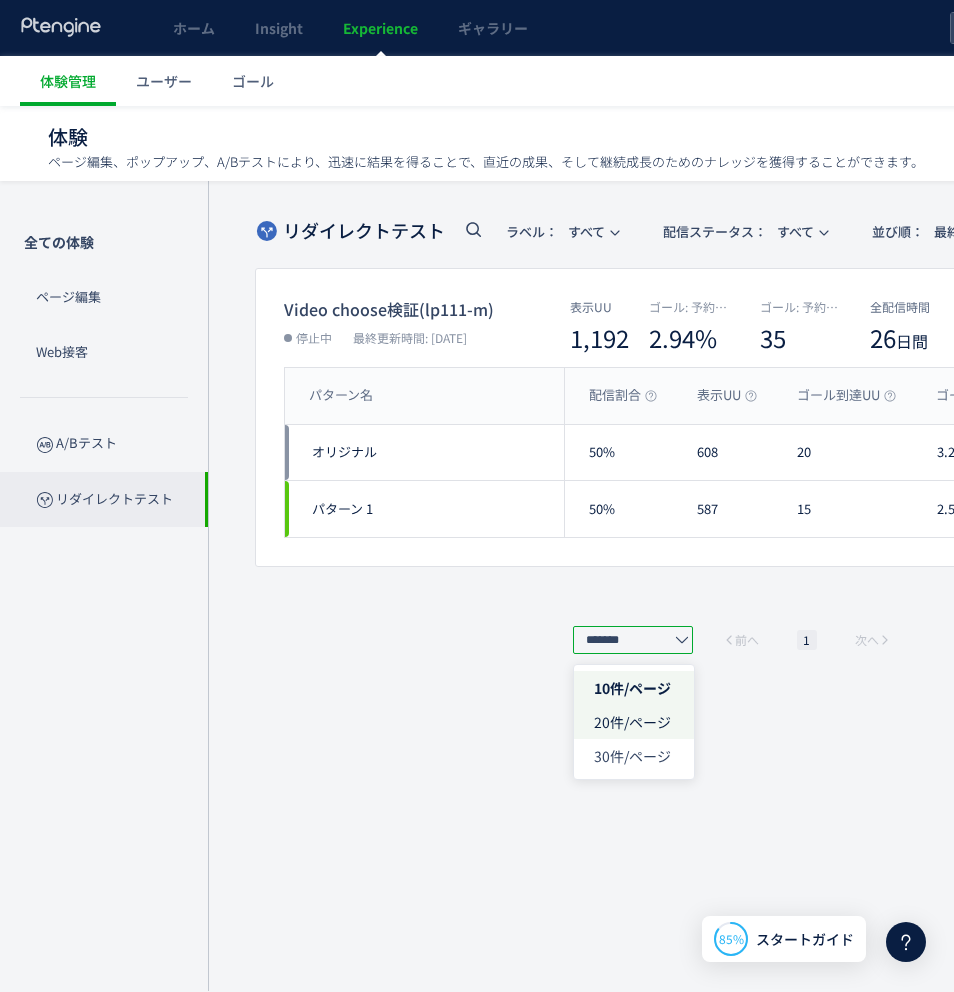 click on "20件/ページ" 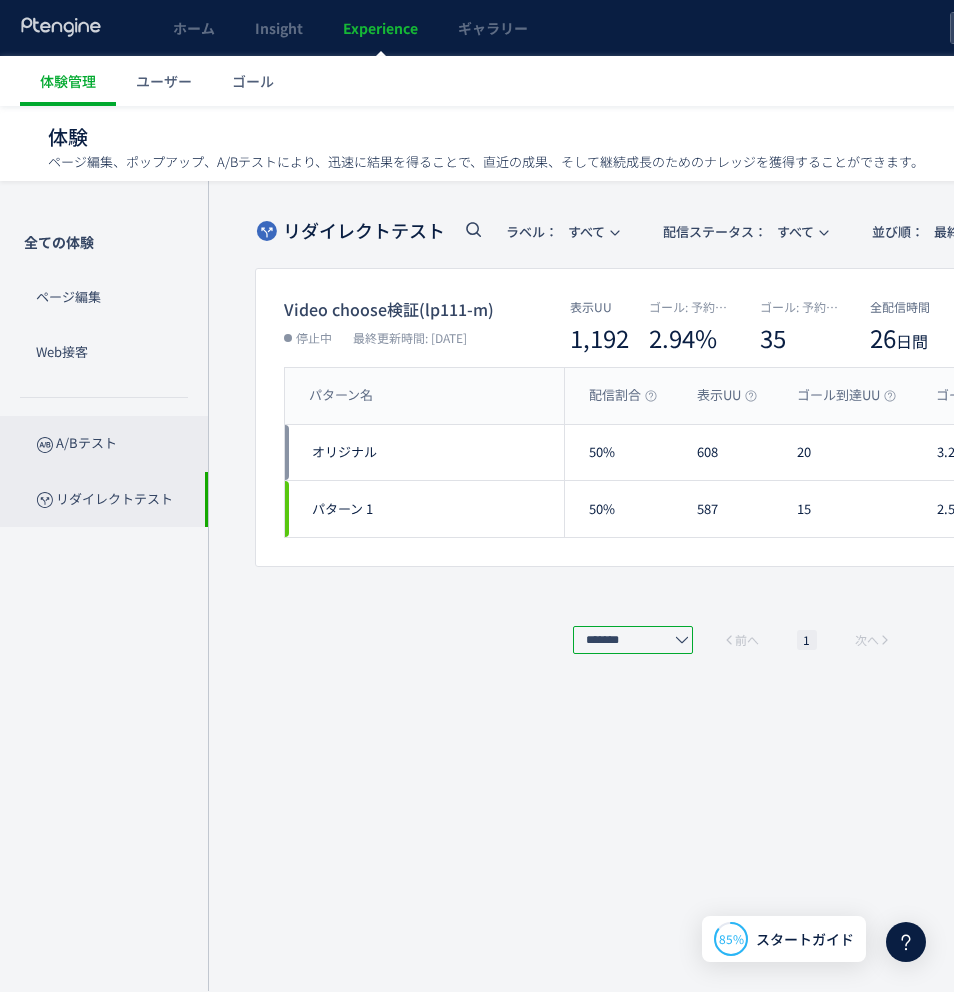 click on "A/Bテスト" at bounding box center (104, 443) 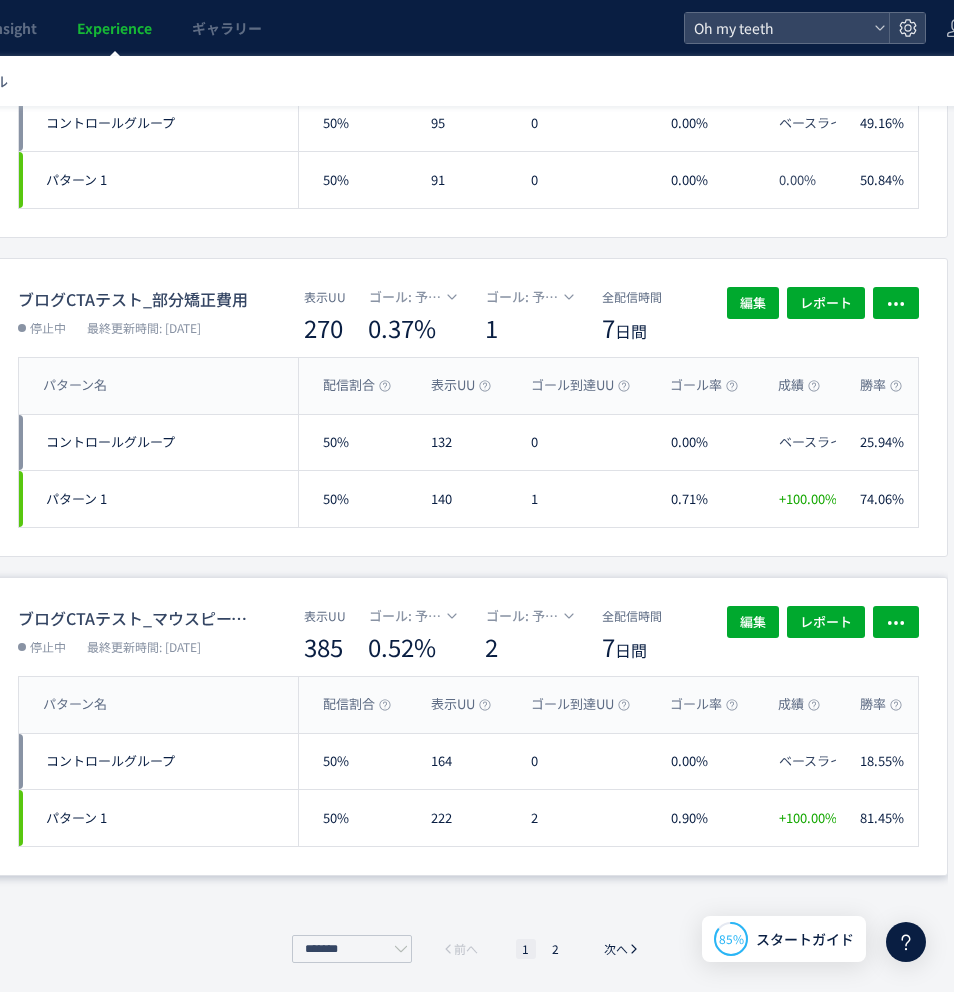scroll, scrollTop: 2843, scrollLeft: 306, axis: both 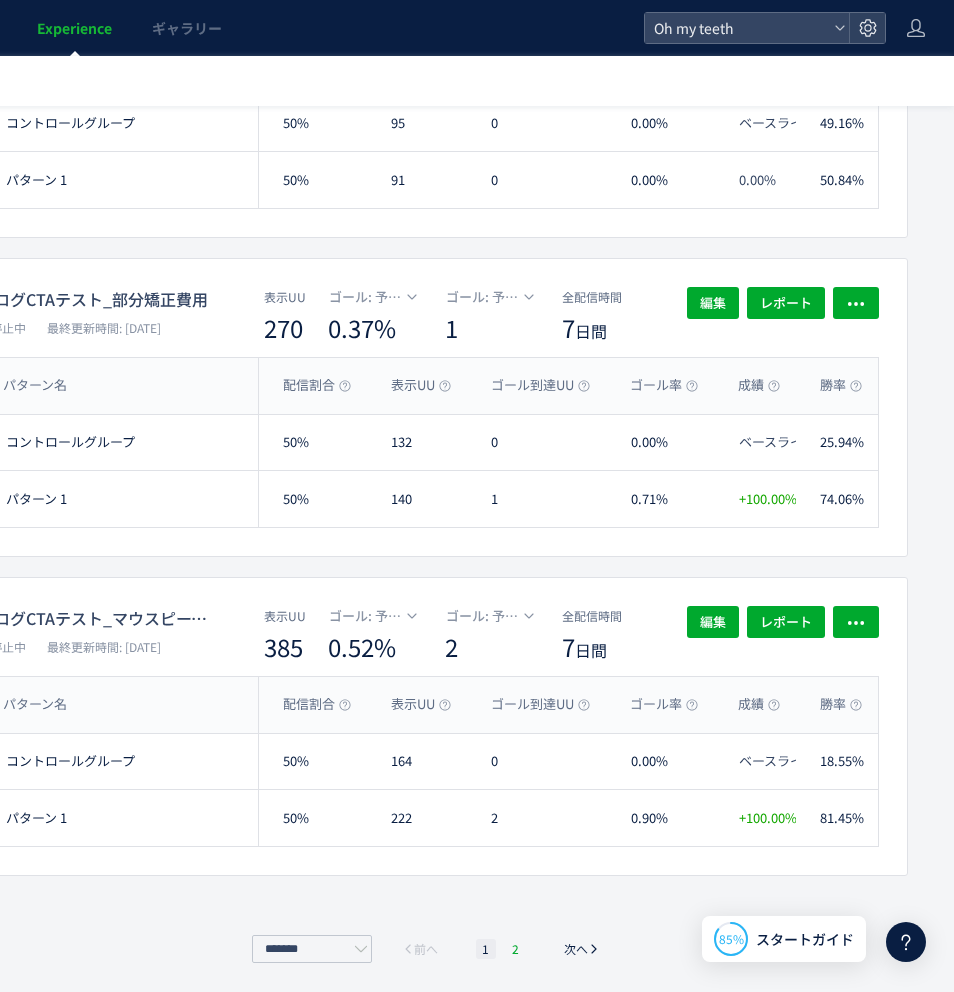 click on "2" 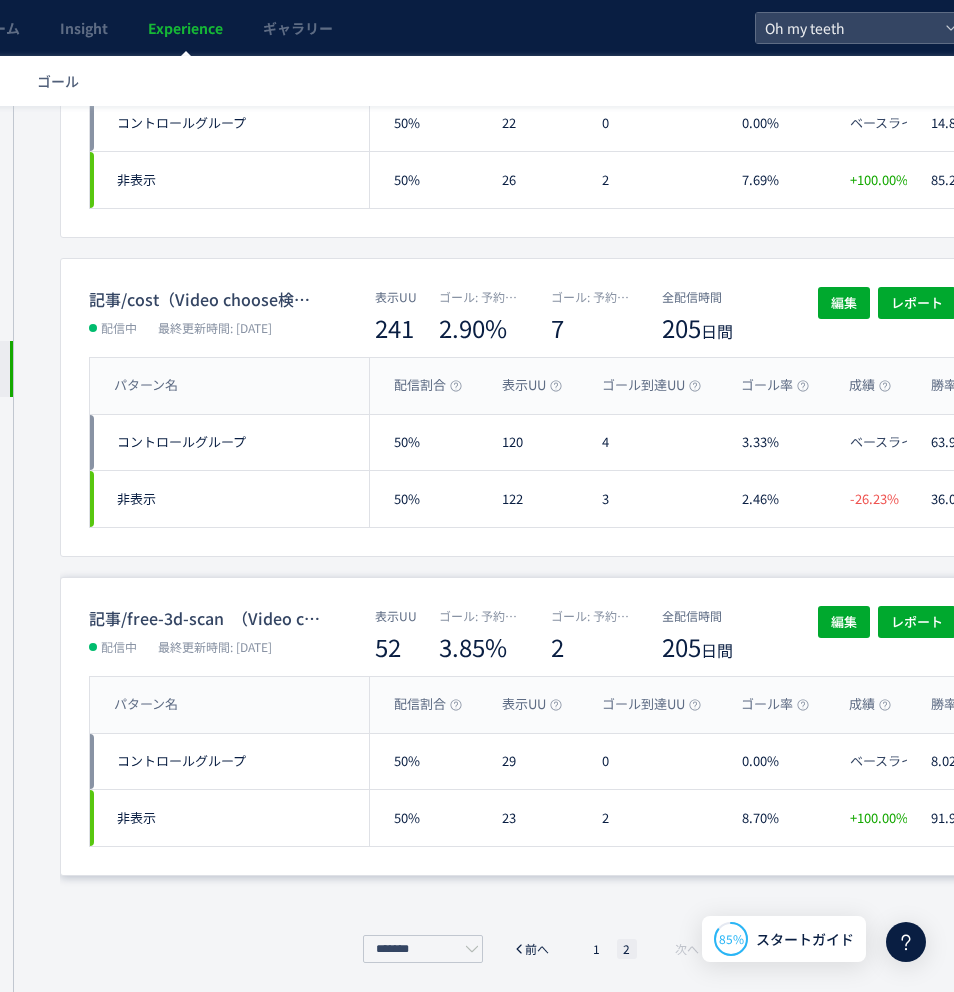 scroll, scrollTop: 2149, scrollLeft: 196, axis: both 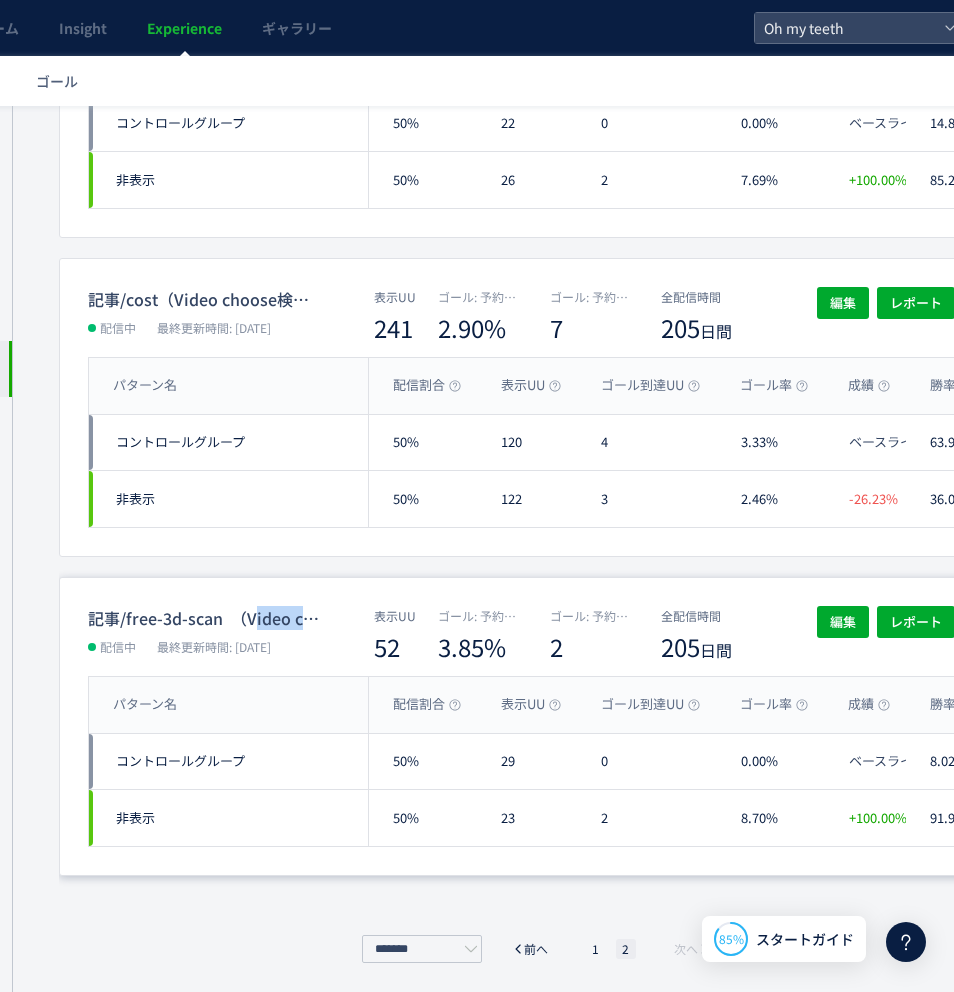 drag, startPoint x: 251, startPoint y: 618, endPoint x: 299, endPoint y: 618, distance: 48 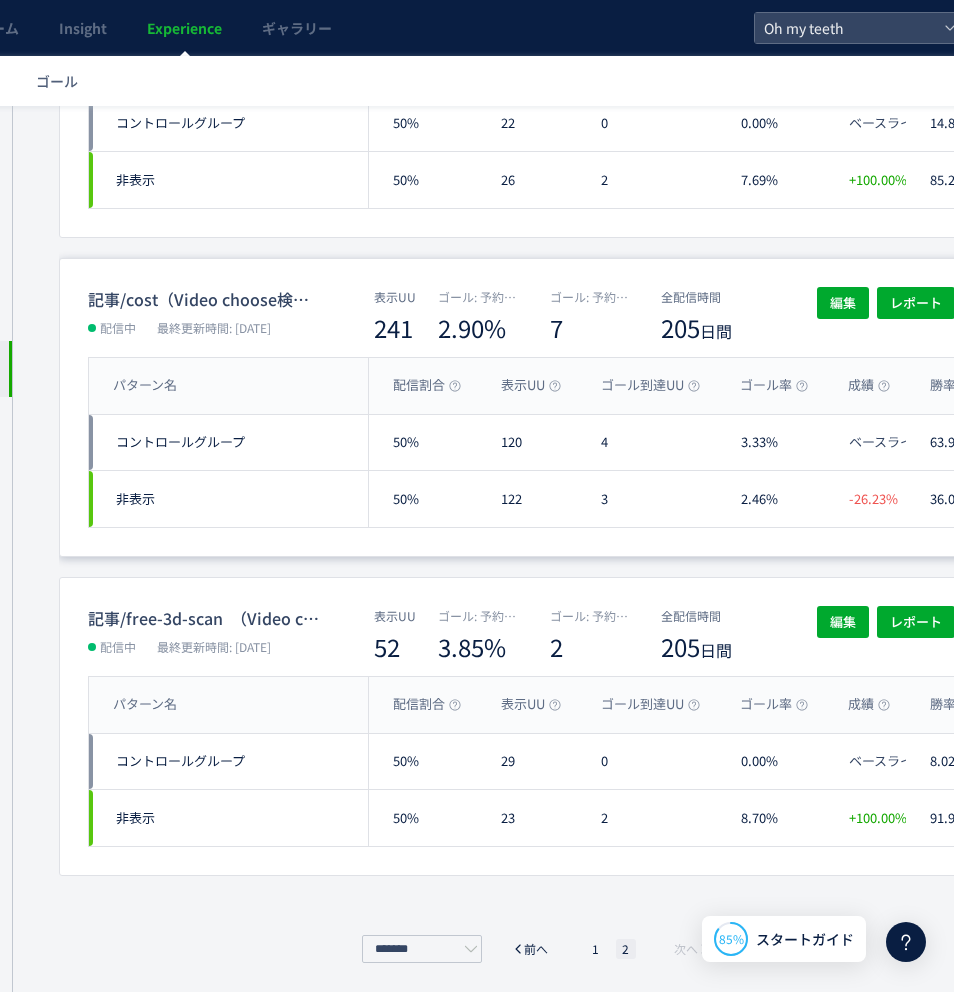 click on "50%" 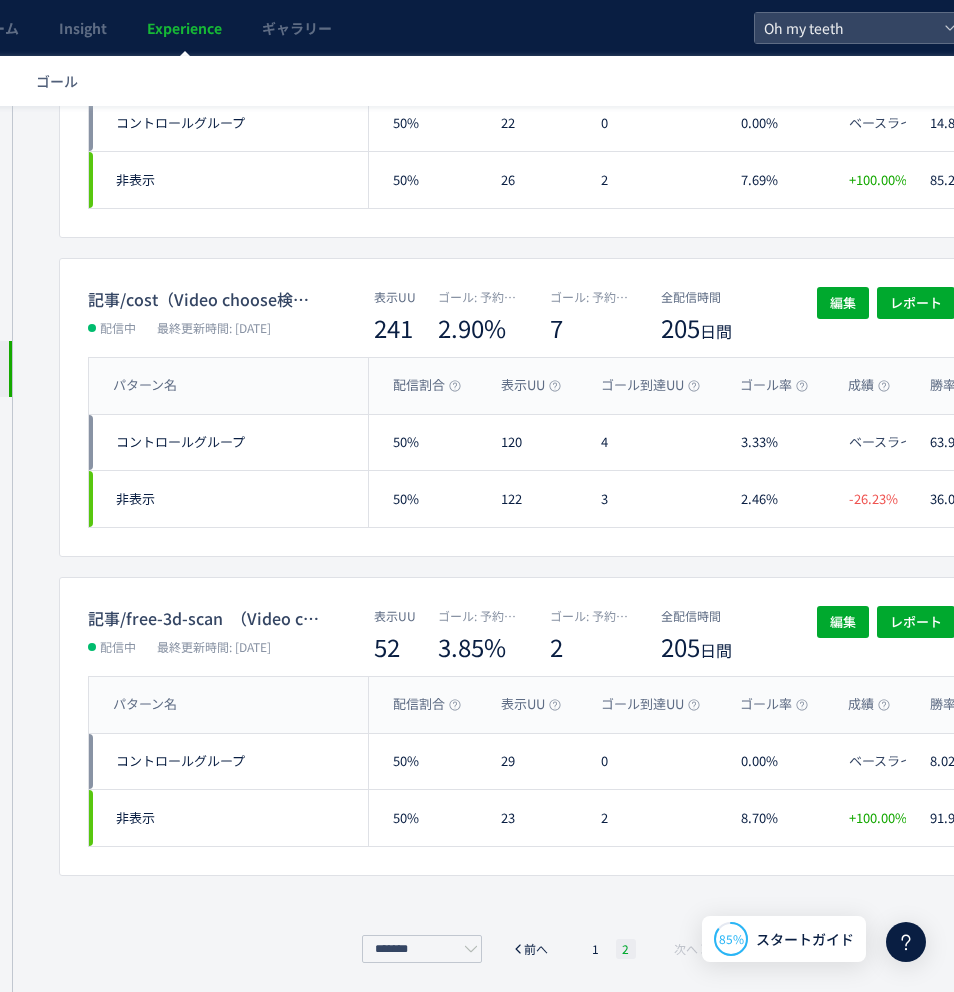 click on "2" 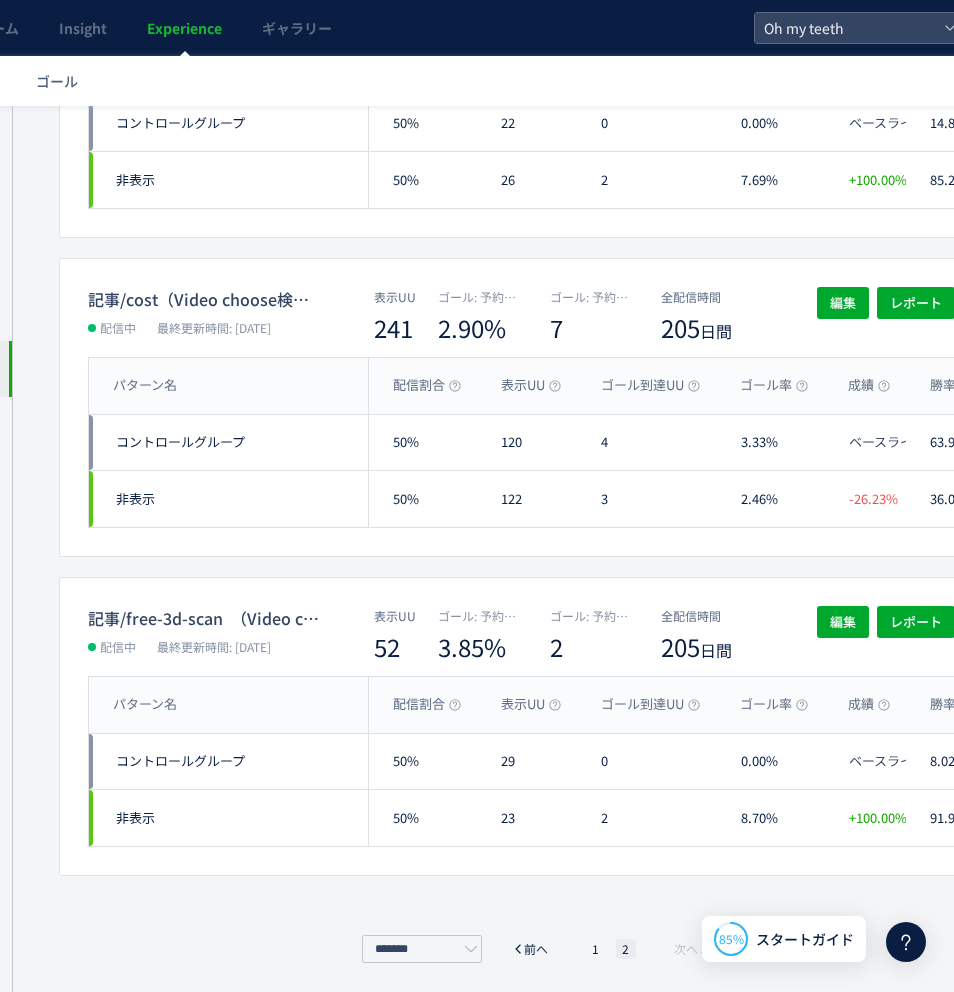 click on "ブログCTAテスト_マウスピース矯正できない例 停止中 最終更新時間: 2025/03/25 表示UU 219 ゴール: 予約完了 0.00% ゴール: 予約完了 0 全配信時間 7 日間 編集 レポート パターン名 配信割合 表示UU ゴール到達UU ゴール率 成績 勝率 パターン名 コントロールグループ 50% 105 0 0.00% ベースライン 52.65% コントロールグループ パターン 1 50% 115 0 0.00% 0.00% 47.35% パターン 1 ヒートマップが表示できません キャンセル 確定 ブログCTAテスト_Oh my teeth 口コミ 停止中 最終更新時間: 2025/03/25 表示UU 532 ゴール: 予約完了 0.94% ゴール: 予約完了 5 全配信時間 7 日間 編集 レポート パターン名 配信割合 表示UU ゴール到達UU ゴール率 成績 勝率 パターン名 コントロールグループ 50% 260 2 0.77% ベースライン 36.32% コントロールグループ パターン 1 50% 277 3 1.08% +40.79% 63.68% パターン 1 キャンセル" at bounding box center [538, -459] 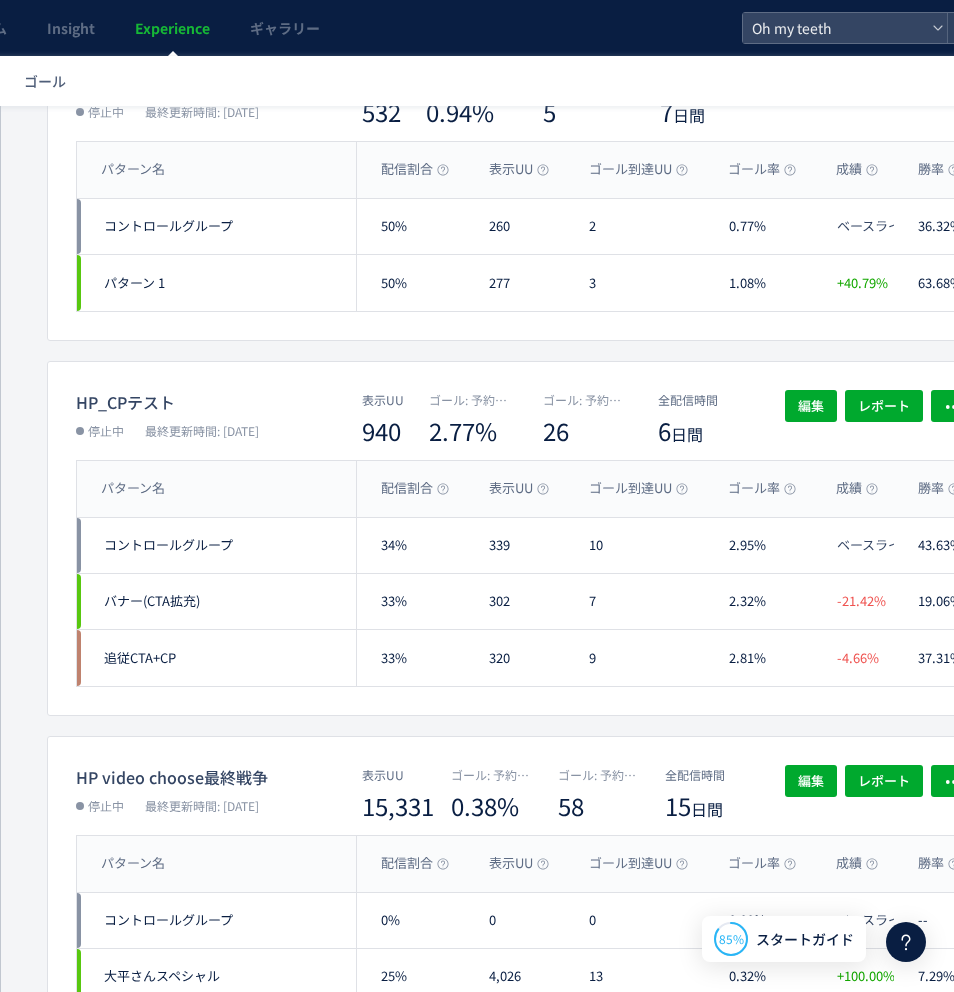 scroll, scrollTop: 545, scrollLeft: 208, axis: both 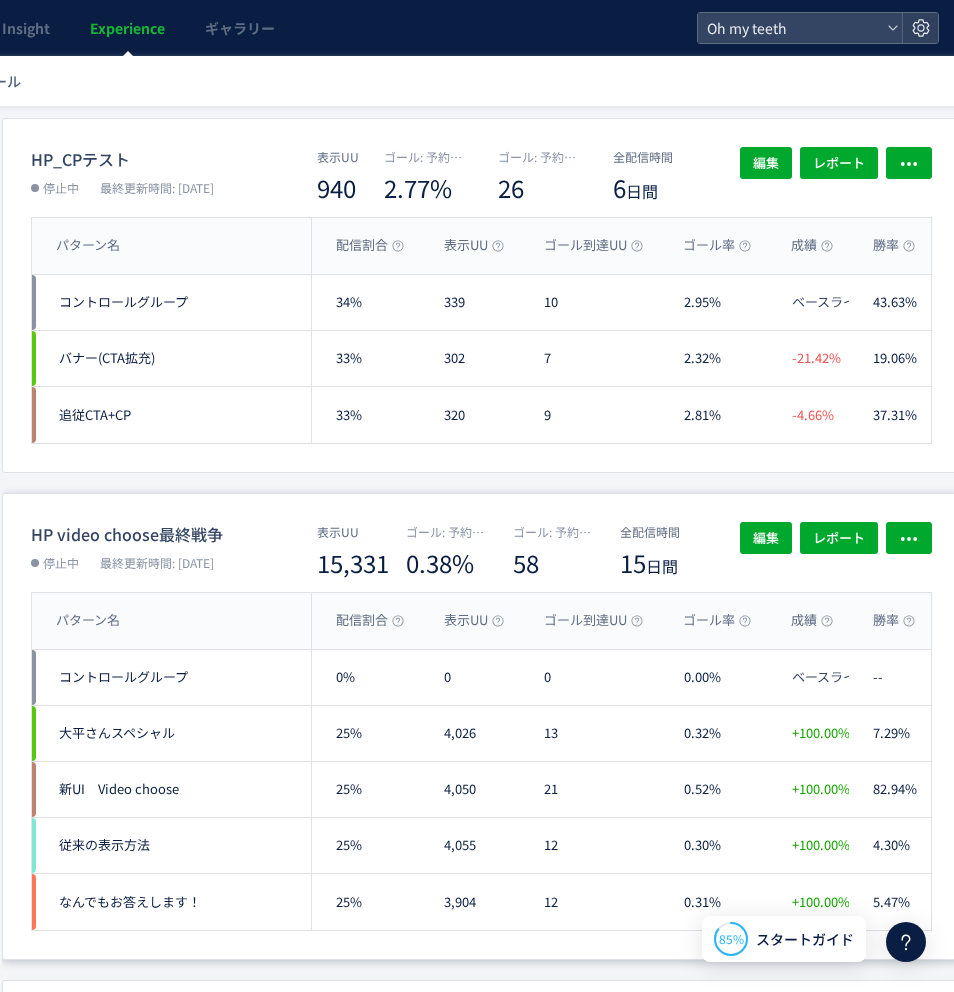 click on "0.38%" at bounding box center [451, 563] 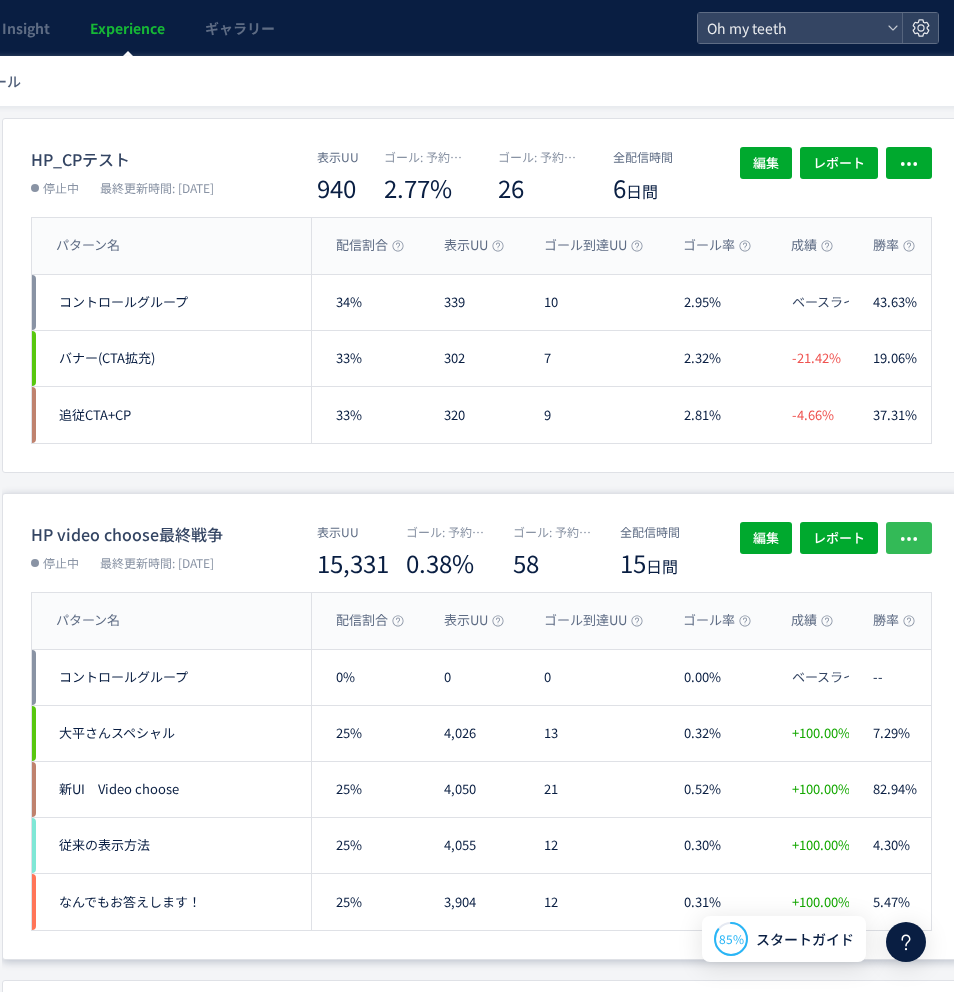 click 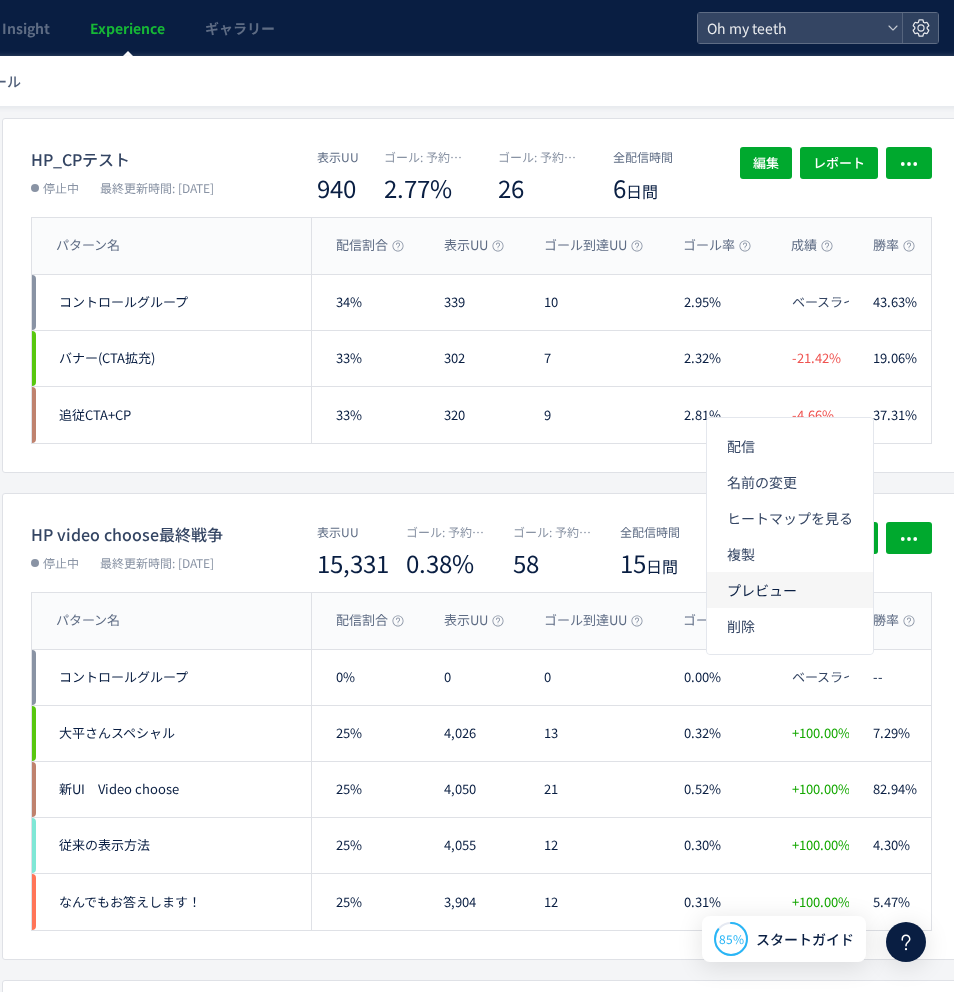 click on "プレビュー" 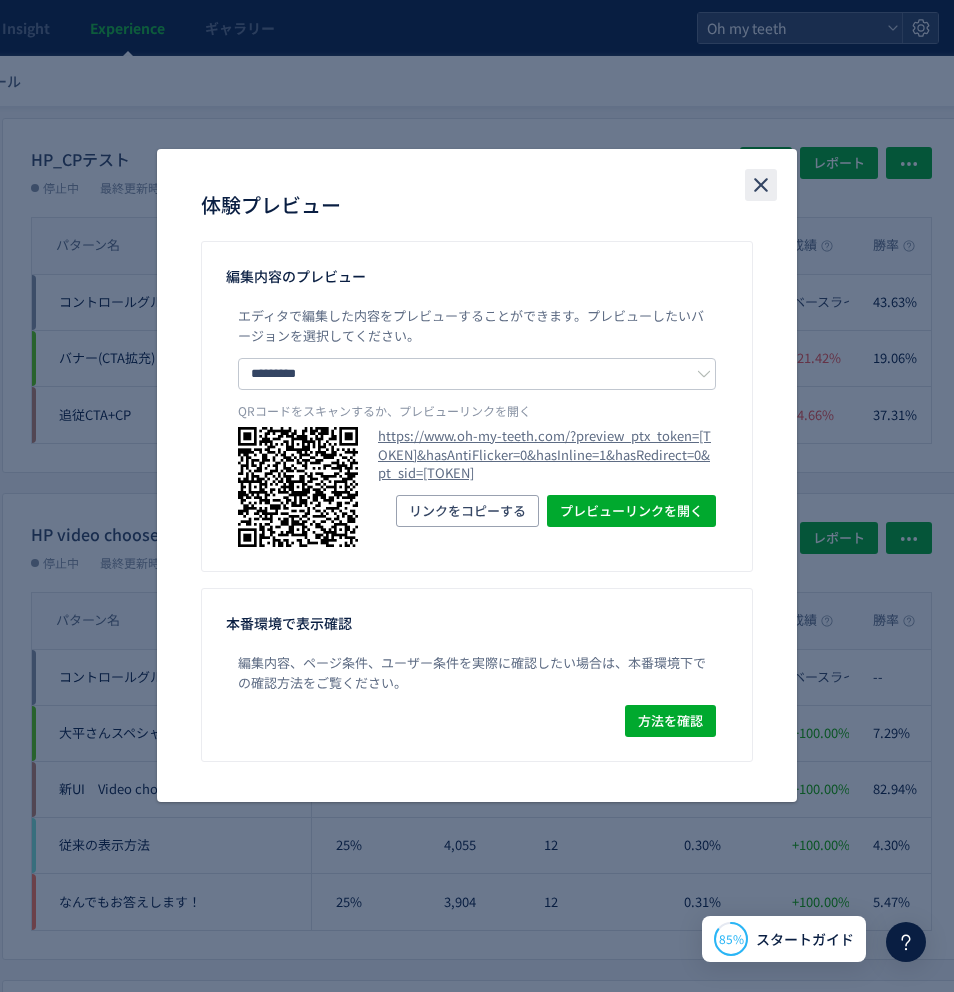 click 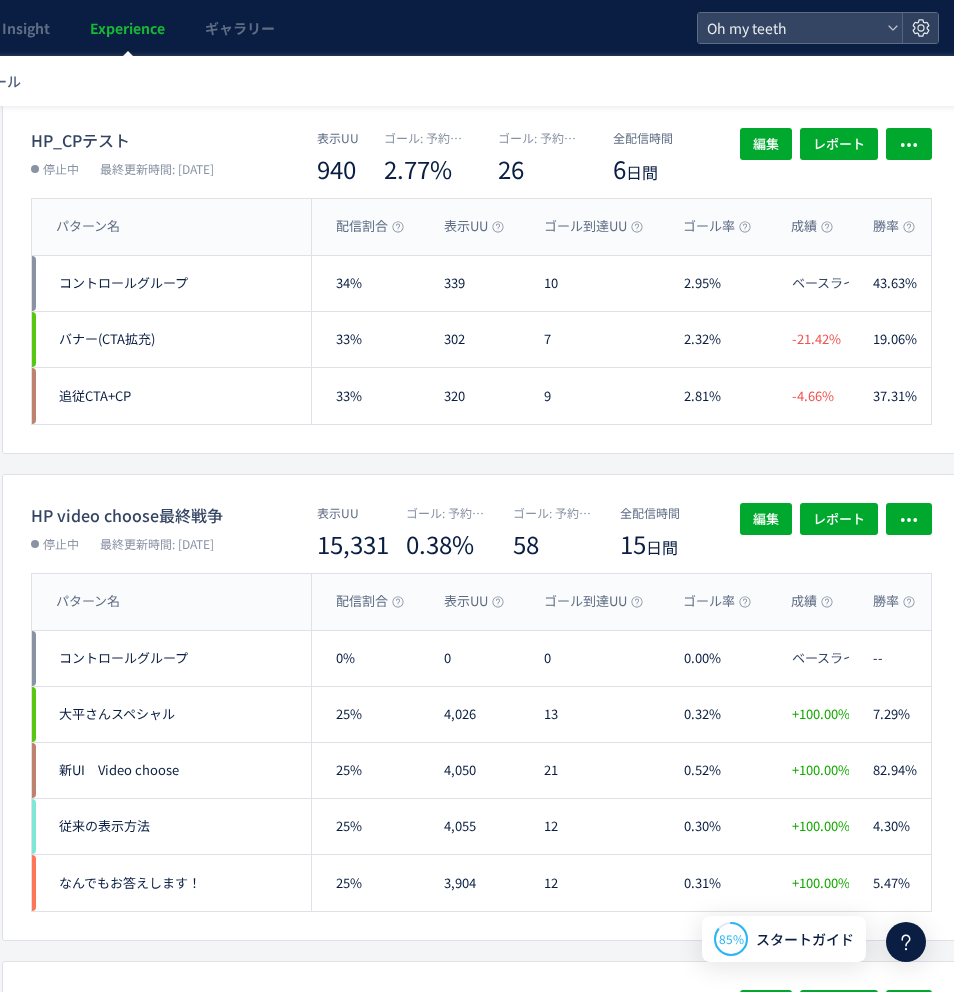 scroll, scrollTop: 0, scrollLeft: 253, axis: horizontal 